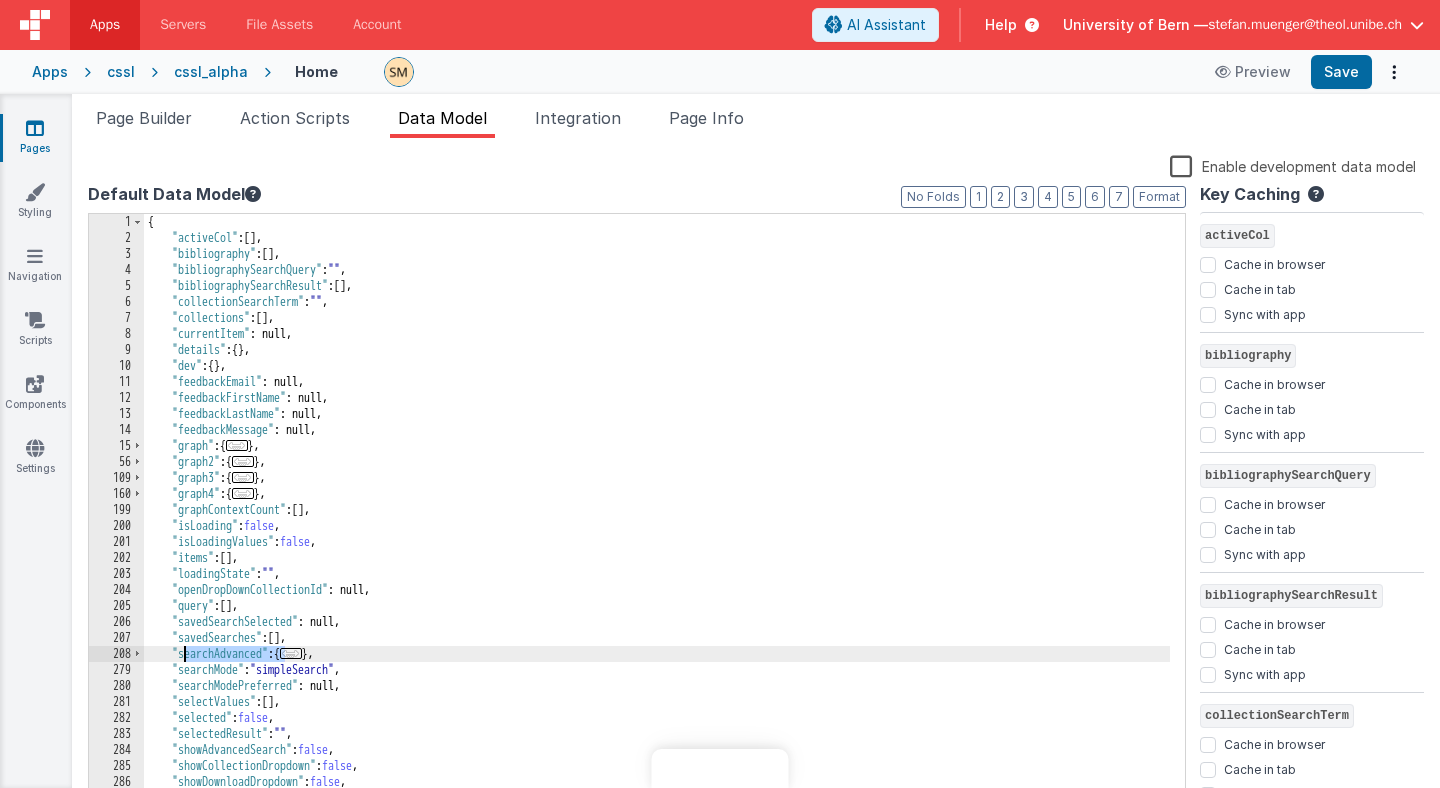 scroll, scrollTop: 0, scrollLeft: 0, axis: both 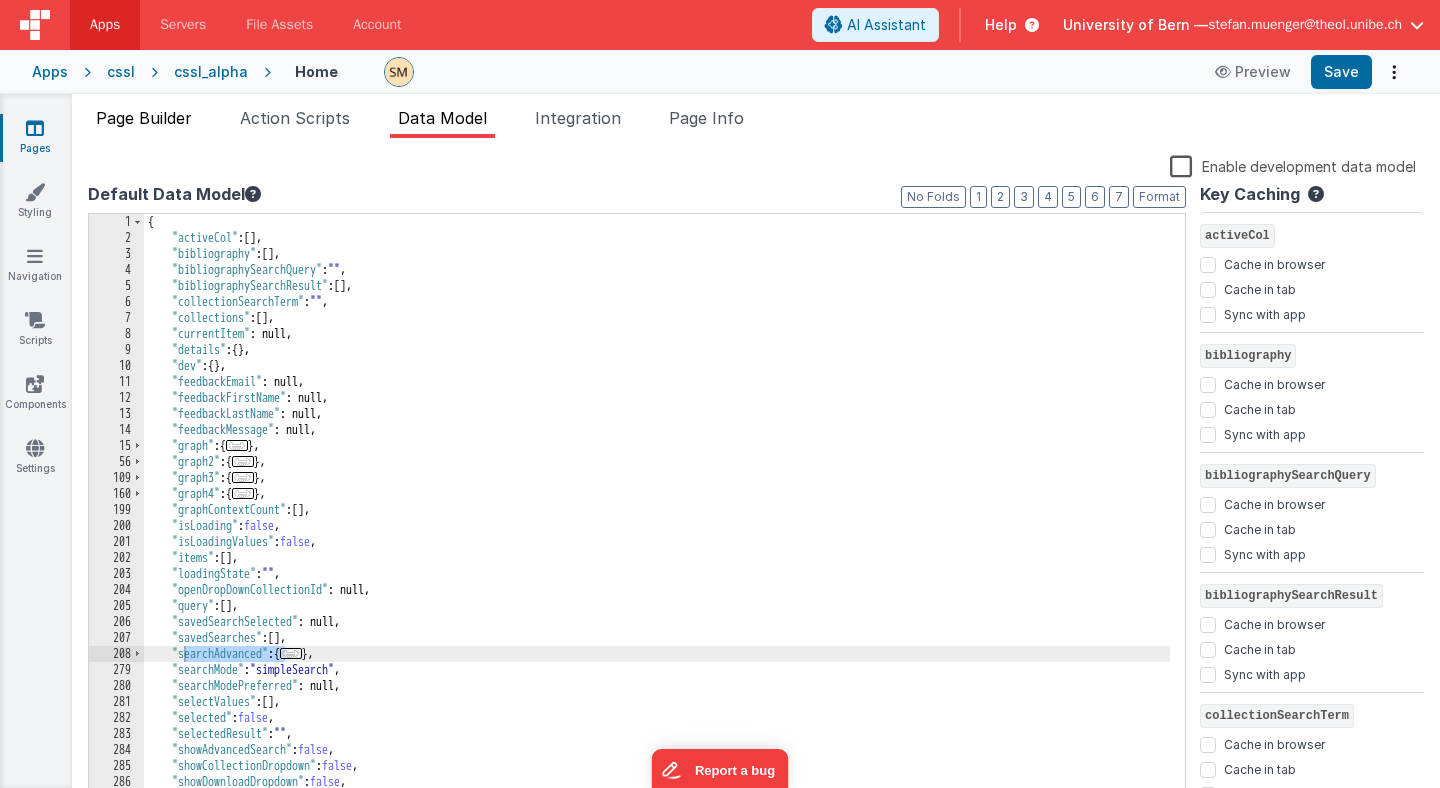 click on "Page Builder" at bounding box center (144, 118) 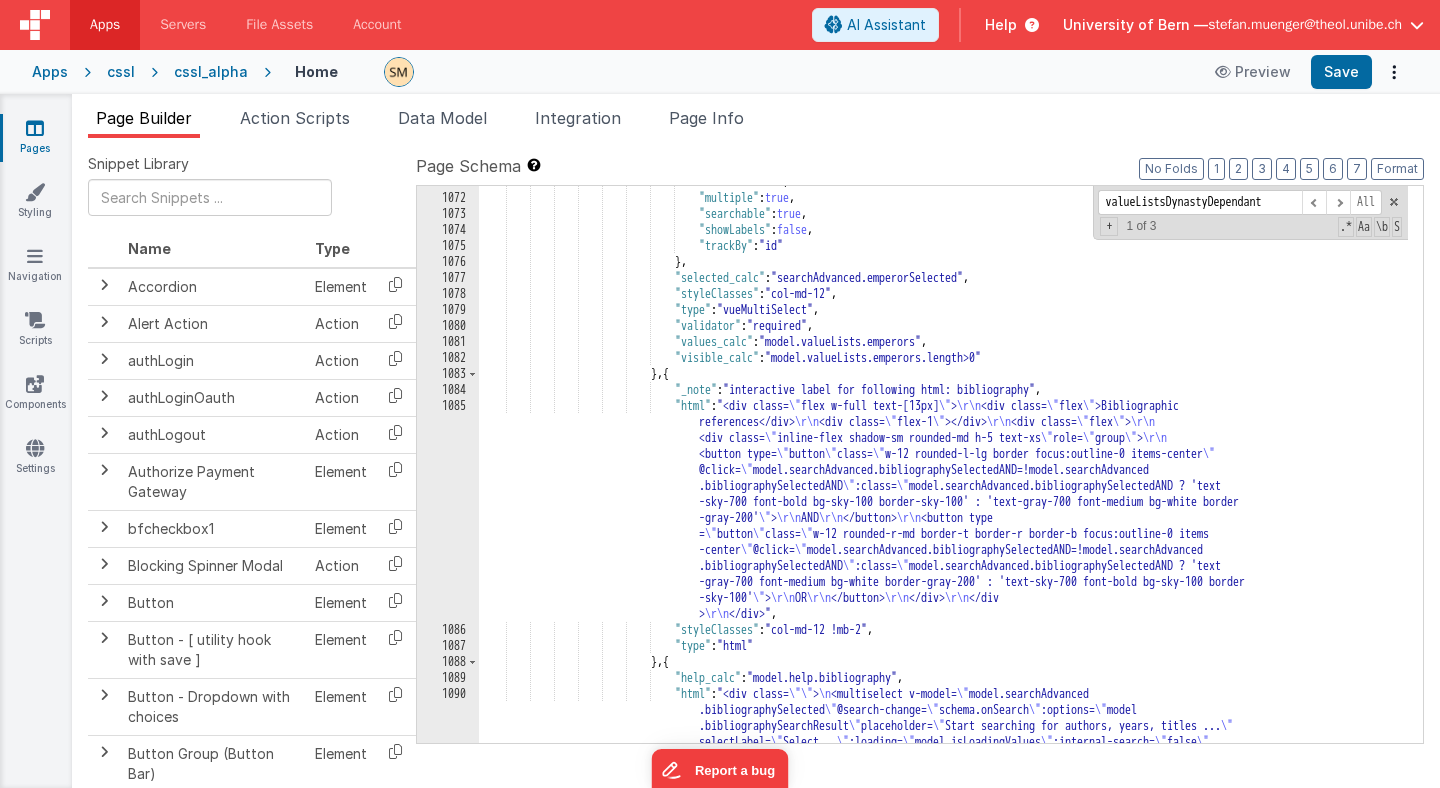 scroll, scrollTop: 16521, scrollLeft: 0, axis: vertical 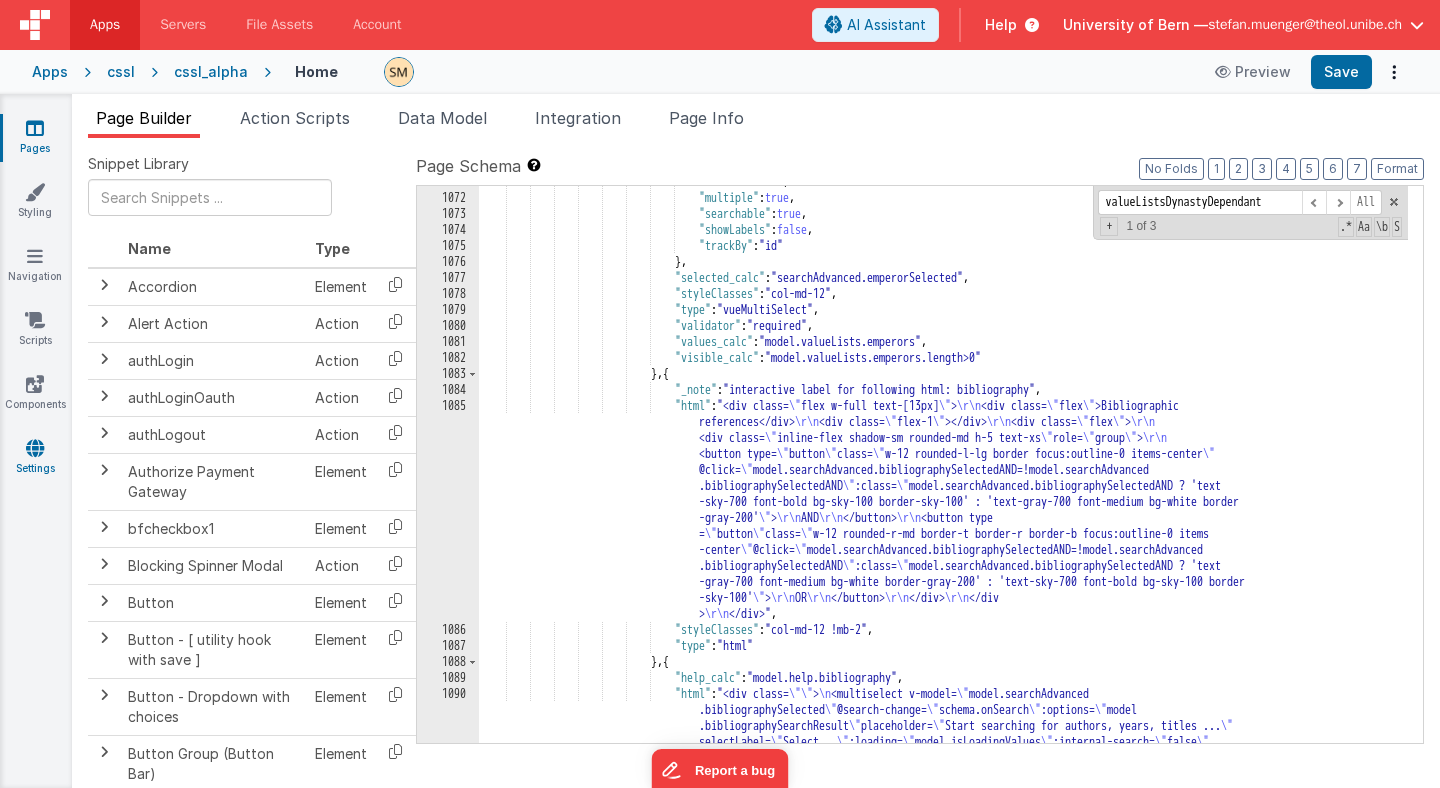 click at bounding box center (35, 448) 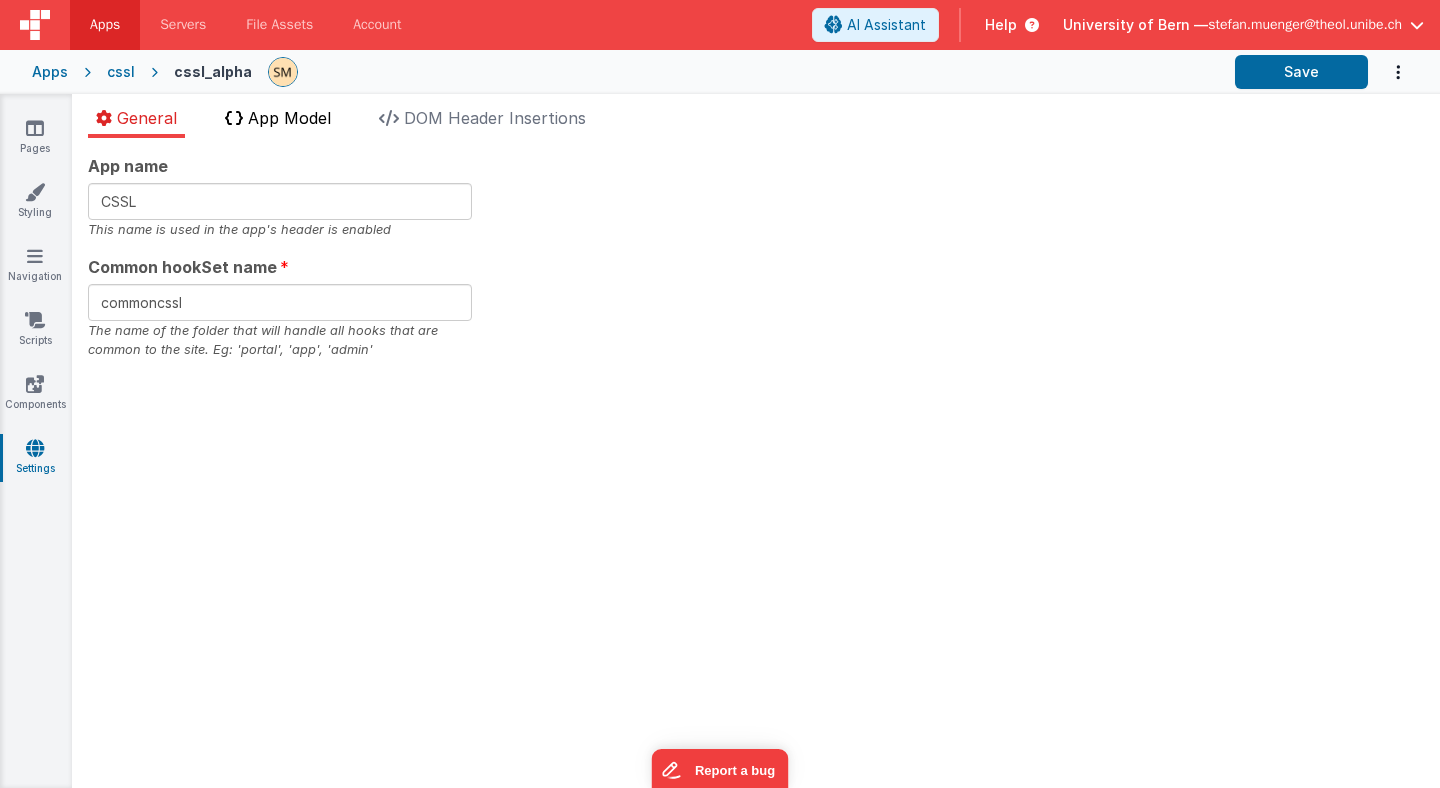 click on "App Model" at bounding box center [289, 118] 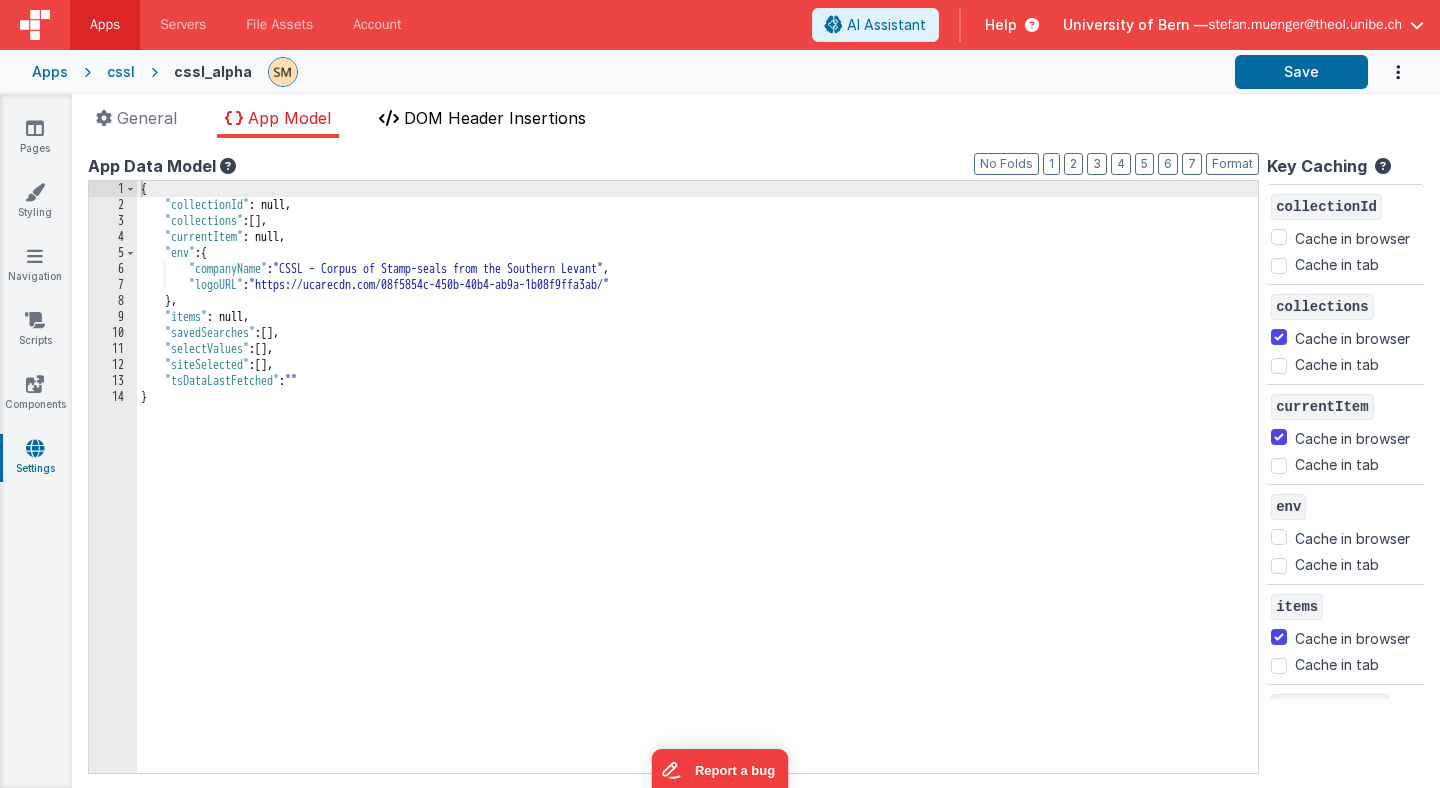 click on "DOM Header Insertions" at bounding box center (495, 118) 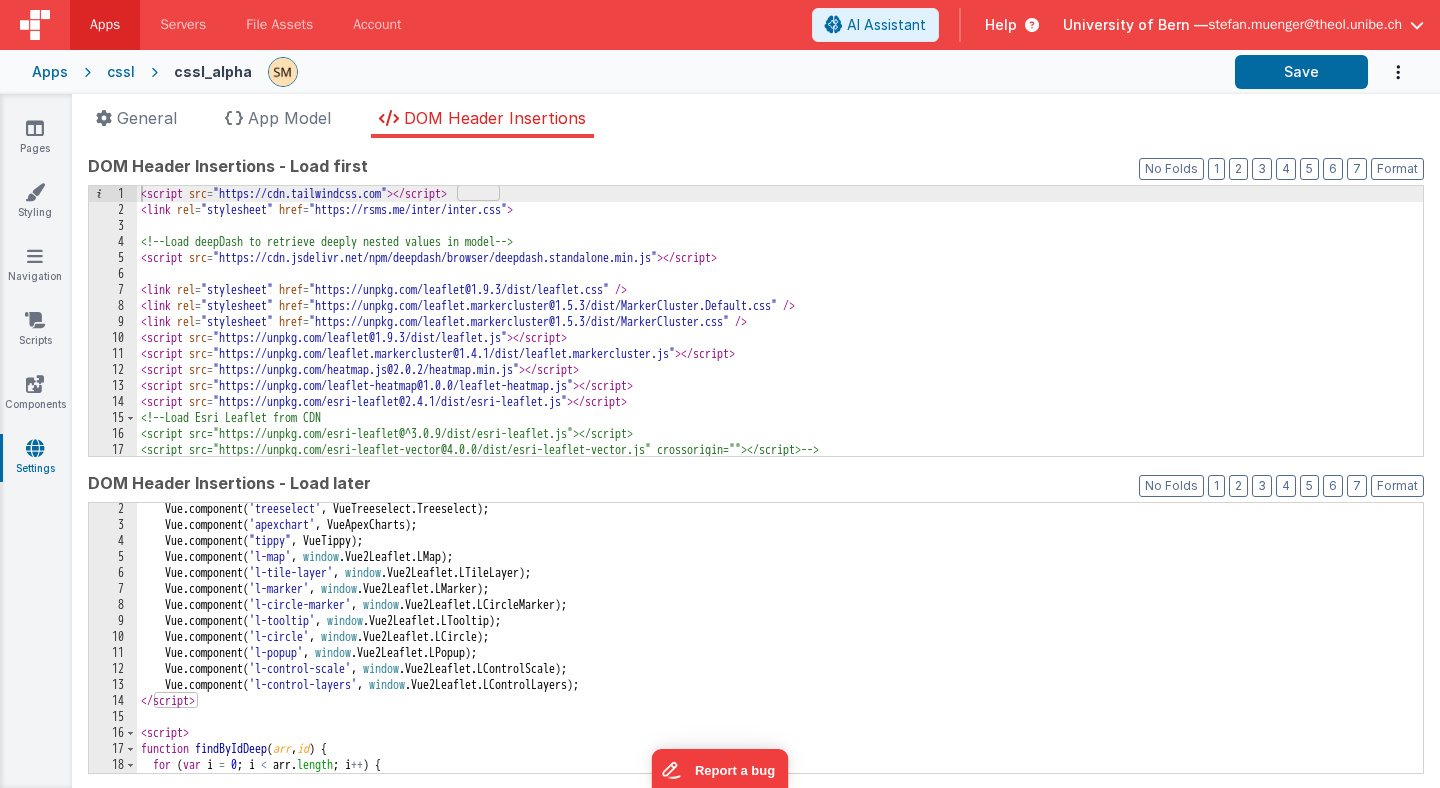 scroll, scrollTop: 162, scrollLeft: 0, axis: vertical 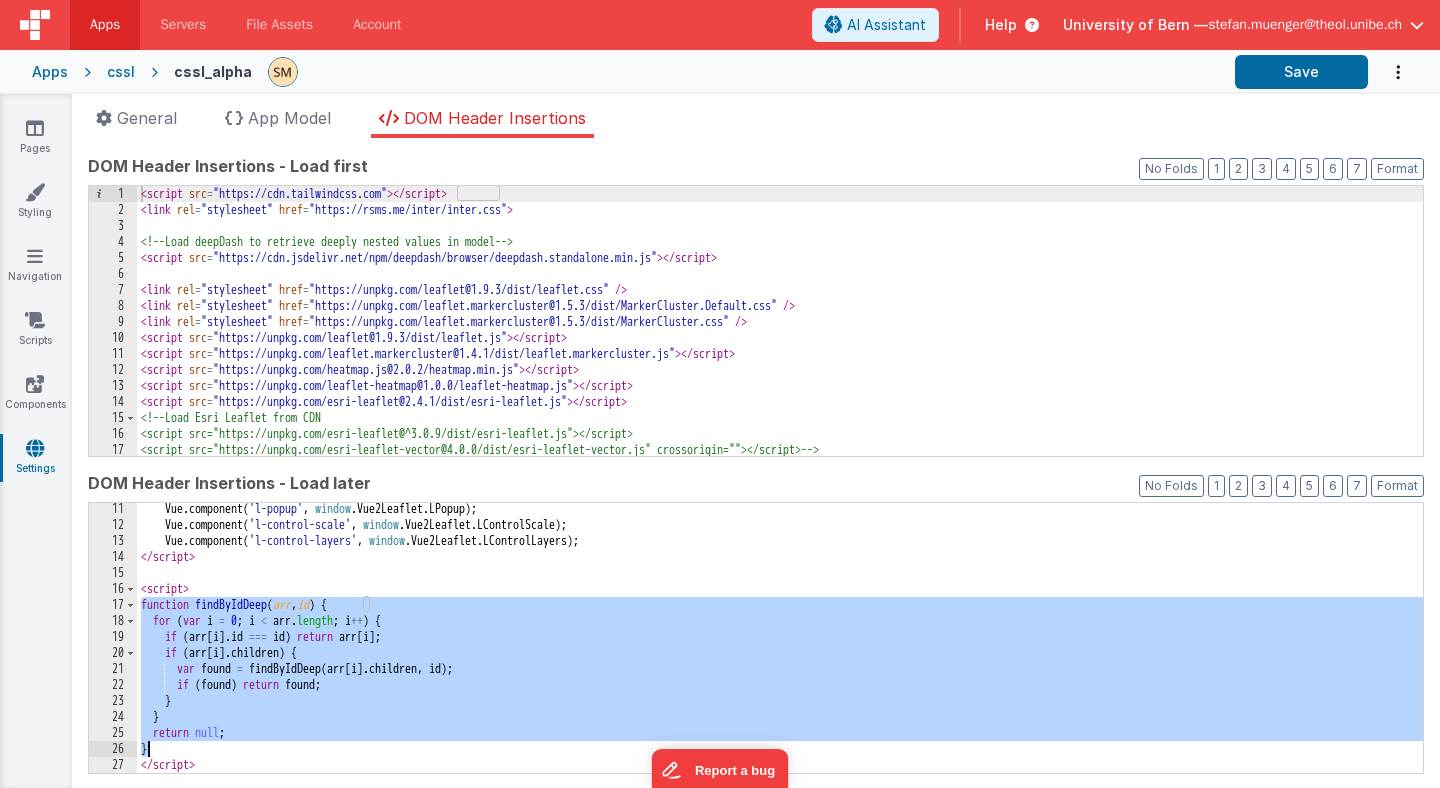 drag, startPoint x: 140, startPoint y: 607, endPoint x: 242, endPoint y: 745, distance: 171.6042 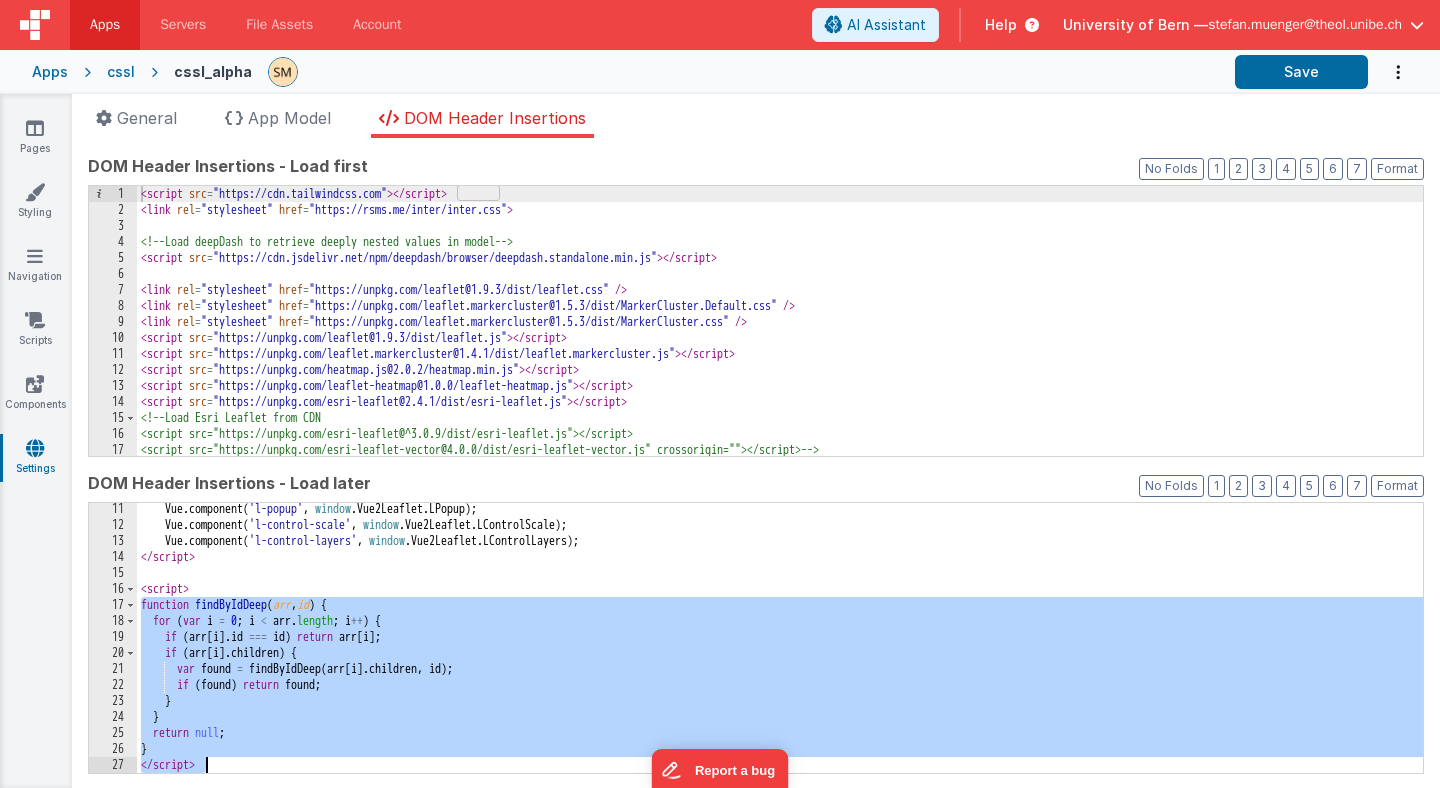 drag, startPoint x: 144, startPoint y: 607, endPoint x: 271, endPoint y: 770, distance: 206.63495 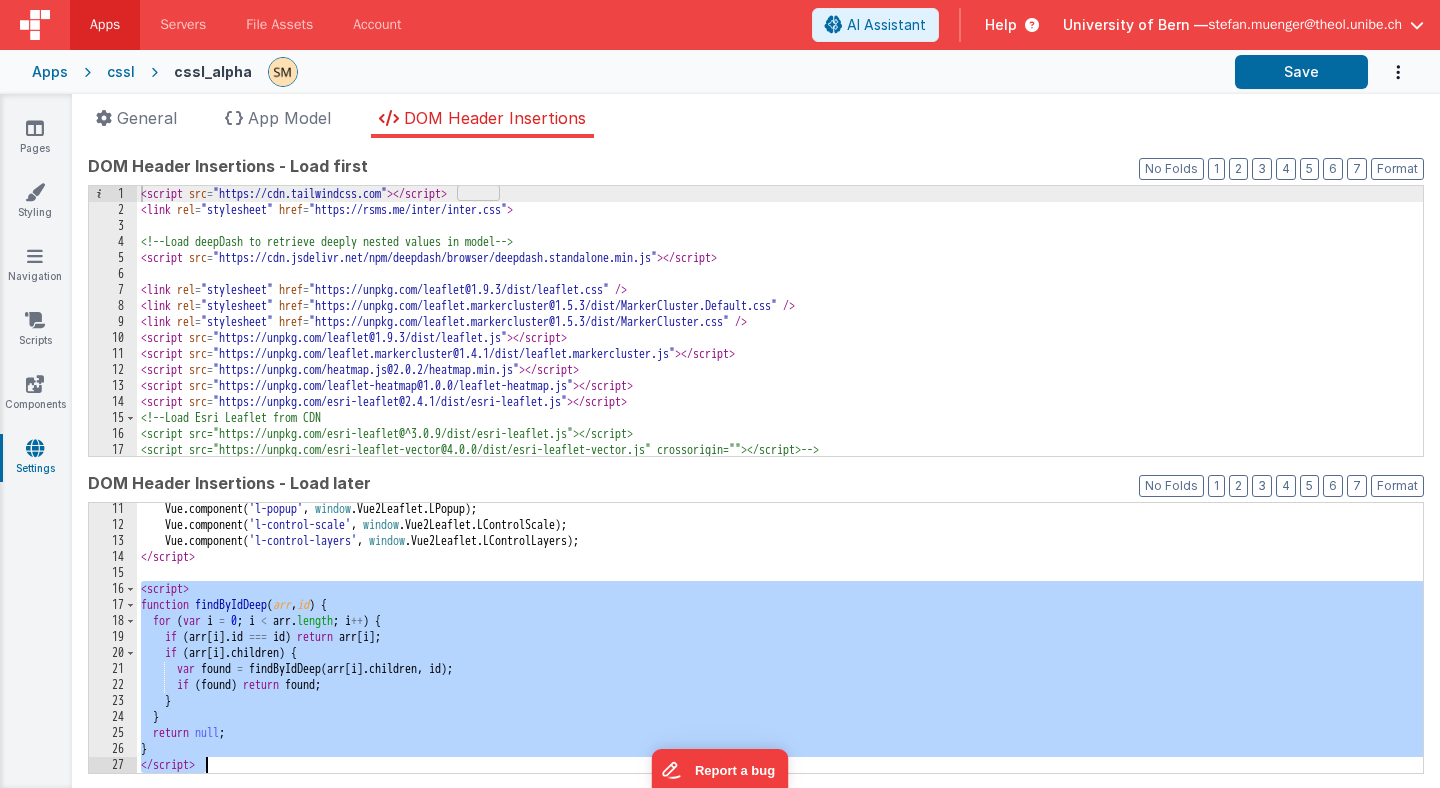 drag, startPoint x: 140, startPoint y: 589, endPoint x: 247, endPoint y: 784, distance: 222.42752 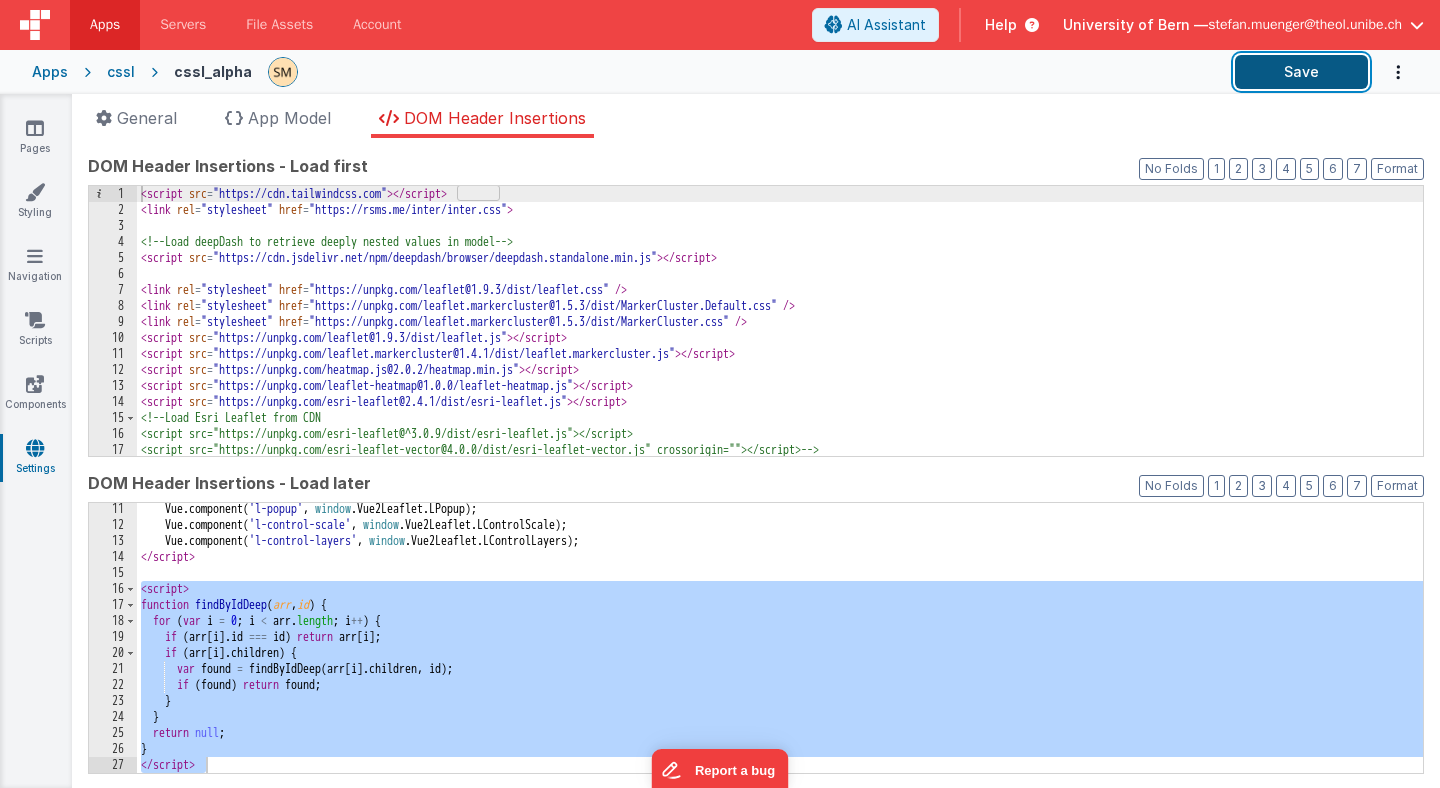click on "Save" at bounding box center (1301, 72) 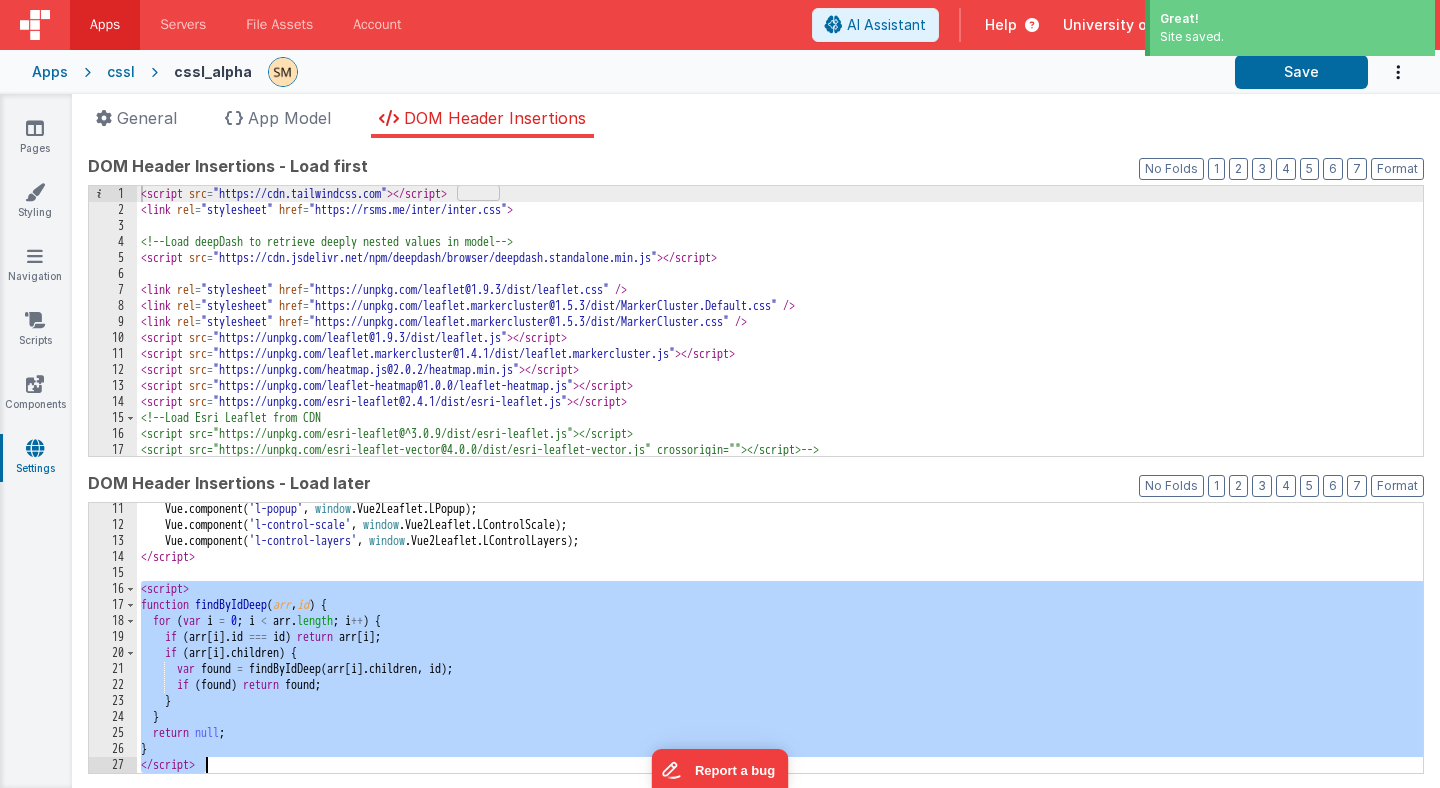 click on "Vue . component ( 'l-popup' ,   window . Vue2Leaflet . LPopup ) ;      Vue . component ( 'l-control-scale' ,   window . Vue2Leaflet . LControlScale ) ;      Vue . component ( 'l-control-layers' ,   window . Vue2Leaflet . LControlLayers ) ; </ script > < script > function   findByIdDeep ( arr ,  id )   {    for   ( var   i   =   0 ;   i   <   arr . length ;   i ++ )   {      if   ( arr [ i ] . id   ===   id )   return   arr [ i ] ;      if   ( arr [ i ] . children )   {         var   found   =   findByIdDeep ( arr [ i ] . children ,   id ) ;         if   ( found )   return   found ;      }    }    return   null ; } </ script >" at bounding box center [780, 652] 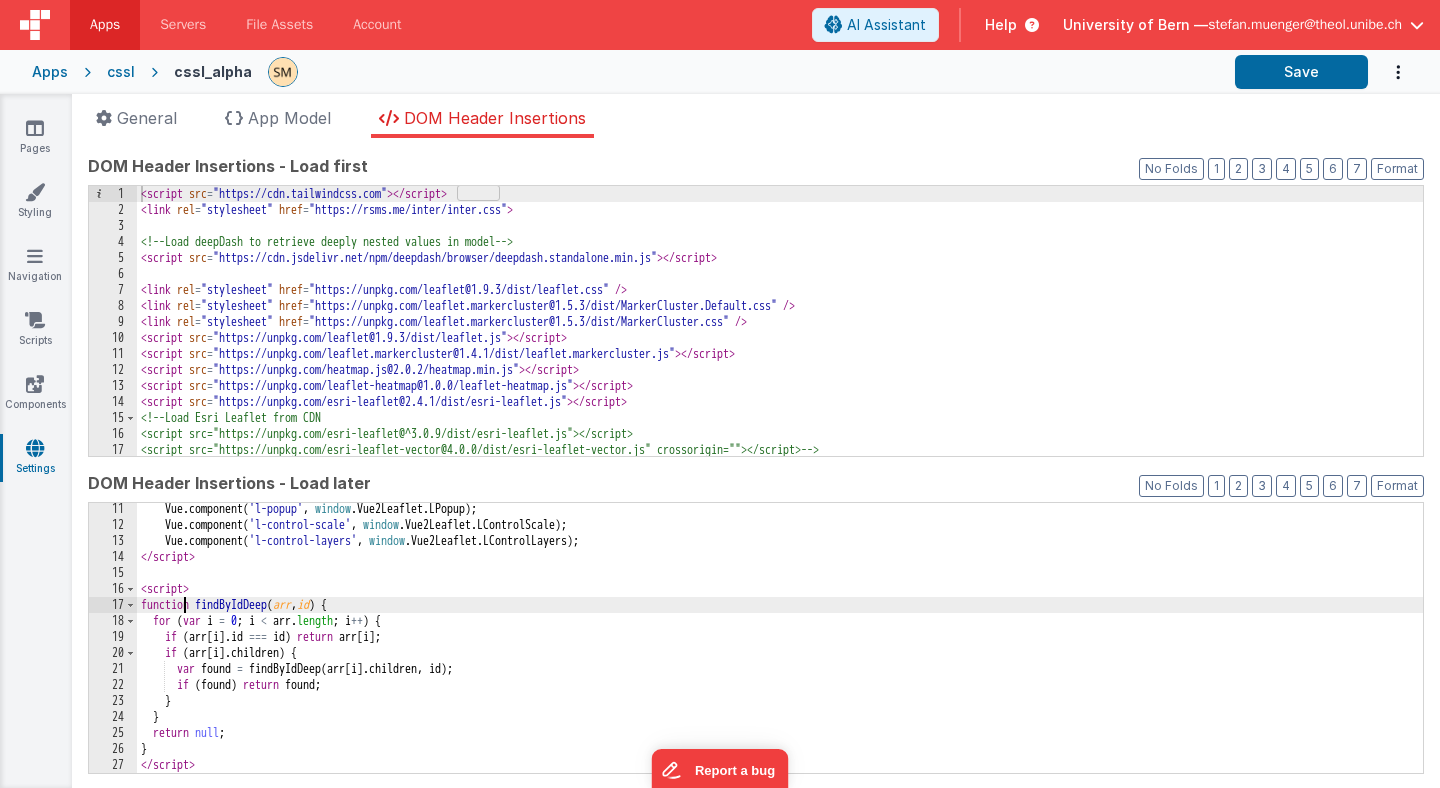 click on "Vue . component ( 'l-popup' ,   window . Vue2Leaflet . LPopup ) ;      Vue . component ( 'l-control-scale' ,   window . Vue2Leaflet . LControlScale ) ;      Vue . component ( 'l-control-layers' ,   window . Vue2Leaflet . LControlLayers ) ; </ script > < script > function   findByIdDeep ( arr ,  id )   {    for   ( var   i   =   0 ;   i   <   arr . length ;   i ++ )   {      if   ( arr [ i ] . id   ===   id )   return   arr [ i ] ;      if   ( arr [ i ] . children )   {         var   found   =   findByIdDeep ( arr [ i ] . children ,   id ) ;         if   ( found )   return   found ;      }    }    return   null ; } </ script >" at bounding box center [780, 652] 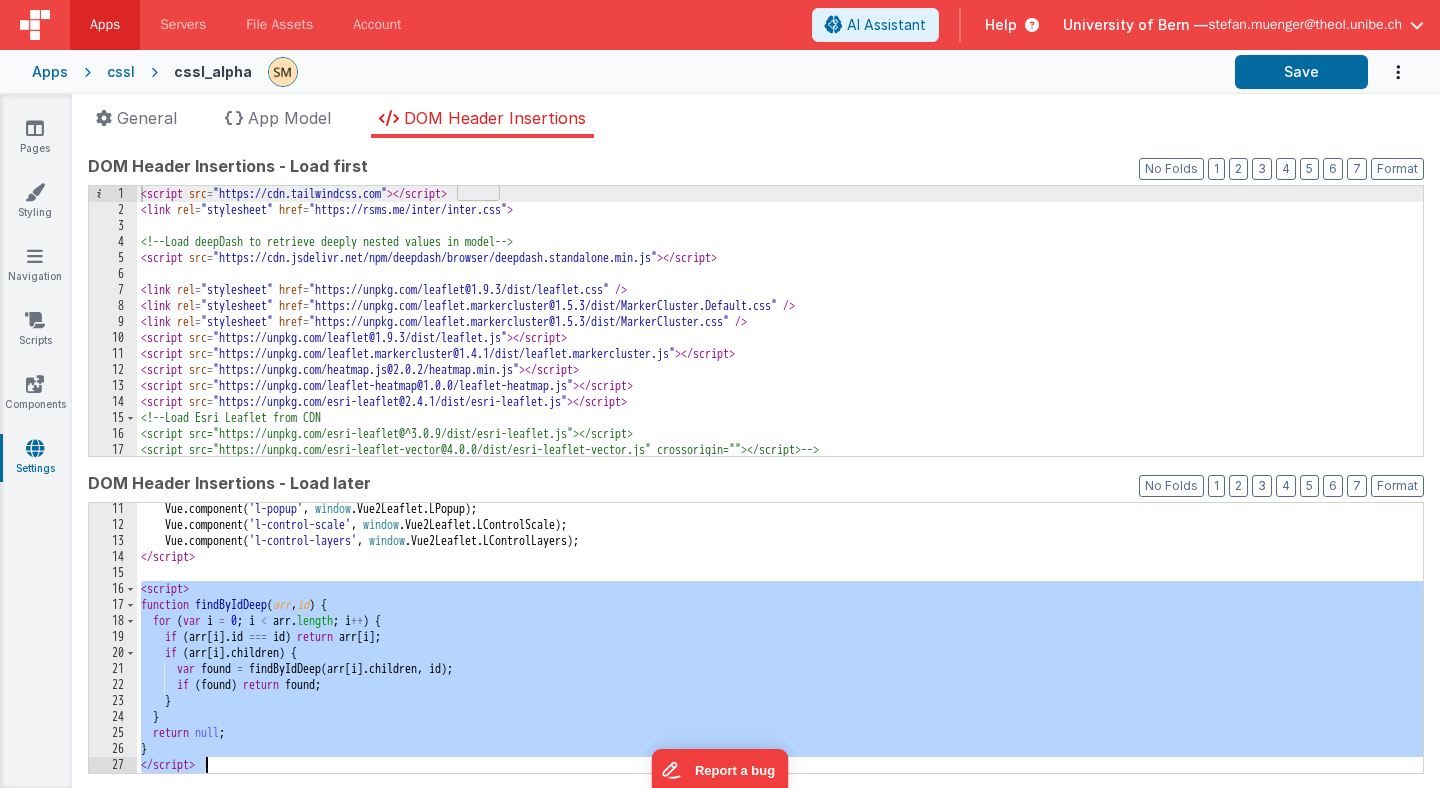 drag, startPoint x: 141, startPoint y: 589, endPoint x: 250, endPoint y: 773, distance: 213.8621 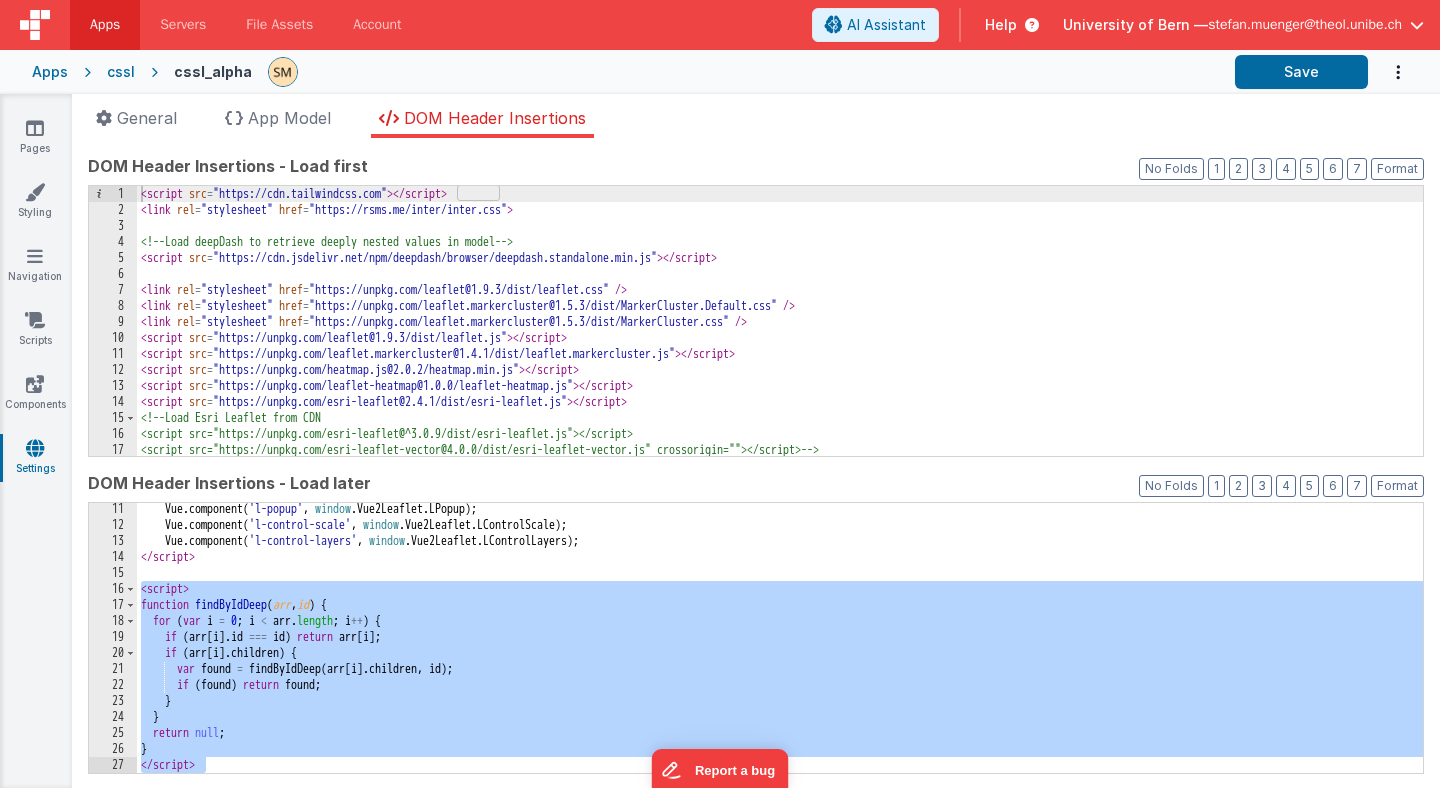 click on "< script   src = "https://cdn.tailwindcss.com" > </ script > < link   rel = "stylesheet"   href = "https://rsms.me/inter/inter.css" > <!--  Load deepDash to retrieve deeply nested values in model --> < script   src = "https://cdn.jsdelivr.net/npm/deepdash/browser/deepdash.standalone.min.js" > </ script > < link   rel = "stylesheet"   href = "https://unpkg.com/leaflet@1.9.3/dist/leaflet.css"   /> < link   rel = "stylesheet"   href = "https://unpkg.com/leaflet.markercluster@1.5.3/dist/MarkerCluster.Default.css"   /> < link   rel = "stylesheet"   href = "https://unpkg.com/leaflet.markercluster@1.5.3/dist/MarkerCluster.css"   /> < script   src = "https://unpkg.com/leaflet@1.9.3/dist/leaflet.js" > </ script > < script   src = "https://unpkg.com/leaflet.markercluster@1.4.1/dist/leaflet.markercluster.js" > </ script > < script   src = "https://unpkg.com/heatmap.js@2.0.2/heatmap.min.js" > </ script > < script   src = "https://unpkg.com/leaflet-heatmap@1.0.0/leaflet-heatmap.js" > </ script > < script   src = > </ > <" at bounding box center [780, 337] 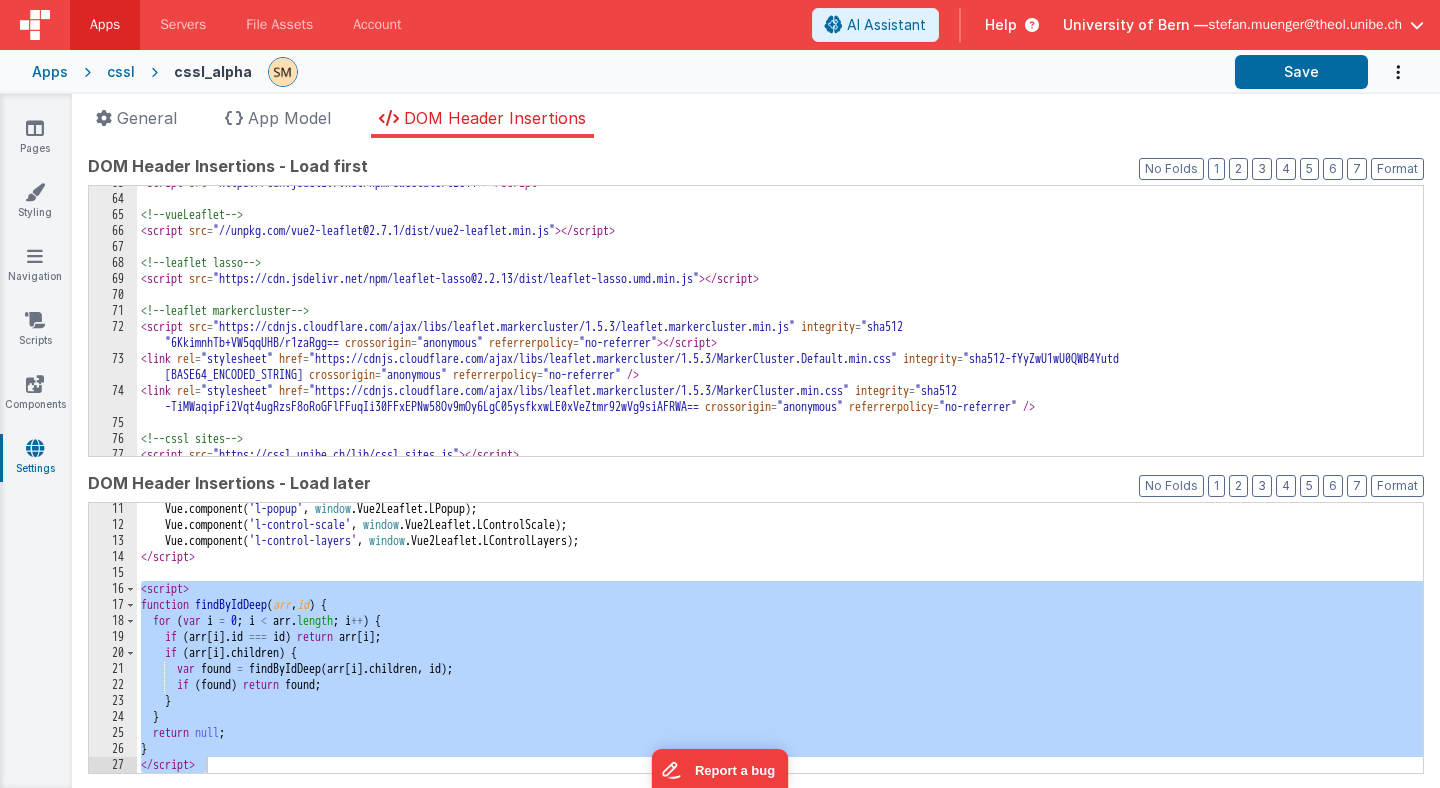 scroll, scrollTop: 1906, scrollLeft: 0, axis: vertical 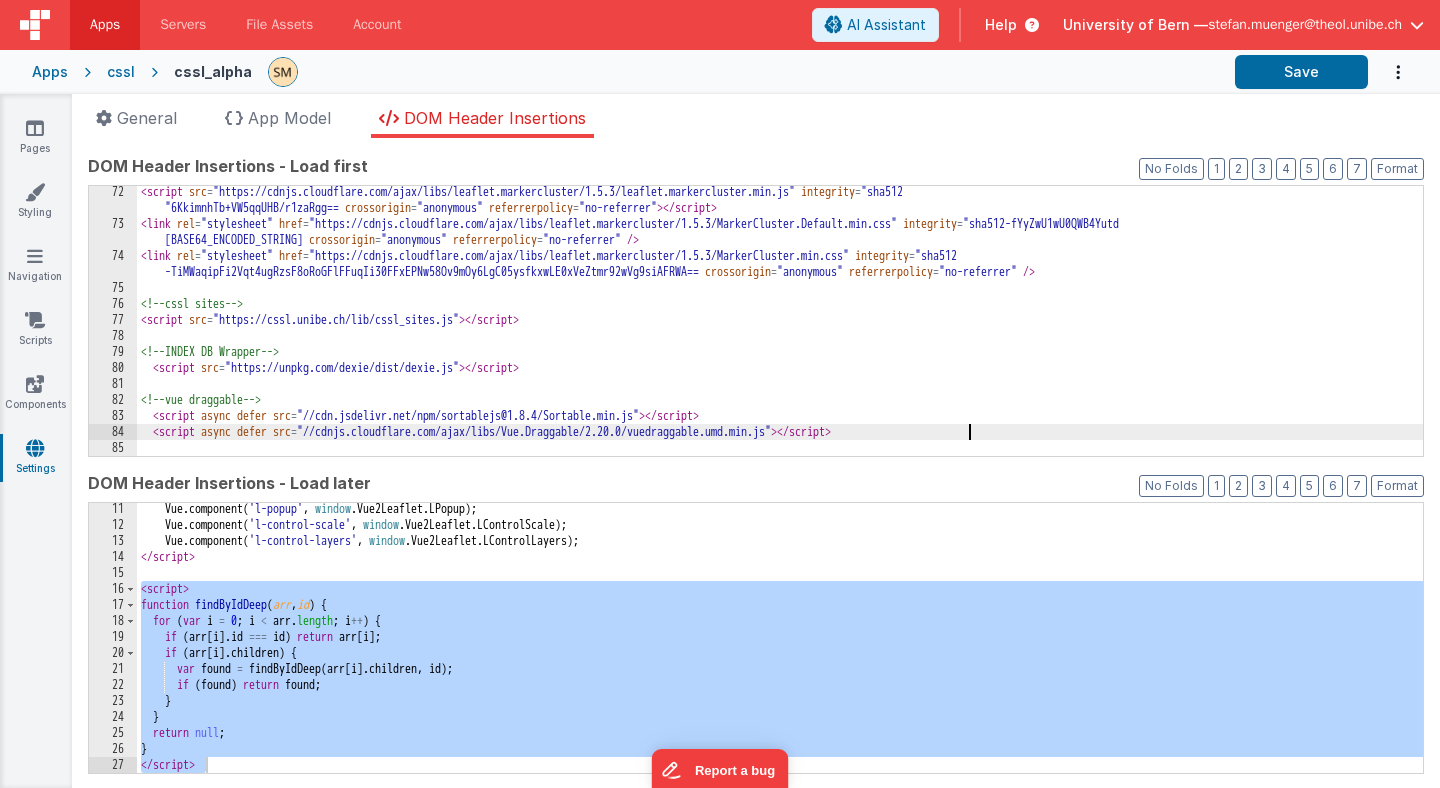 click on "< script   src = "https://cdnjs.cloudflare.com/ajax/libs/leaflet.markercluster/1.5.3/leaflet.markercluster.min.js"   integrity = "sha512      -TiMWaqipFi2Vqt4ugRzsF8oRoGFlFFuqIi30FFxEPNw58Ov9mOy6LgC05ysfkxwLE0xVeZtmr92wVg9siAFRWA=="   crossorigin = "anonymous"   referrerpolicy = "no-referrer" > </ script > < link   rel = "stylesheet"   href = "https://cdnjs.cloudflare.com/ajax/libs/leaflet.markercluster/1.5.3/MarkerCluster.Default.min.css"   integrity = "sha512-fYyZwU1wU0QWB4Yutd      /Pvhy5J1oWAwFXun1pt+Bps04WSe4Aq6tyHlT4+MHSJhD8JlLfgLuC4CbCnX5KHSjyCg=="   crossorigin = "anonymous"   referrerpolicy = "no-referrer"   /> < link   rel = "stylesheet"   href = "https://cdnjs.cloudflare.com/ajax/libs/leaflet.markercluster/1.5.3/MarkerCluster.min.css"   integrity = "sha512      -ENrTWqddXrLJsQS2A86QmvA17PkJ0GVm1bqj5aTgpeMAfDKN2+SIOLpKG8R/6KkimnhTb+VW5qqUHB/r1zaRgg=="   crossorigin = "anonymous"   referrerpolicy = "no-referrer"   /> <!--  cssl sites  --> < script   src = > </ script > <!-- -->    <   src" at bounding box center [780, 343] 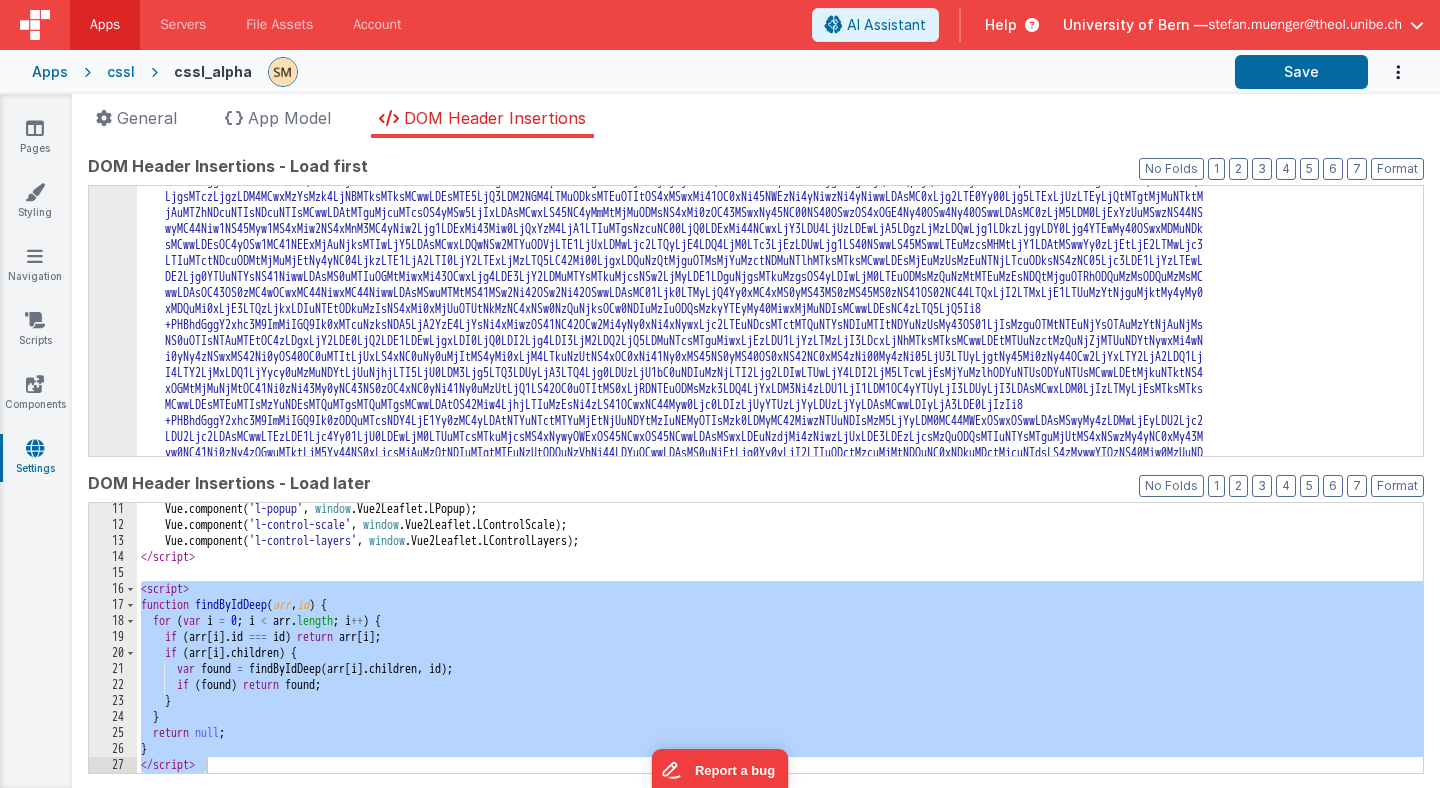 scroll, scrollTop: 0, scrollLeft: 0, axis: both 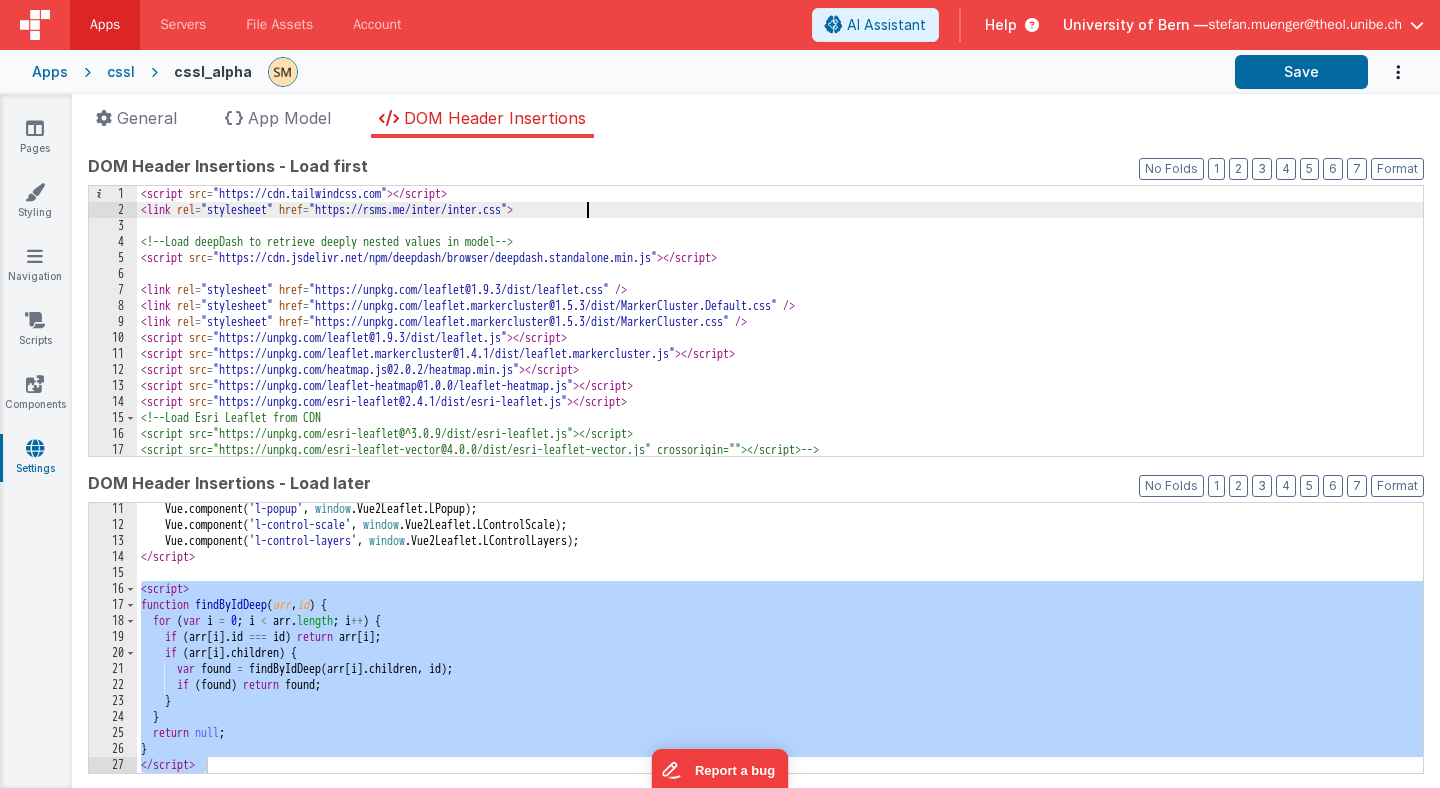 click on "< script   src = "https://cdn.tailwindcss.com" > </ script > < link   rel = "stylesheet"   href = "https://rsms.me/inter/inter.css" > <!--  Load deepDash to retrieve deeply nested values in model --> < script   src = "https://cdn.jsdelivr.net/npm/deepdash/browser/deepdash.standalone.min.js" > </ script > < link   rel = "stylesheet"   href = "https://unpkg.com/leaflet@1.9.3/dist/leaflet.css"   /> < link   rel = "stylesheet"   href = "https://unpkg.com/leaflet.markercluster@1.5.3/dist/MarkerCluster.Default.css"   /> < link   rel = "stylesheet"   href = "https://unpkg.com/leaflet.markercluster@1.5.3/dist/MarkerCluster.css"   /> < script   src = "https://unpkg.com/leaflet@1.9.3/dist/leaflet.js" > </ script > < script   src = "https://unpkg.com/leaflet.markercluster@1.4.1/dist/leaflet.markercluster.js" > </ script > < script   src = "https://unpkg.com/heatmap.js@2.0.2/heatmap.min.js" > </ script > < script   src = "https://unpkg.com/leaflet-heatmap@1.0.0/leaflet-heatmap.js" > </ script > < script   src = > </ > <" at bounding box center [780, 337] 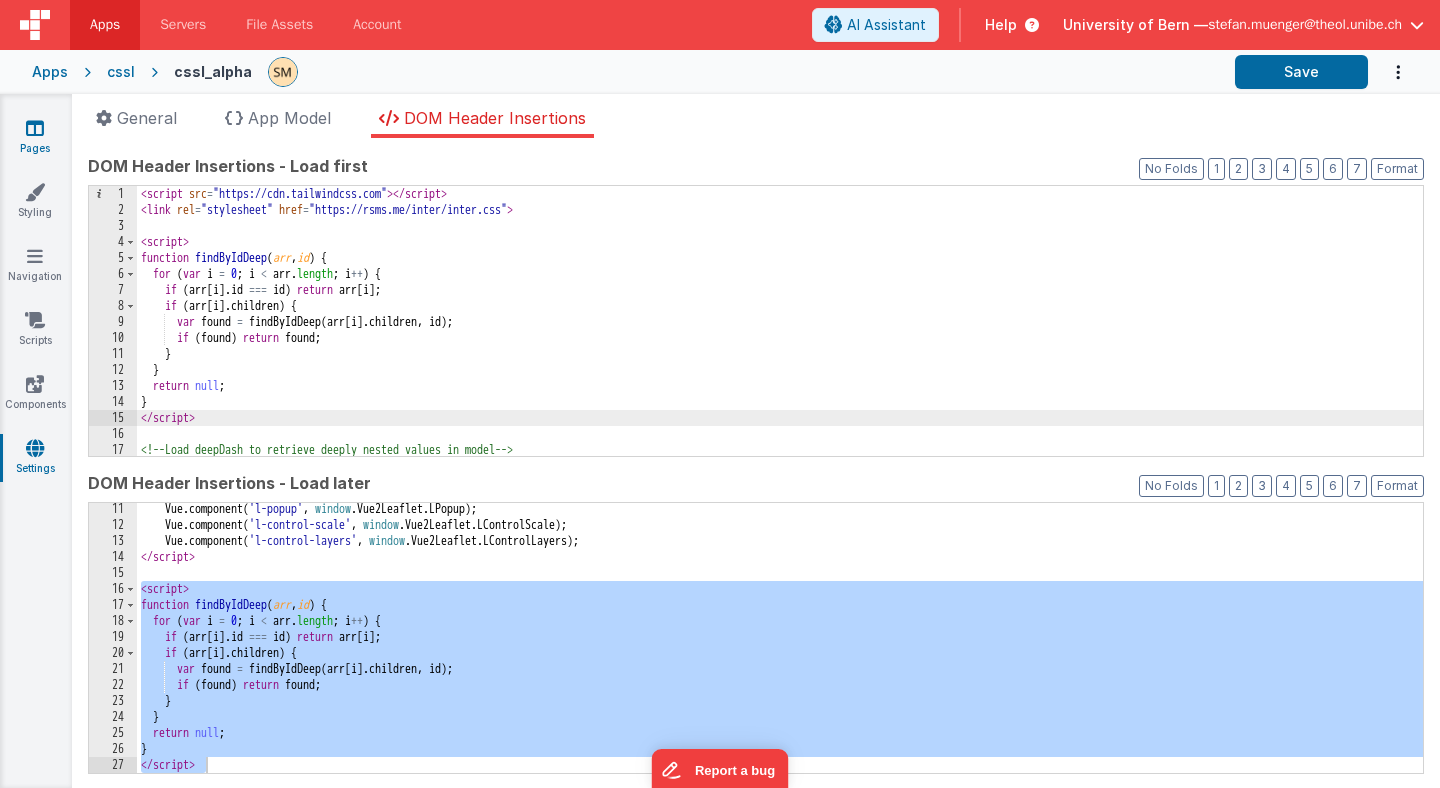 click at bounding box center [35, 128] 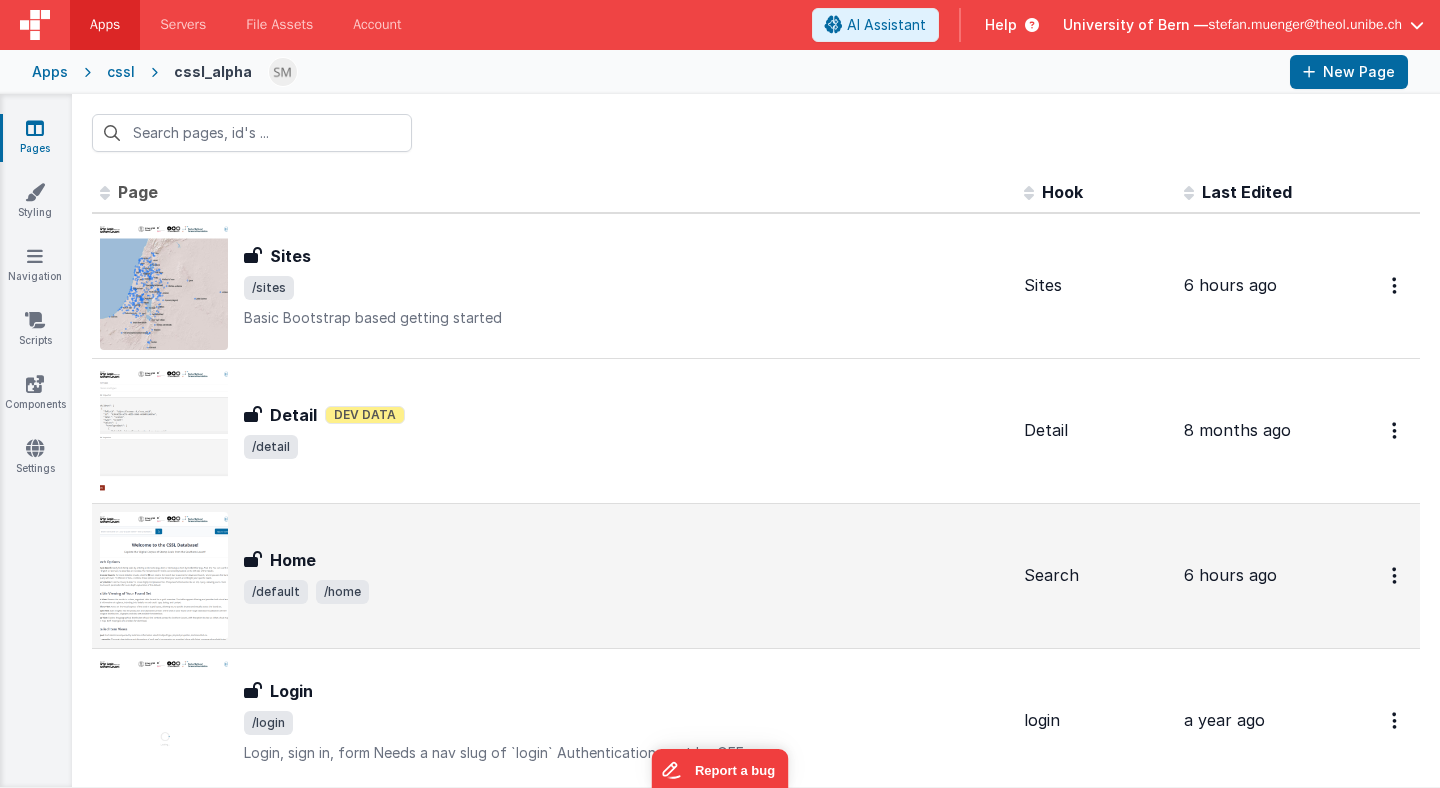 click on "Home
Home
/default
/home" at bounding box center (554, 576) 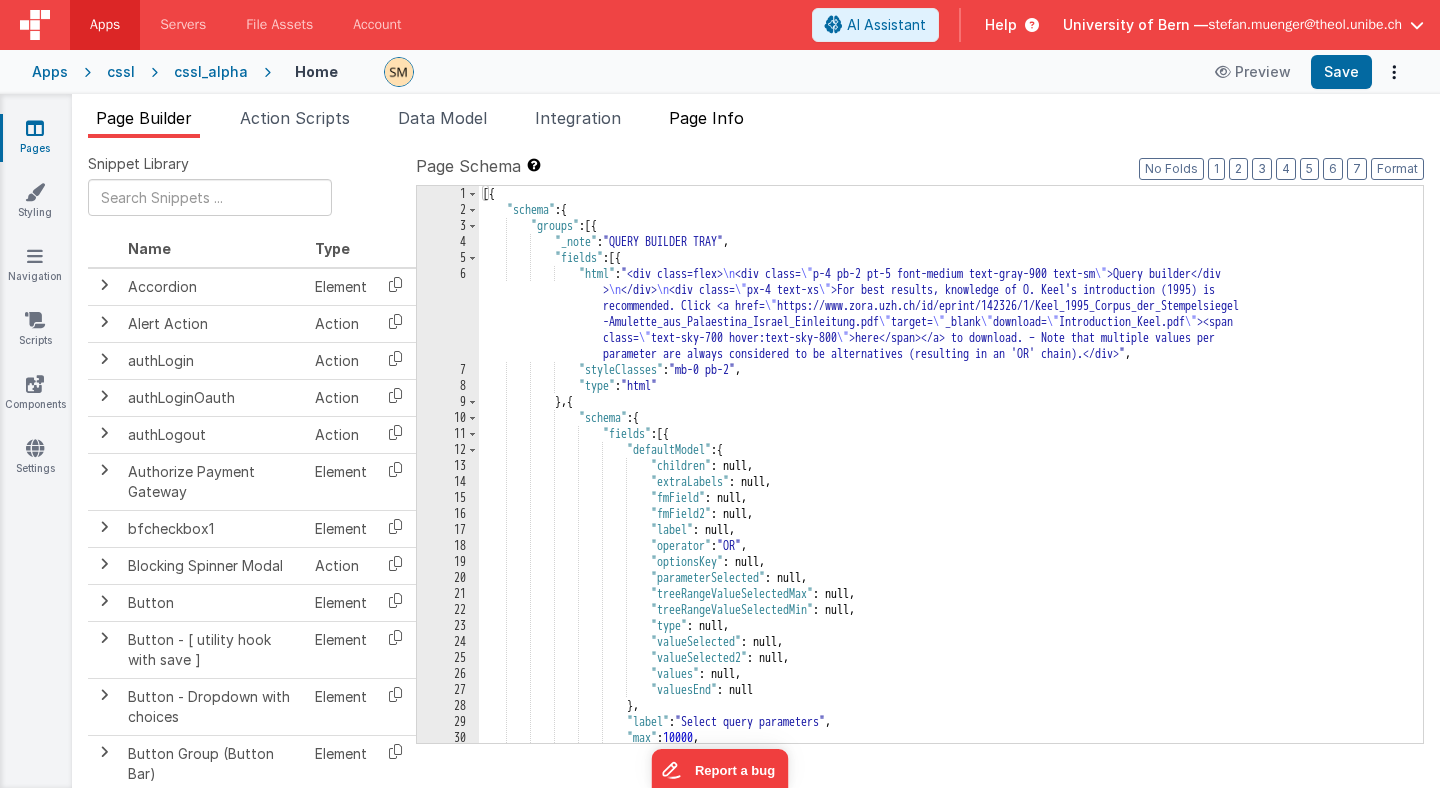 click on "Page Info" at bounding box center (706, 118) 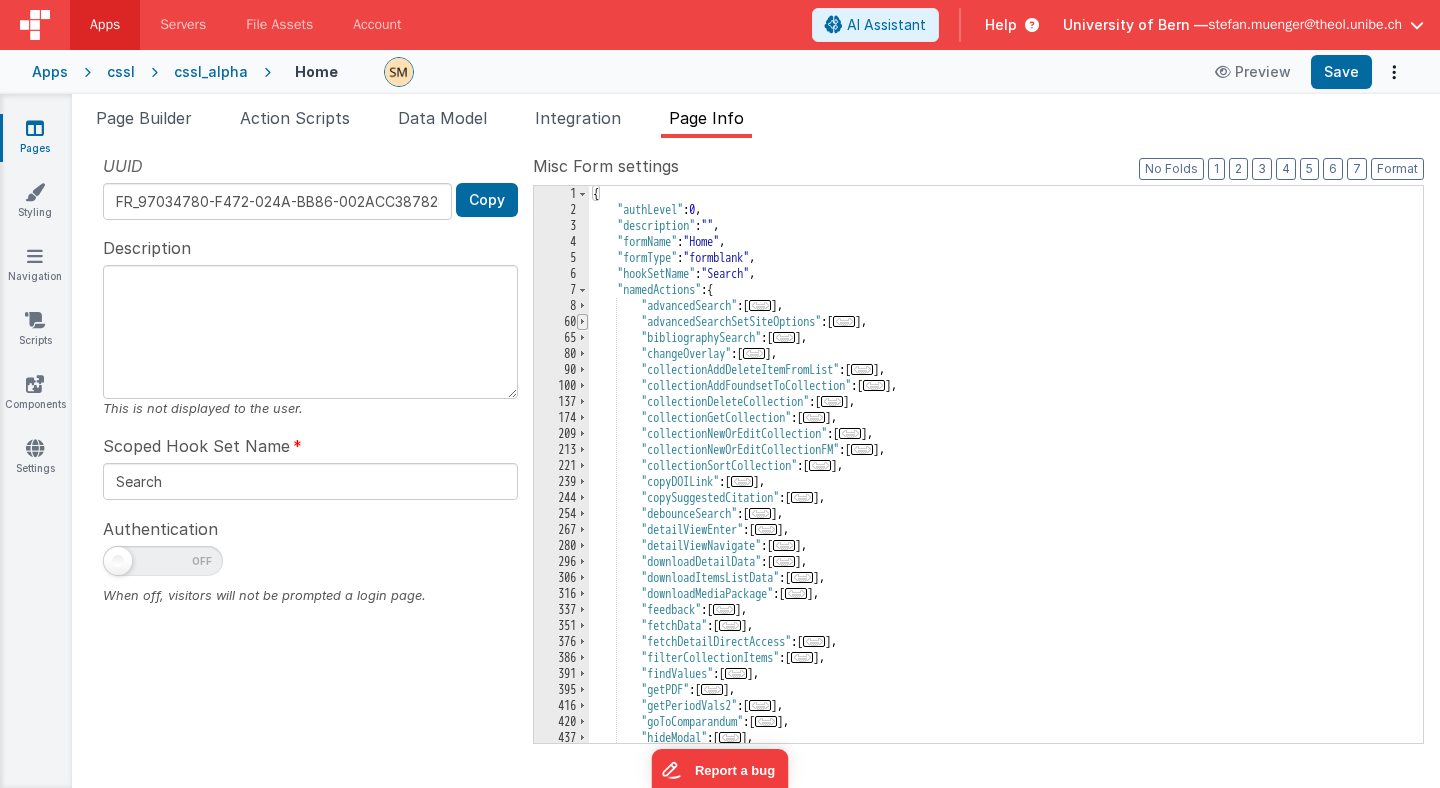 scroll, scrollTop: 0, scrollLeft: 0, axis: both 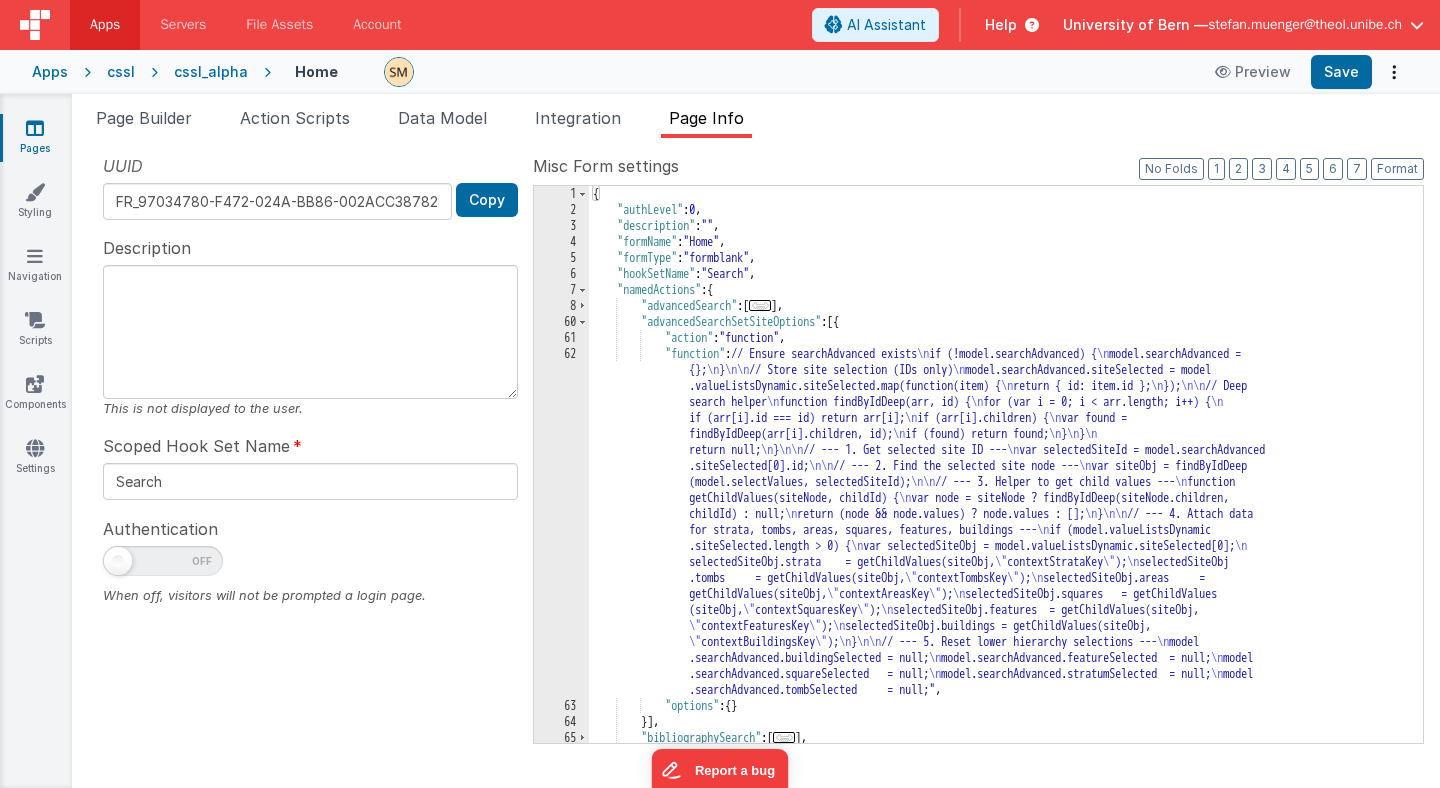 click on "{
"authLevel" :  0 ,
"description" :  "" ,
"formName" :  "Home" ,
"formType" :  "formblank" ,
"hookSetName" :  "Search" ,
"namedActions" :  {
"advancedSearch" :  [ ... ] ,
"advancedSearchSetSiteOptions" :  [{                "action" :  "function" ,
"function" :  "// Ensure searchAdvanced exists \n if (!model.searchAdvanced) { \n     model.searchAdvanced =                   {}; \n }
// Store site selection (IDs only) \n model.searchAdvanced.siteSelected = model                  .valueListsDynamic.siteSelected.map(function(item) {
return { id: item.id };
});
// Deep                   search helper
function findByIdDeep(arr, id) {
for (var i = 0; i < arr.length; i++) {
if (arr[i].id === id) return arr[i];
if (arr[i].children) {
var found =
}
}
}" at bounding box center (1006, 480) 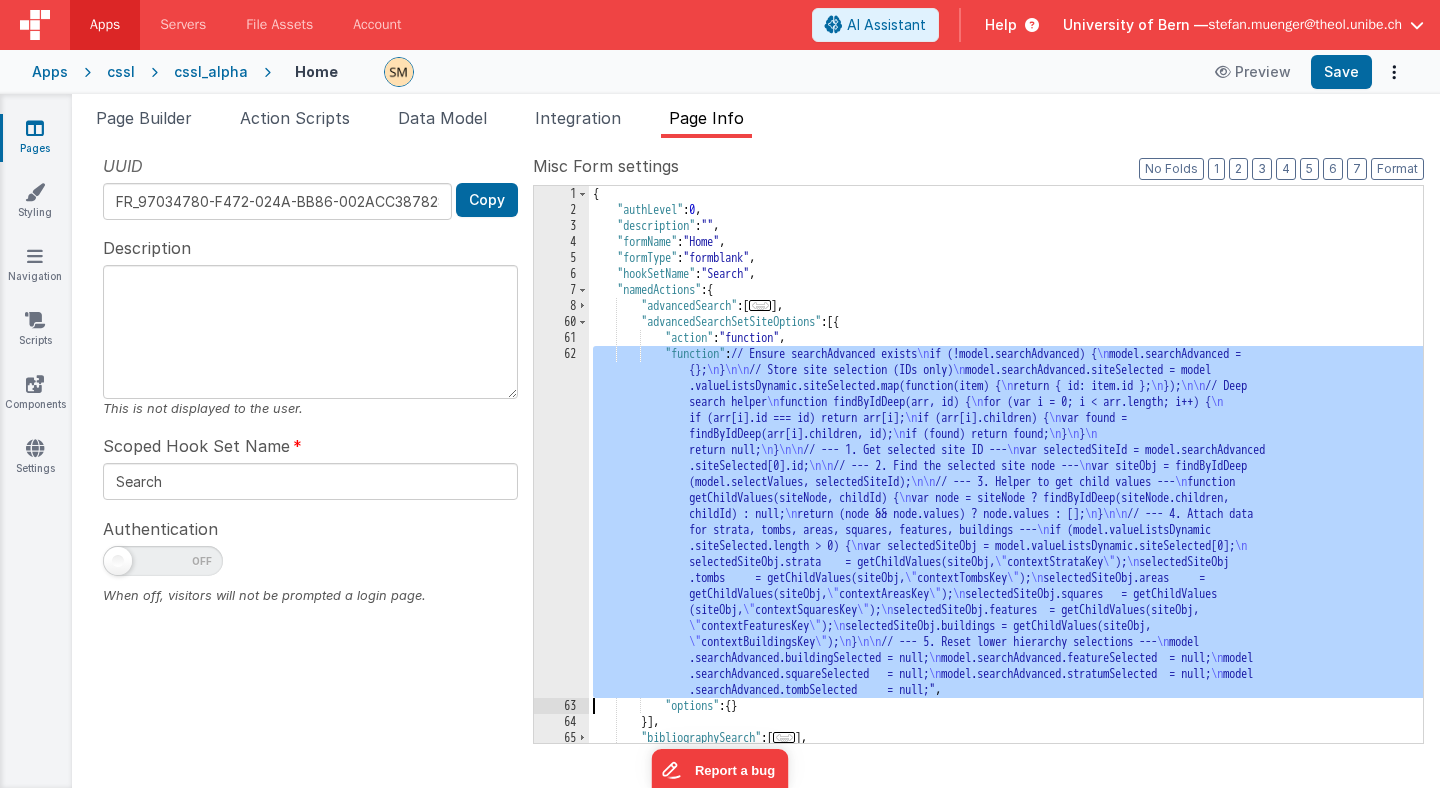 click on "62" at bounding box center [561, 522] 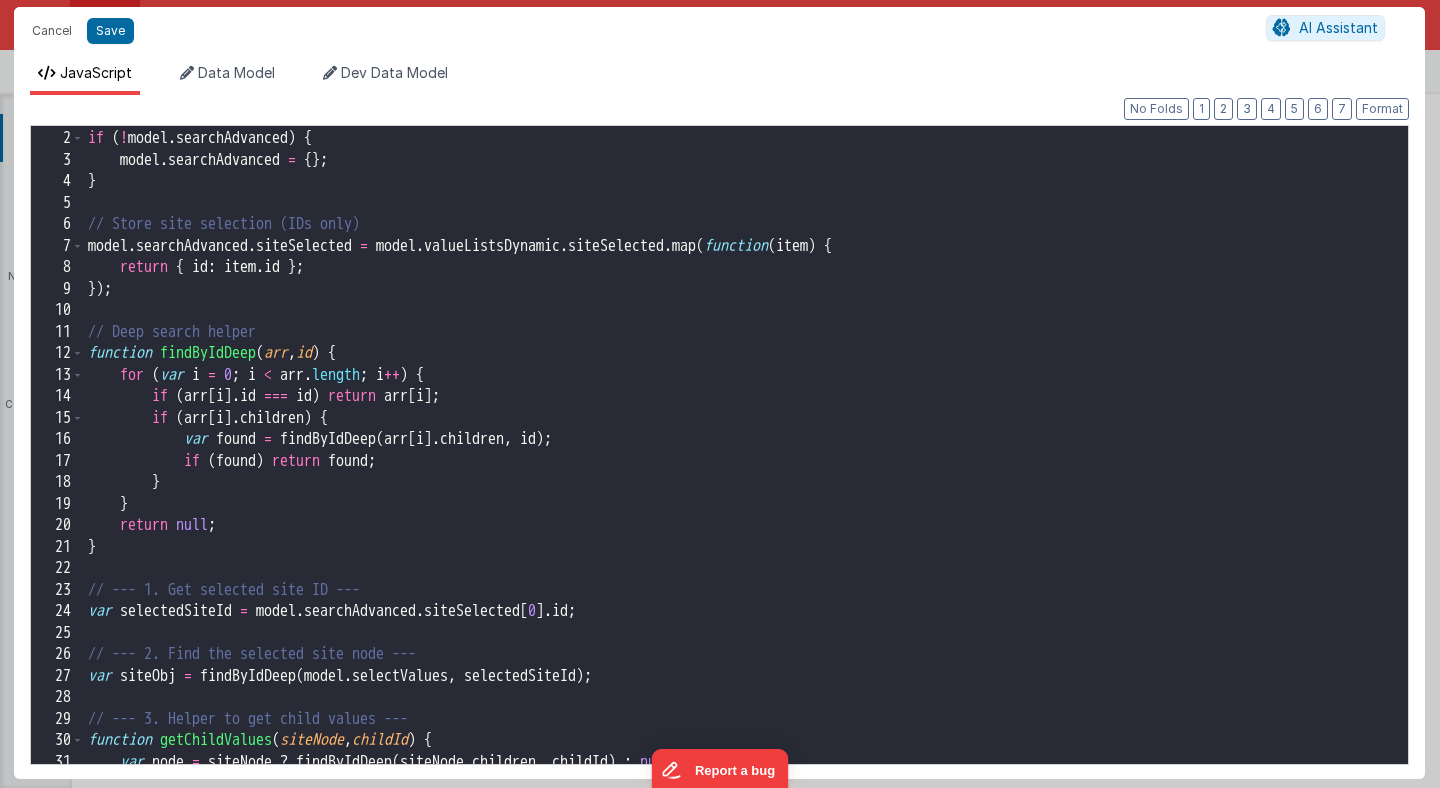 scroll, scrollTop: 39, scrollLeft: 0, axis: vertical 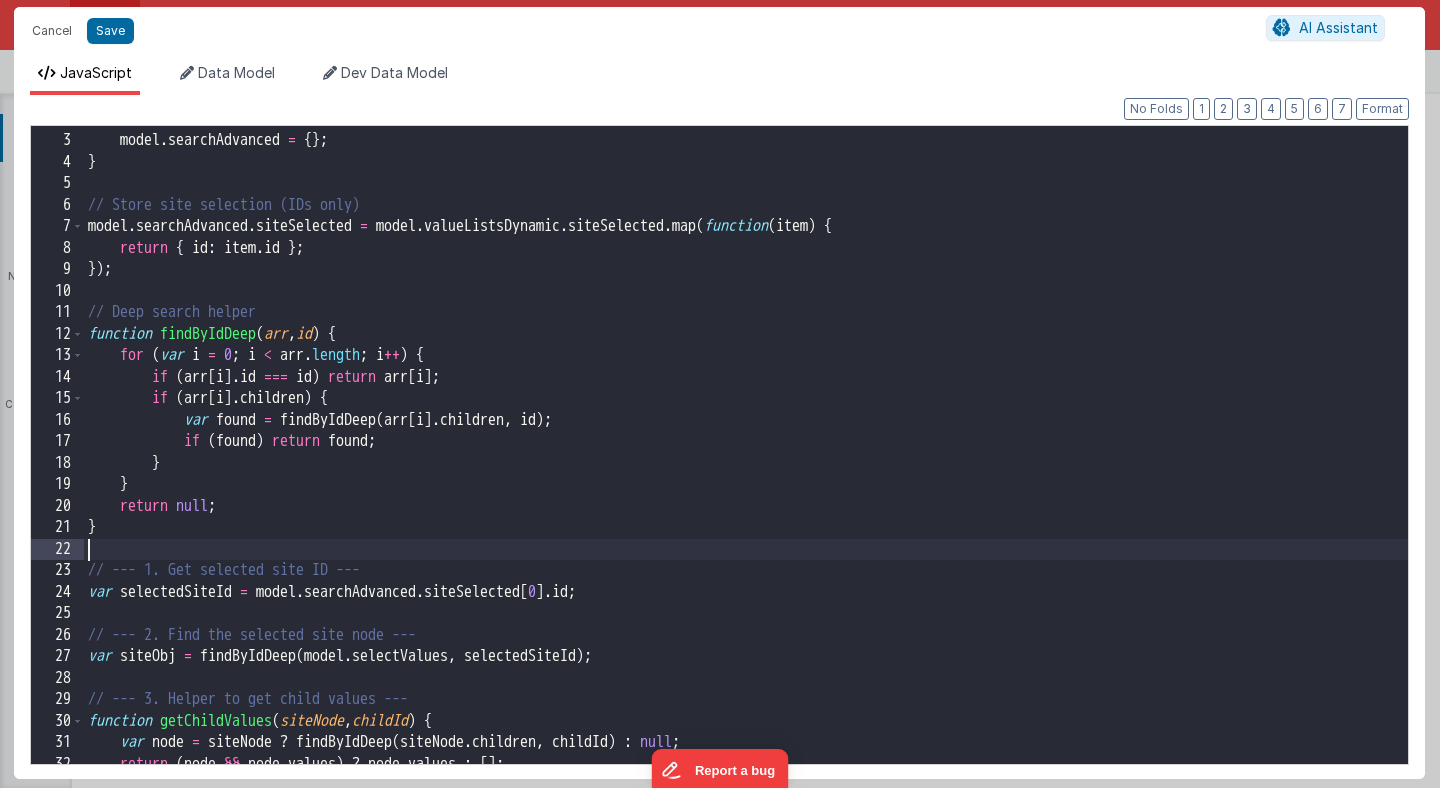 click on "if   ( ! model . searchAdvanced )   {      model . searchAdvanced   =   { } ; } // Store site selection (IDs only) model . searchAdvanced . siteSelected   =   model . valueListsDynamic . siteSelected . map ( function ( item )   {      return   {   id :   item . id   } ; }) ; // Deep search helper function   findByIdDeep ( arr ,  id )   {      for   ( var   i   =   0 ;   i   <   arr . length ;   i ++ )   {           if   ( arr [ i ] . id   ===   id )   return   arr [ i ] ;           if   ( arr [ i ] . children )   {                var   found   =   findByIdDeep ( arr [ i ] . children ,   id ) ;                if   ( found )   return   found ;           }      }      return   null ; } // --- 1. Get selected site ID --- var   selectedSiteId   =   model . searchAdvanced . siteSelected [ 0 ] . id ; // --- 2. Find the selected site node --- var   siteObj   =   findByIdDeep ( model . selectValues ,   selectedSiteId ) ; // --- 3. Helper to get child values --- function   getChildValues ( siteNode ,  childId )   { var" at bounding box center (746, 449) 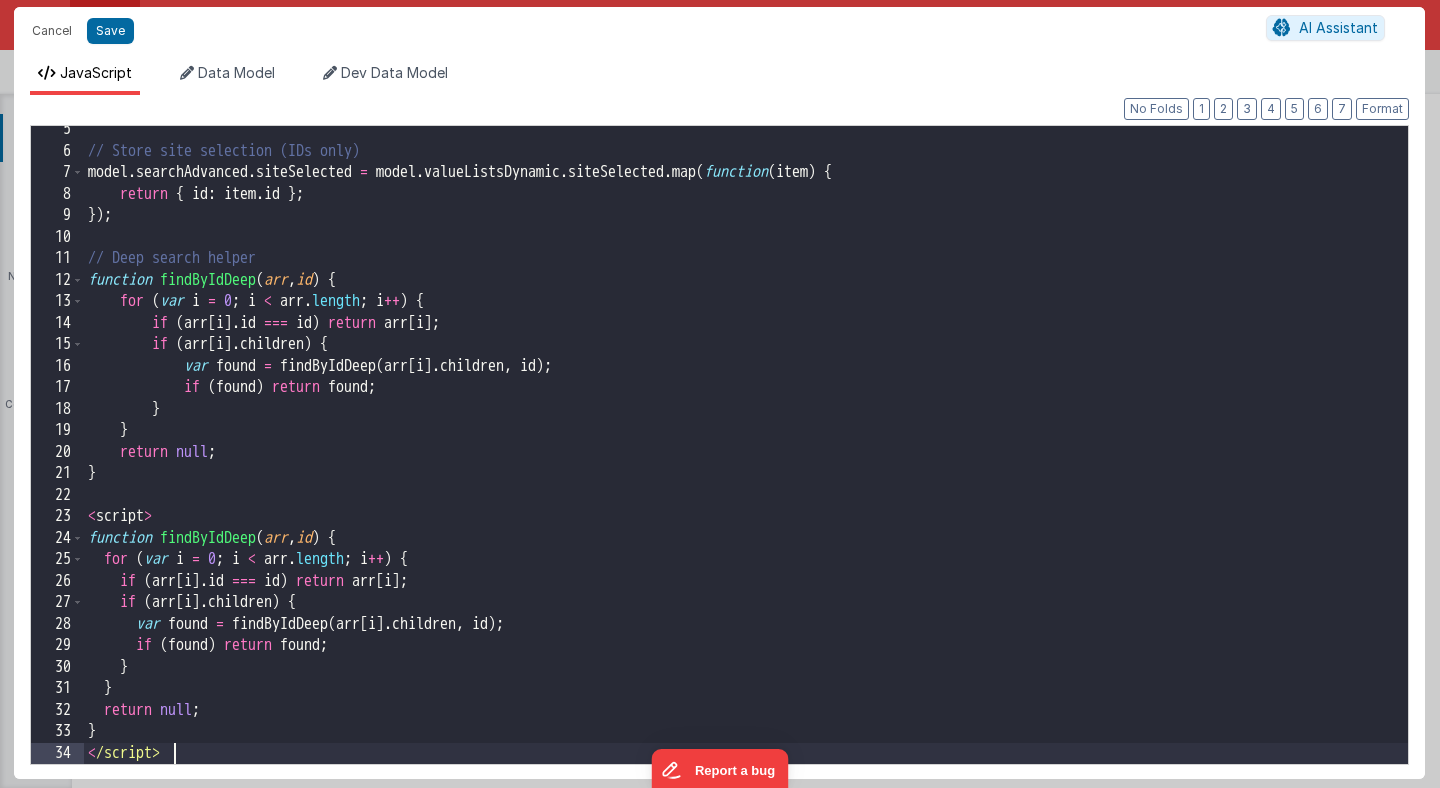 scroll, scrollTop: 93, scrollLeft: 0, axis: vertical 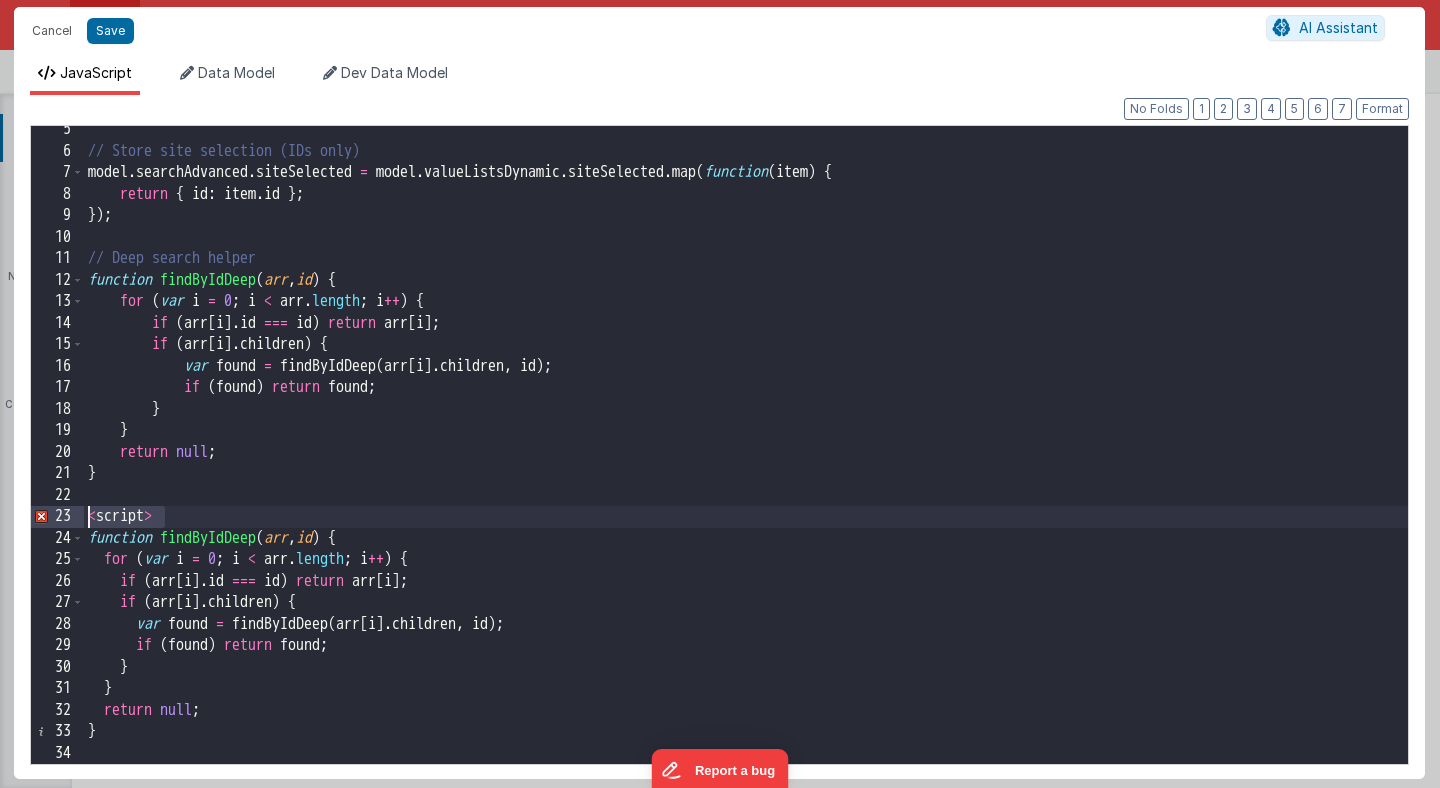 drag, startPoint x: 164, startPoint y: 516, endPoint x: 45, endPoint y: 515, distance: 119.0042 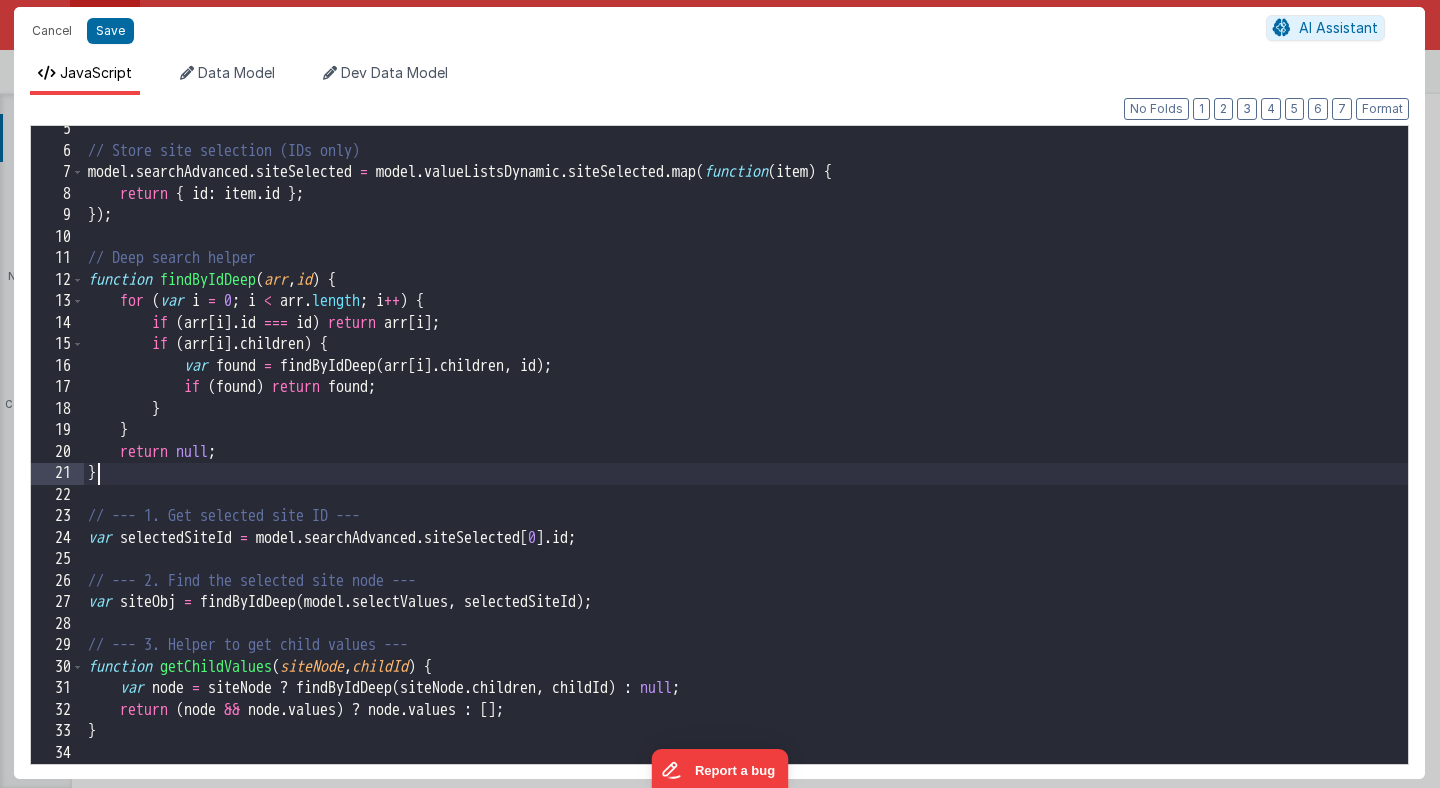 click on "// Store site selection (IDs only) model . searchAdvanced . siteSelected   =   model . valueListsDynamic . siteSelected . map ( function ( item )   {      return   {   id :   item . id   } ; }) ; // Deep search helper function   findByIdDeep ( arr ,  id )   {      for   ( var   i   =   0 ;   i   <   arr . length ;   i ++ )   {           if   ( arr [ i ] . id   ===   id )   return   arr [ i ] ;           if   ( arr [ i ] . children )   {                var   found   =   findByIdDeep ( arr [ i ] . children ,   id ) ;                if   ( found )   return   found ;           }      }      return   null ; } // --- 1. Get selected site ID --- var   selectedSiteId   =   model . searchAdvanced . siteSelected [ 0 ] . id ; // --- 2. Find the selected site node --- var   siteObj   =   findByIdDeep ( model . selectValues ,   selectedSiteId ) ; // --- 3. Helper to get child values --- function   getChildValues ( siteNode ,  childId )   {      var   node   =   siteNode   ?   findByIdDeep ( siteNode . children ,   childId" at bounding box center [746, 459] 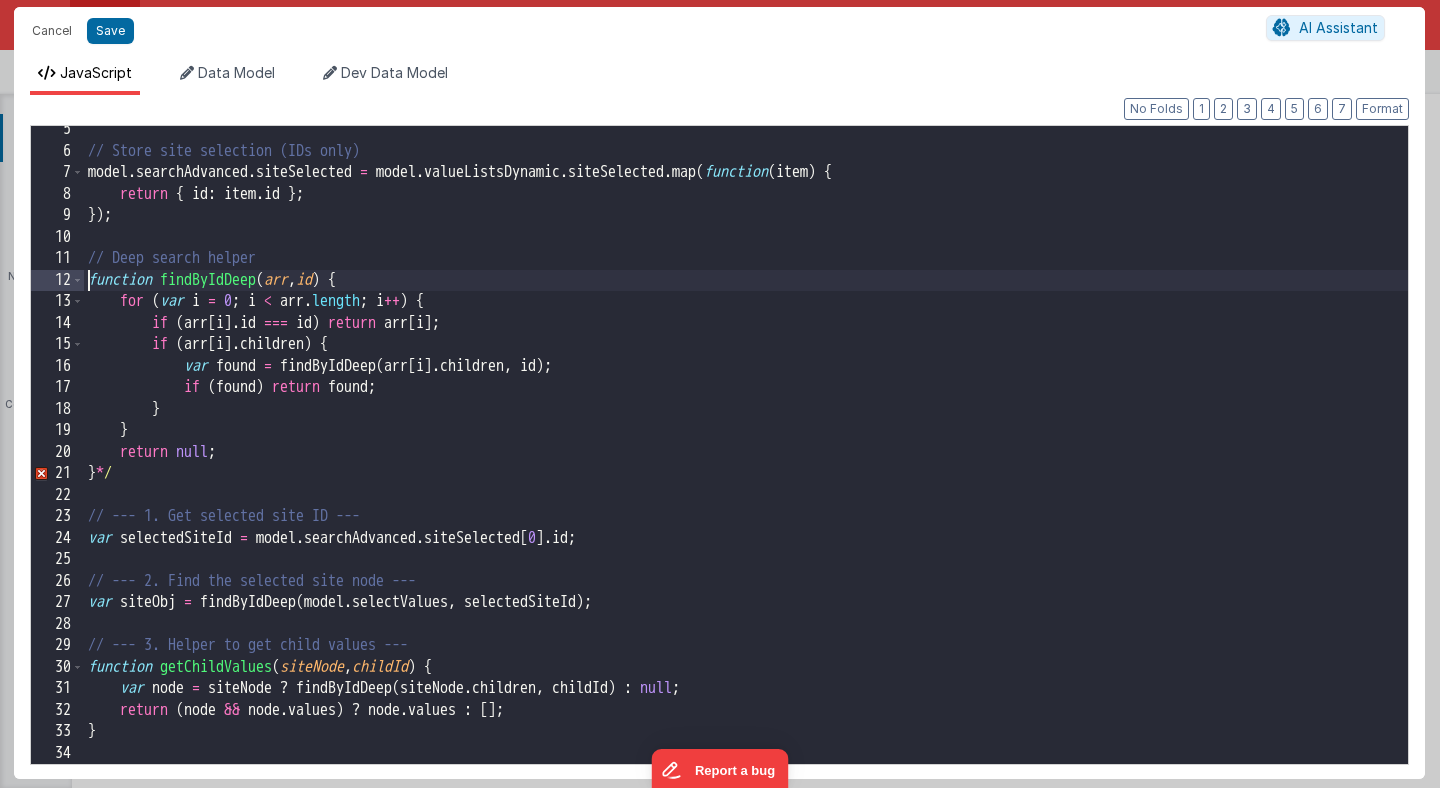click on "// Store site selection (IDs only) model . searchAdvanced . siteSelected   =   model . valueListsDynamic . siteSelected . map ( function ( item )   {      return   {   id :   item . id   } ; }) ; // Deep search helper function   findByIdDeep ( arr ,  id )   {      for   ( var   i   =   0 ;   i   <   arr . length ;   i ++ )   {           if   ( arr [ i ] . id   ===   id )   return   arr [ i ] ;           if   ( arr [ i ] . children )   {                var   found   =   findByIdDeep ( arr [ i ] . children ,   id ) ;                if   ( found )   return   found ;           }      }      return   null ; } * / // --- 1. Get selected site ID --- var   selectedSiteId   =   model . searchAdvanced . siteSelected [ 0 ] . id ; // --- 2. Find the selected site node --- var   siteObj   =   findByIdDeep ( model . selectValues ,   selectedSiteId ) ; // --- 3. Helper to get child values --- function   getChildValues ( siteNode ,  childId )   {      var   node   =   siteNode   ?   findByIdDeep ( siteNode . children ,   )" at bounding box center [746, 459] 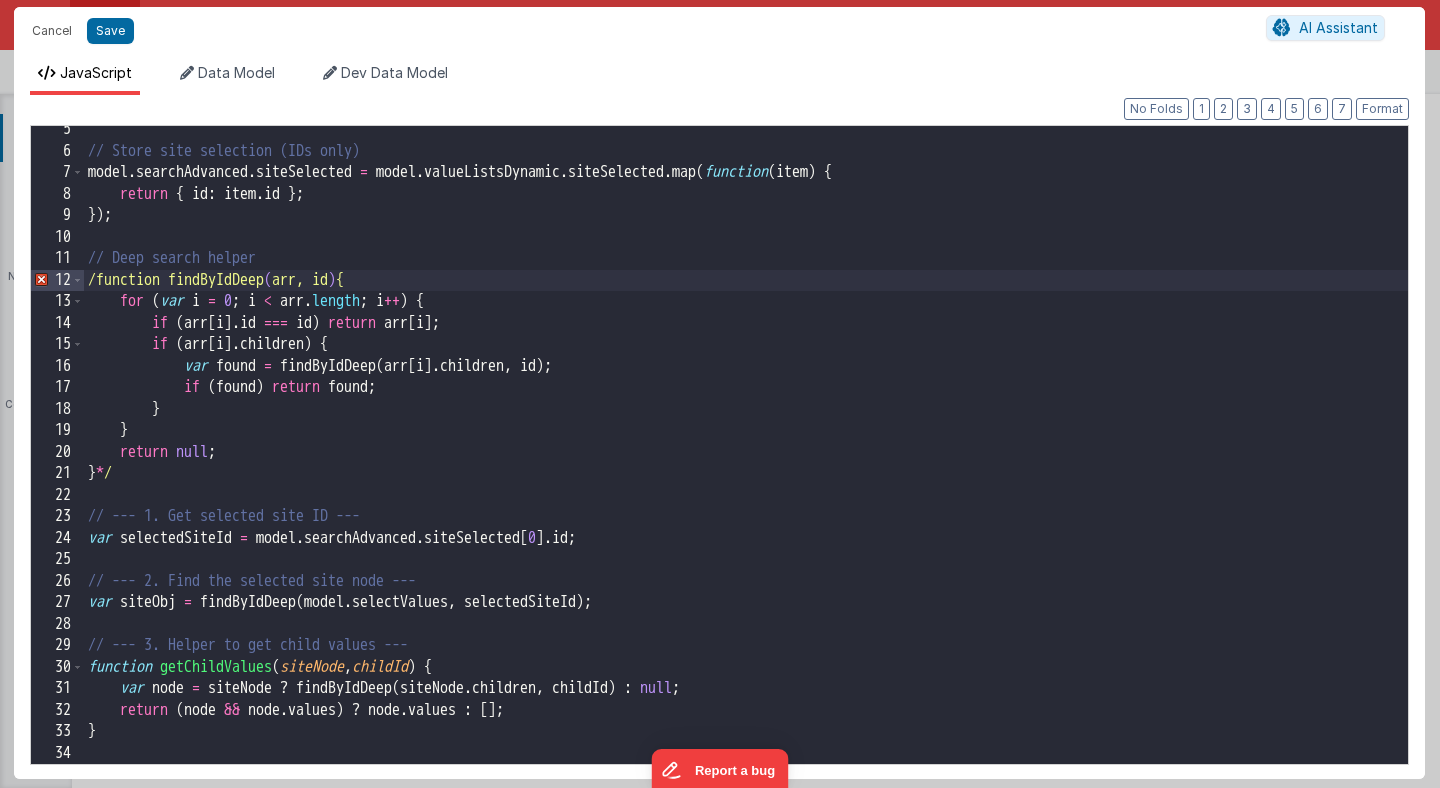 type 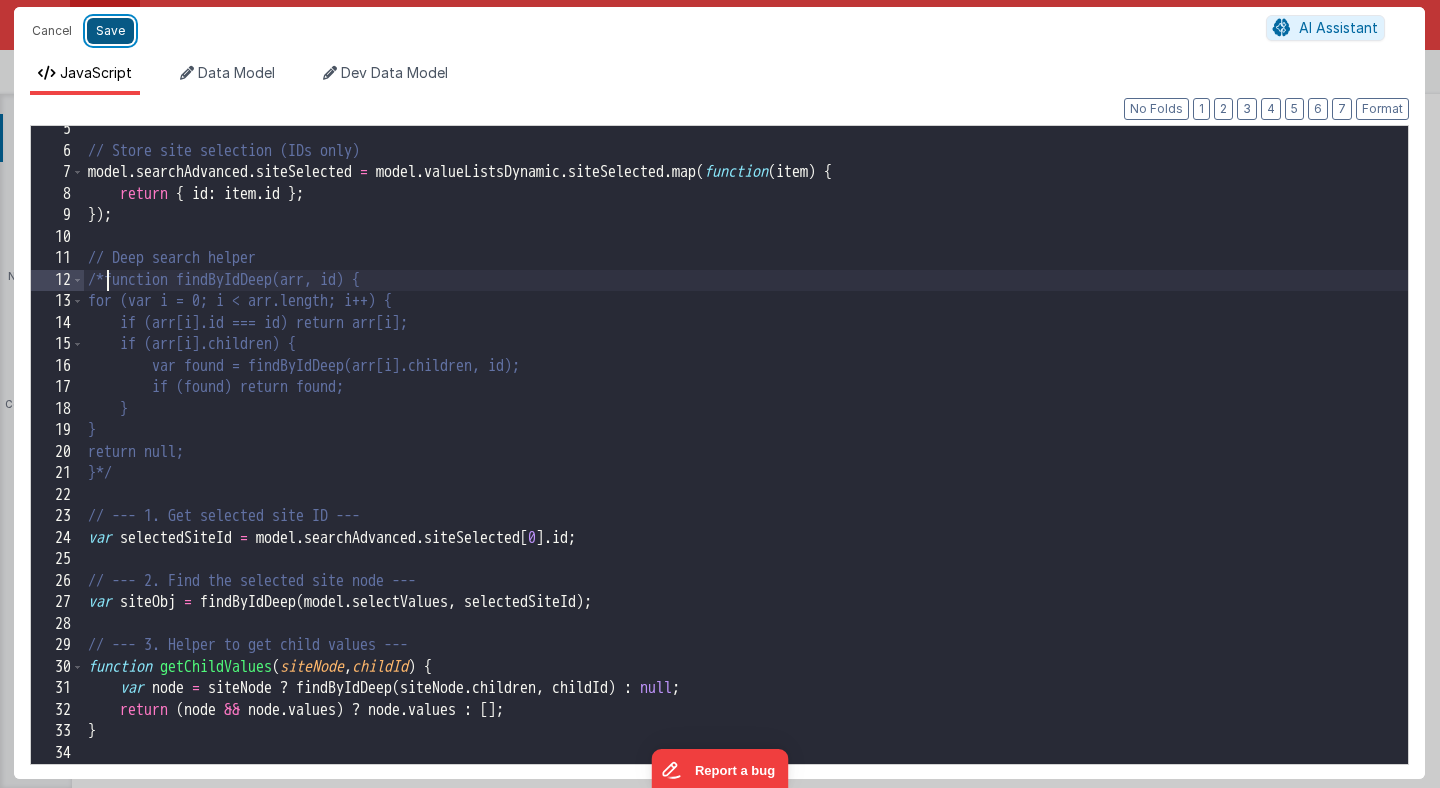 click on "Save" at bounding box center (110, 31) 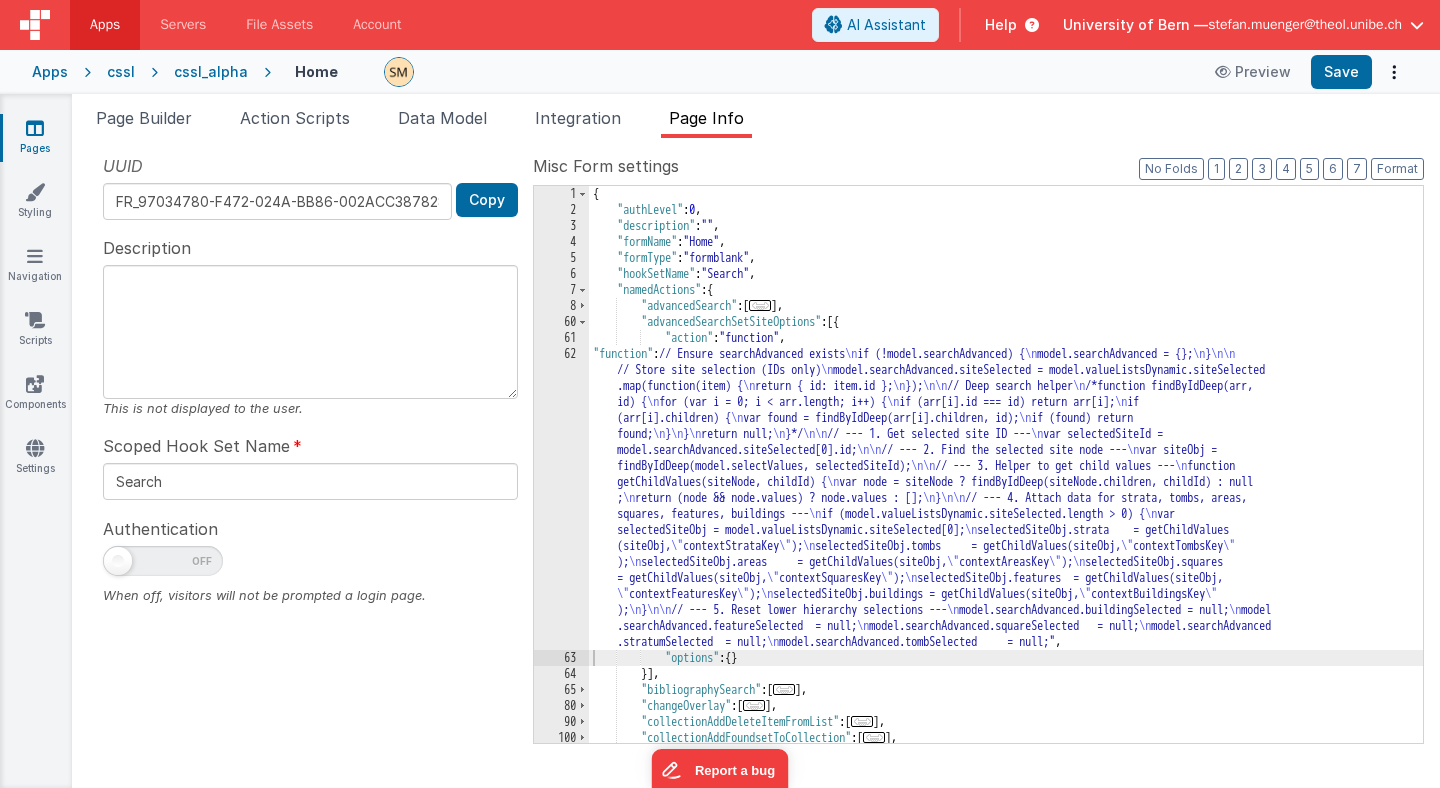 click on "{
"authLevel" :  0 ,
"description" :  "" ,
"formName" :  "Home" ,
"formType" :  "formblank" ,
"hookSetName" :  "Search" ,
"namedActions" :  {
"advancedSearch" :  [ ... ] ,
"advancedSearchSetSiteOptions" :  [{
"action" :  "function" , "function" :  "// Ensure searchAdvanced exists
if (!model.searchAdvanced) {
model.searchAdvanced = {};
}
// Store site selection (IDs only)
model.searchAdvanced.siteSelected = model.valueListsDynamic.siteSelected
.map(function(item) {
return { id: item.id };
});
// Deep search helper
/*function findByIdDeep(arr,  		 id) {
for (var i = 0; i < arr.length; i++) {
if (arr[i].id === id) return arr[i];
if  		 (arr[i].children) {
var found = findByIdDeep(arr[i].children, id);
if (found) return  		 found;
}
}
return null;
}*/
// --- 1. Get selected site ID ---" at bounding box center [1006, 480] 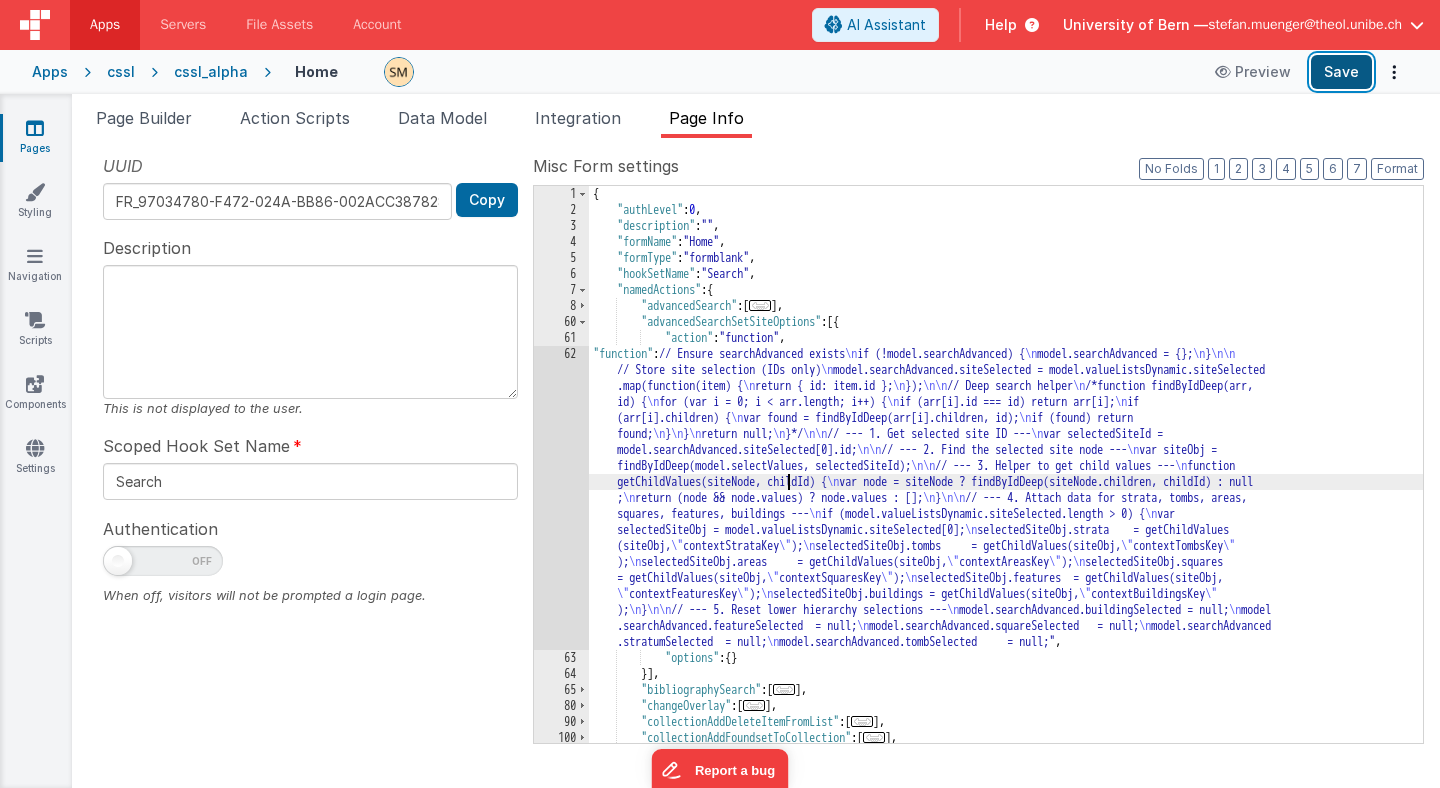 click on "Save" at bounding box center [1341, 72] 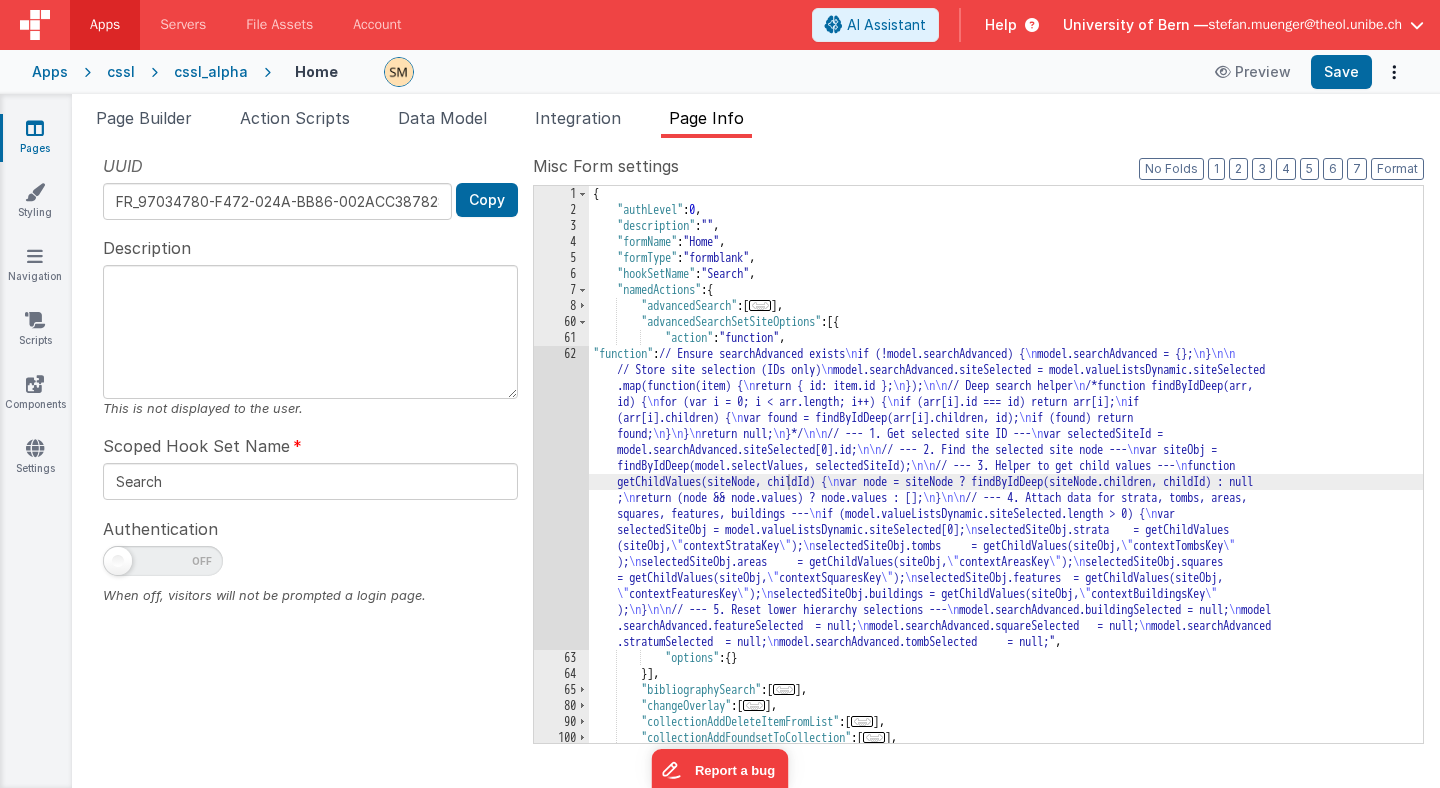 click on "62" at bounding box center (561, 498) 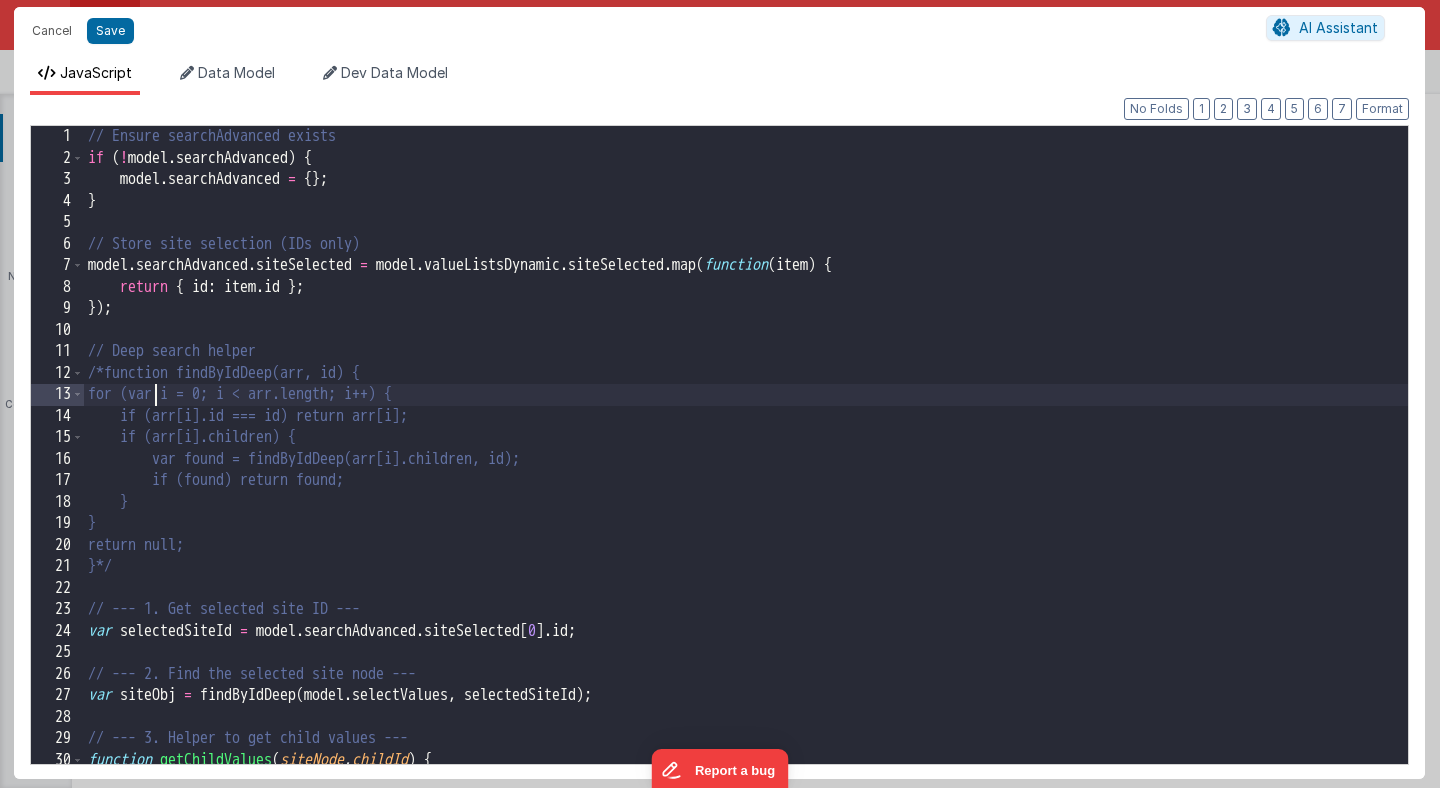 scroll, scrollTop: 0, scrollLeft: 0, axis: both 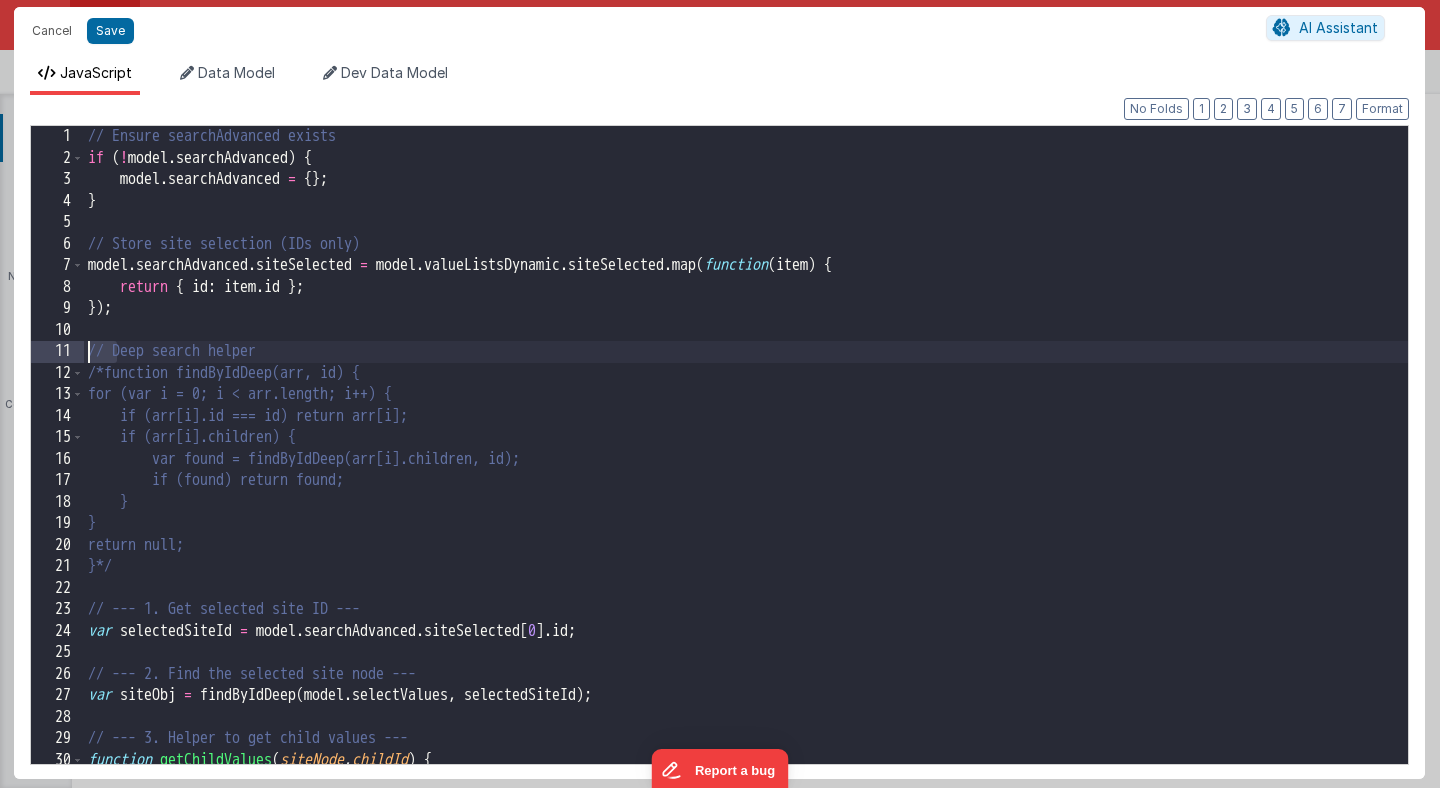 drag, startPoint x: 114, startPoint y: 351, endPoint x: 60, endPoint y: 352, distance: 54.00926 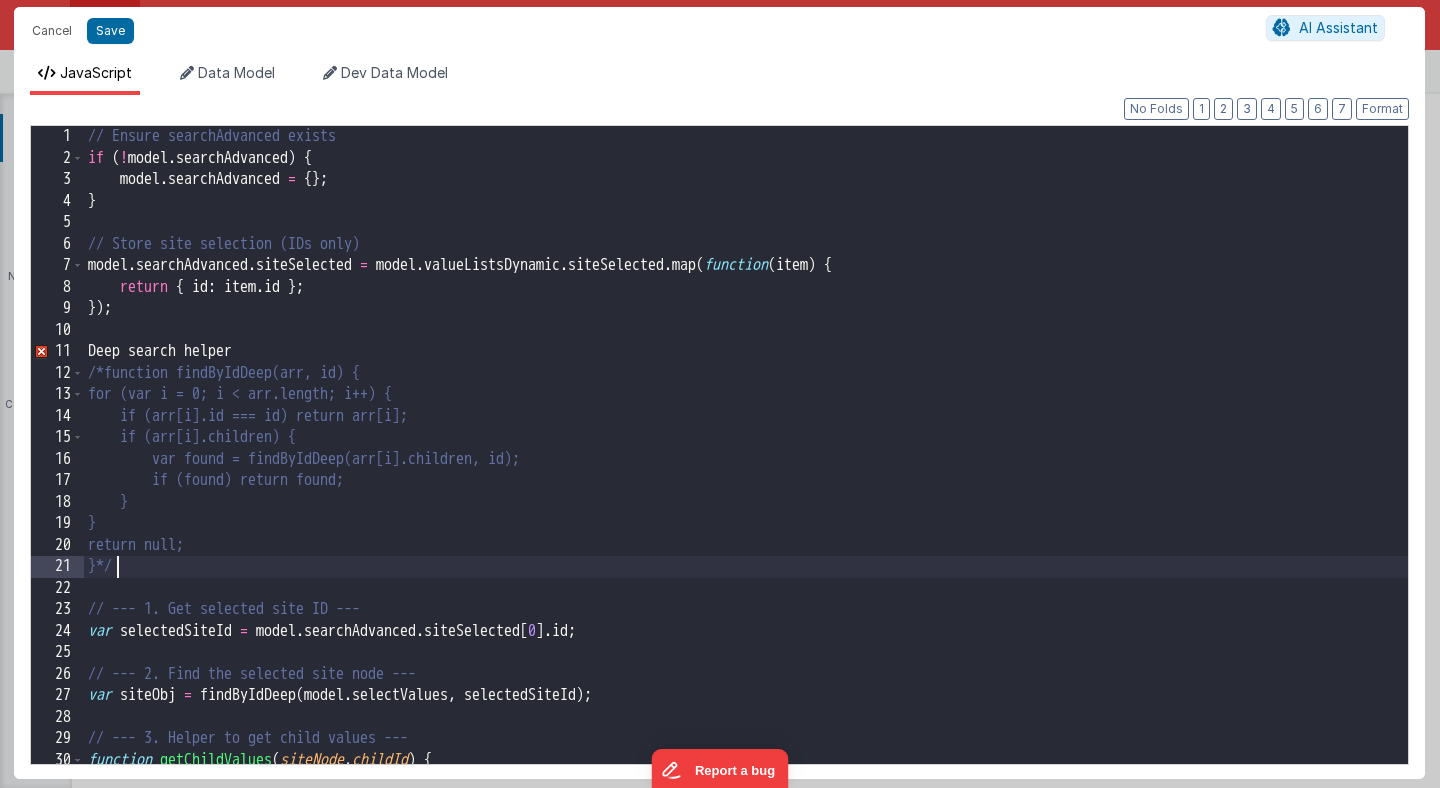 click on "// Ensure searchAdvanced exists if   ( ! model . searchAdvanced )   {      model . searchAdvanced   =   { } ; } // Store site selection (IDs only) model . searchAdvanced . siteSelected   =   model . valueListsDynamic . siteSelected . map ( function ( item )   {      return   {   id :   item . id   } ; }) ; Deep   search   helper /*function findByIdDeep(arr, id) {     for (var i = 0; i < arr.length; i++) {          if (arr[i].id === id) return arr[i];          if (arr[i].children) {               var found = findByIdDeep(arr[i].children, id);               if (found) return found;          }     }     return null; }*/ // --- 1. Get selected site ID --- var   selectedSiteId   =   model . searchAdvanced . siteSelected [ 0 ] . id ; // --- 2. Find the selected site node --- var   siteObj   =   findByIdDeep ( model . selectValues ,   selectedSiteId ) ; // --- 3. Helper to get child values --- function   getChildValues ( siteNode ,  childId )   {      var   node   =   siteNode   ?   findByIdDeep ( siteNode . ,   )" at bounding box center [746, 466] 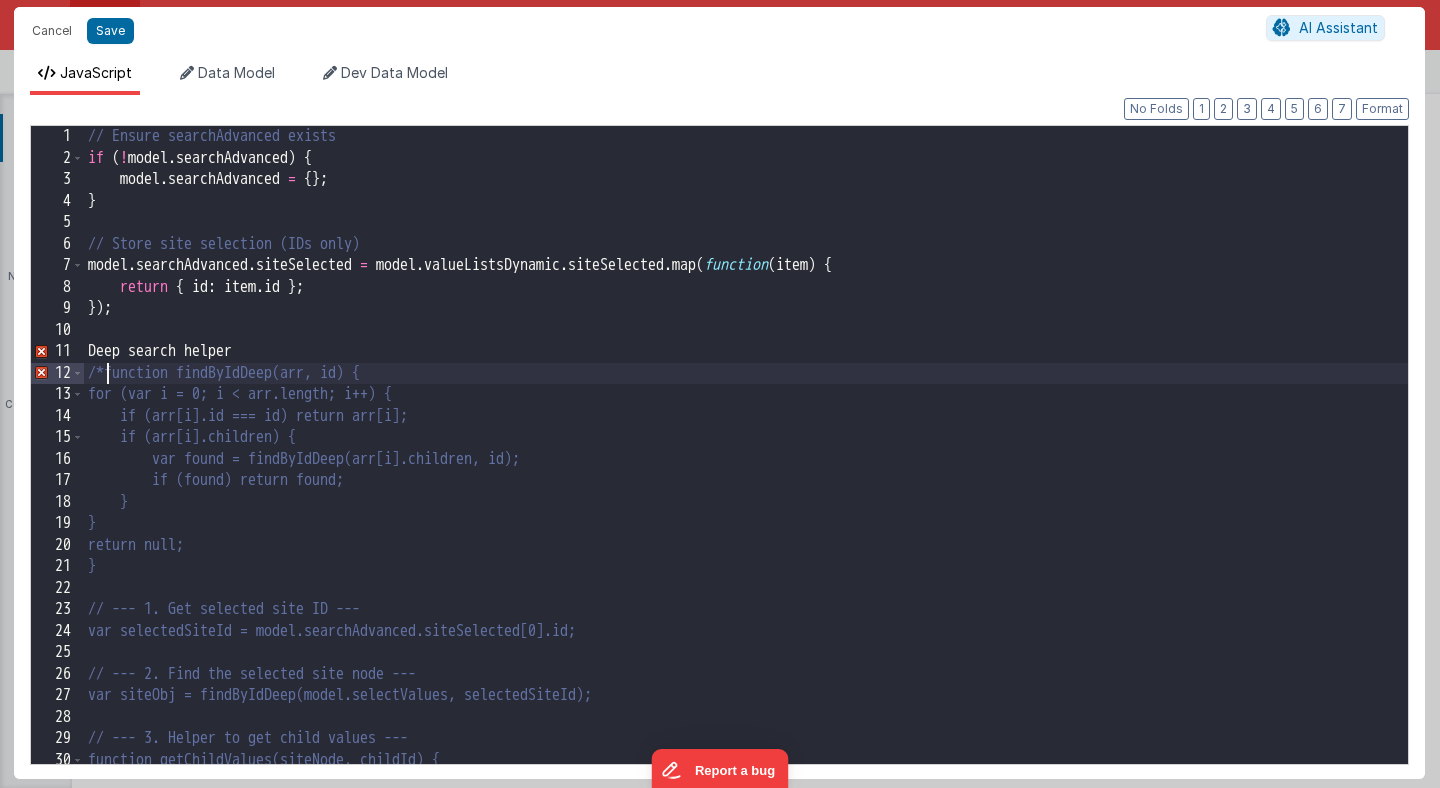click on "// Ensure searchAdvanced exists if   ( ! model . searchAdvanced )   {      model . searchAdvanced   =   { } ; } // Store site selection (IDs only) model . searchAdvanced . siteSelected   =   model . valueListsDynamic . siteSelected . map ( function ( item )   {      return   {   id :   item . id   } ; }) ; Deep   search   helper /*function findByIdDeep(arr, id) {     for (var i = 0; i < arr.length; i++) {          if (arr[i].id === id) return arr[i];          if (arr[i].children) {               var found = findByIdDeep(arr[i].children, id);               if (found) return found;          }     }     return null; } // --- 1. Get selected site ID --- var selectedSiteId = model.searchAdvanced.siteSelected[0].id; // --- 2. Find the selected site node --- var siteObj = findByIdDeep(model.selectValues, selectedSiteId); // --- 3. Helper to get child values --- function getChildValues(siteNode, childId) {     var node = siteNode ? findByIdDeep(siteNode.children, childId) : null;" at bounding box center (746, 466) 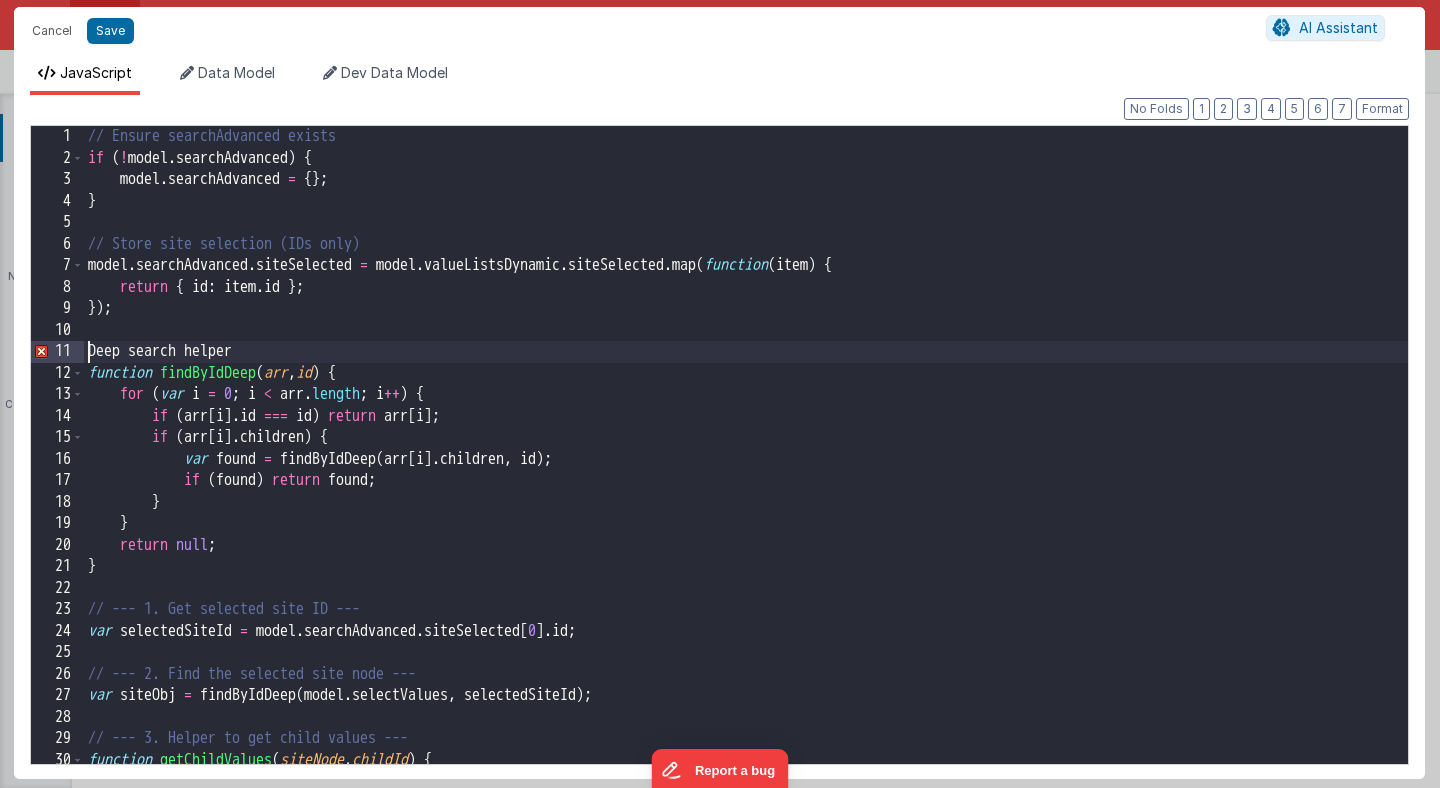 type 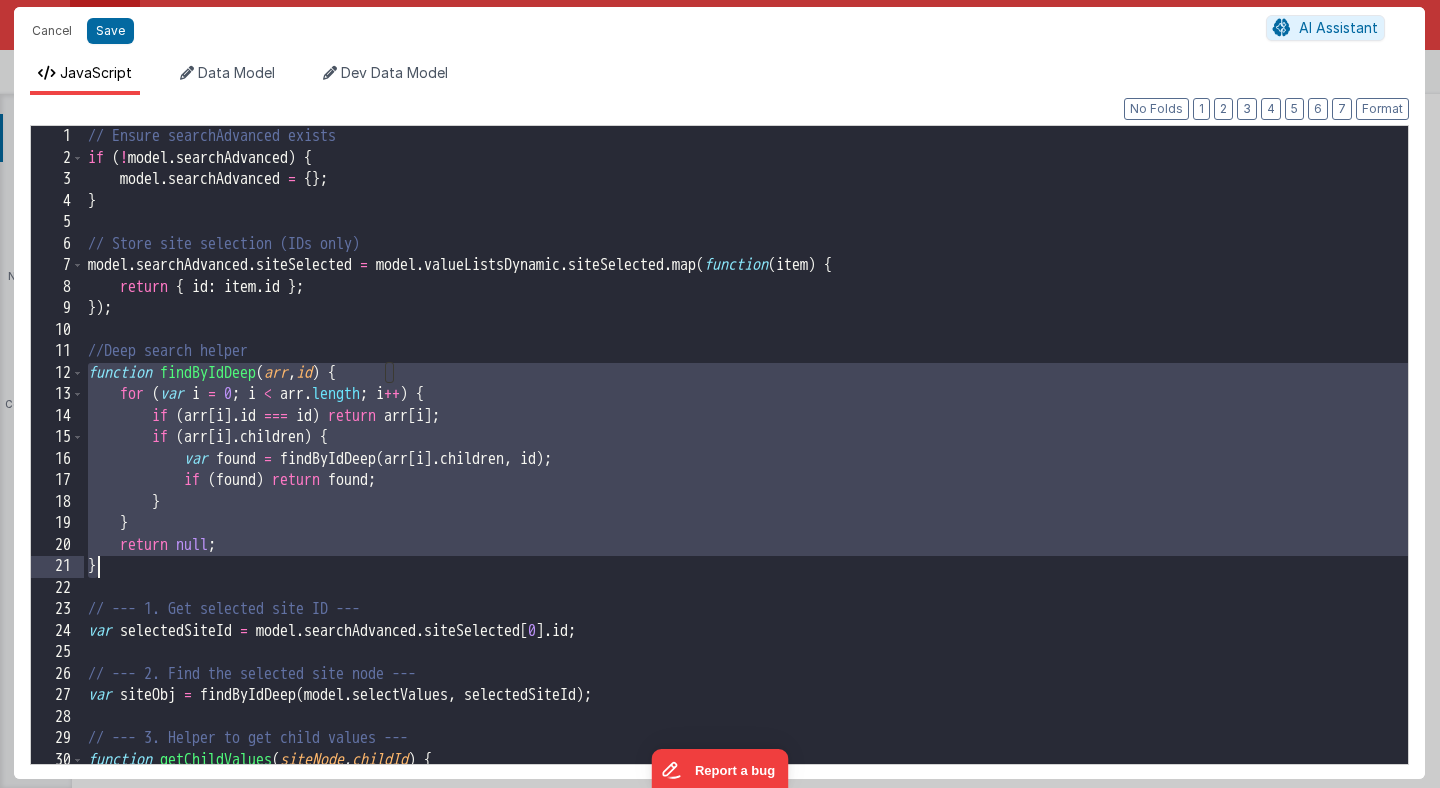 drag, startPoint x: 90, startPoint y: 372, endPoint x: 122, endPoint y: 573, distance: 203.53133 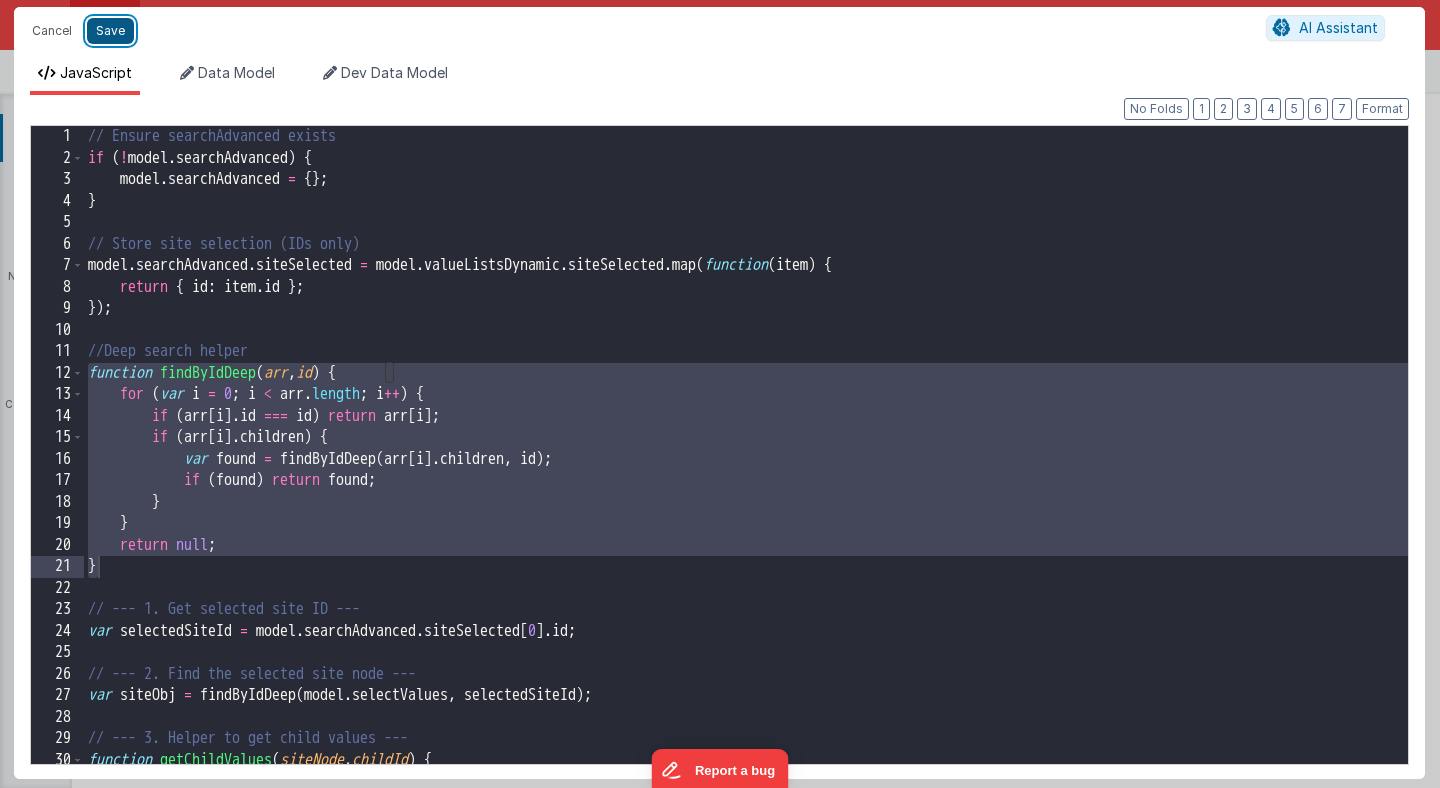 click on "Save" at bounding box center (110, 31) 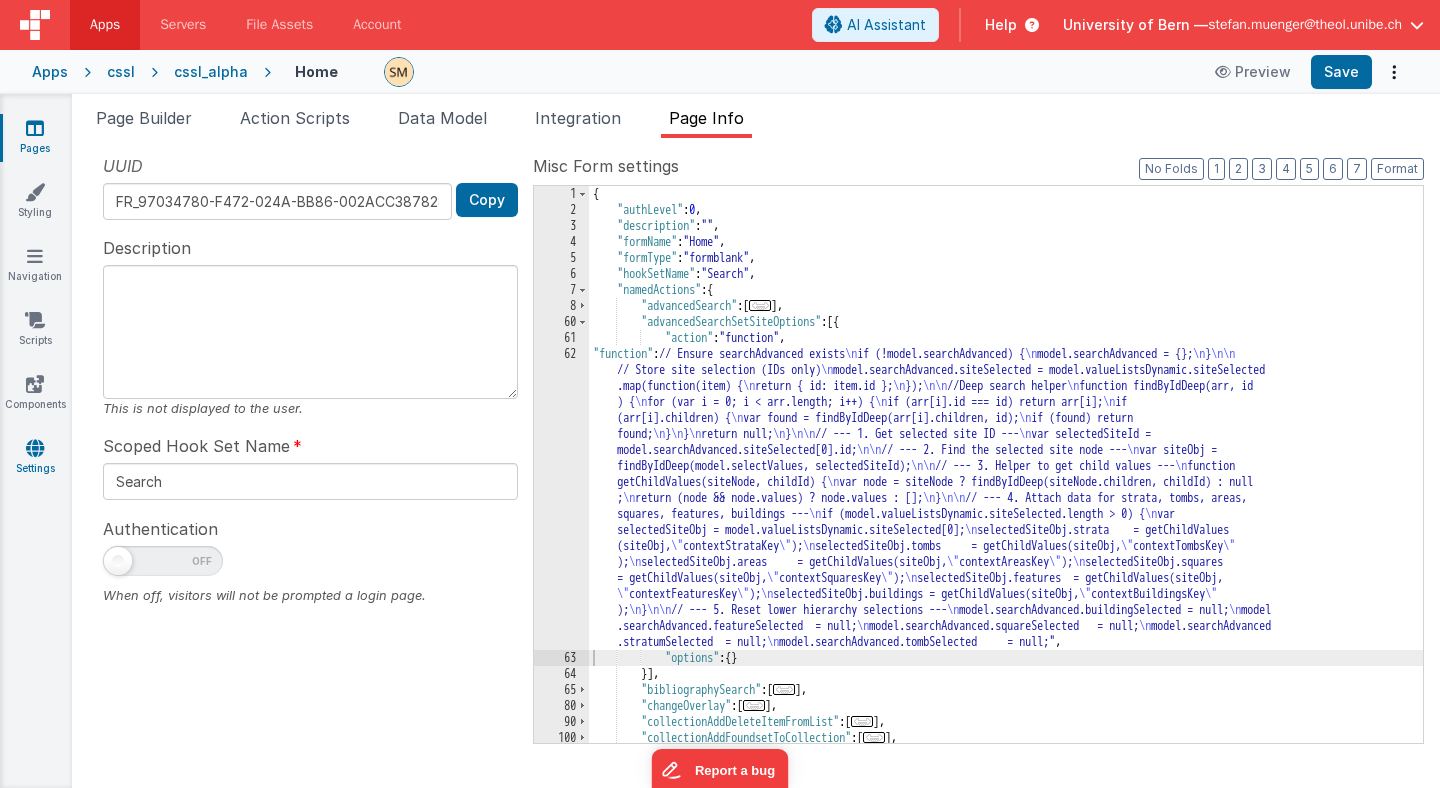 click at bounding box center [35, 448] 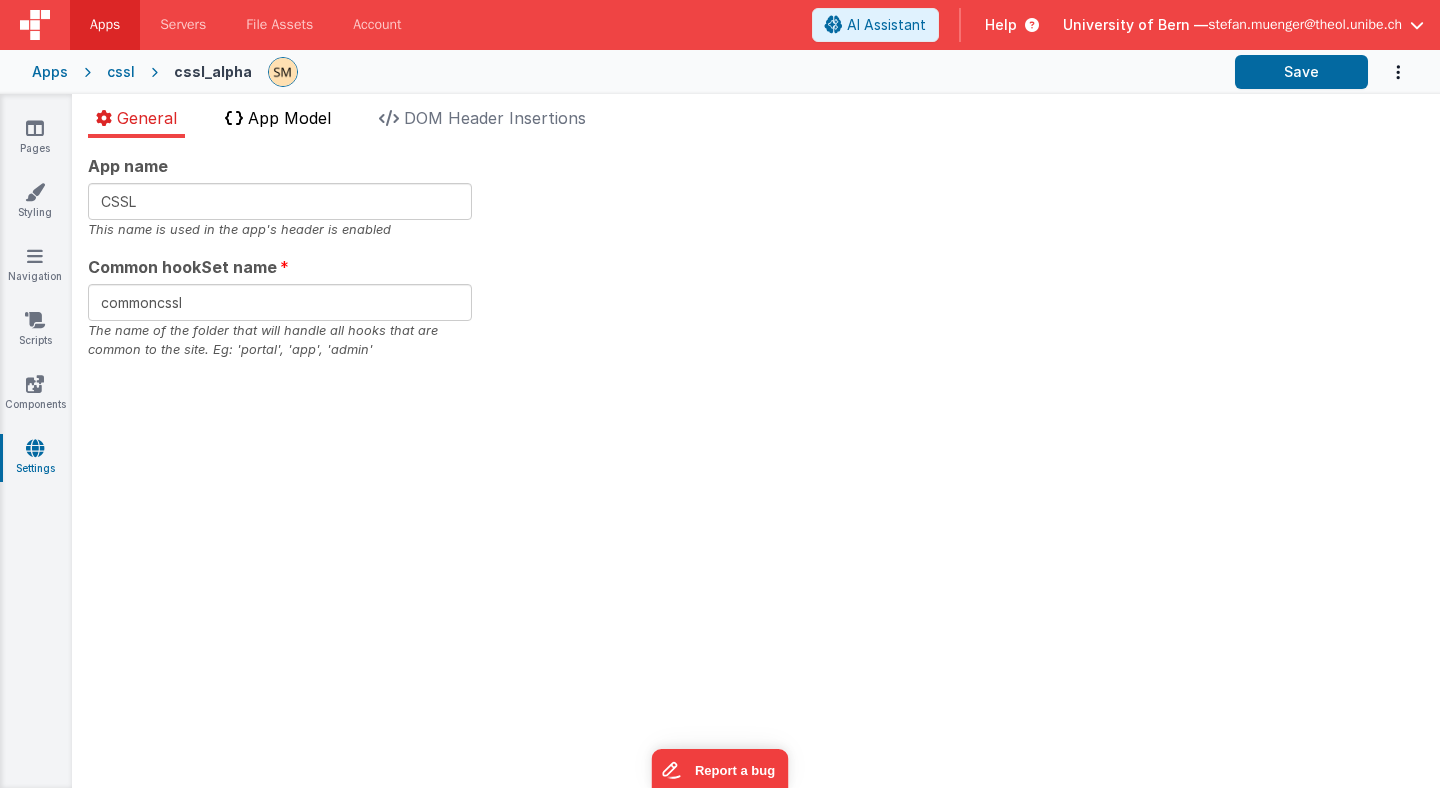 click on "App Model" at bounding box center (289, 118) 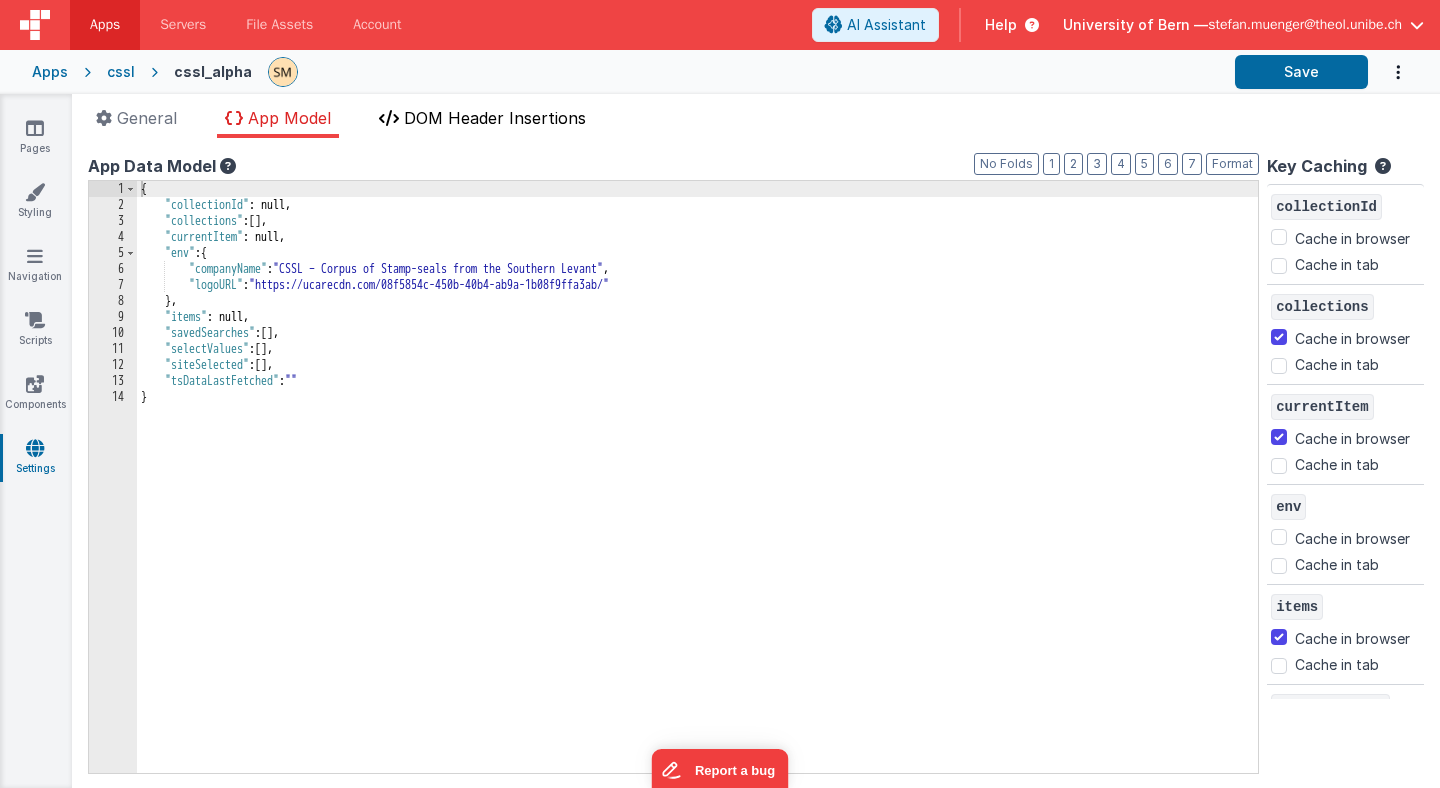 click on "DOM Header Insertions" at bounding box center [495, 118] 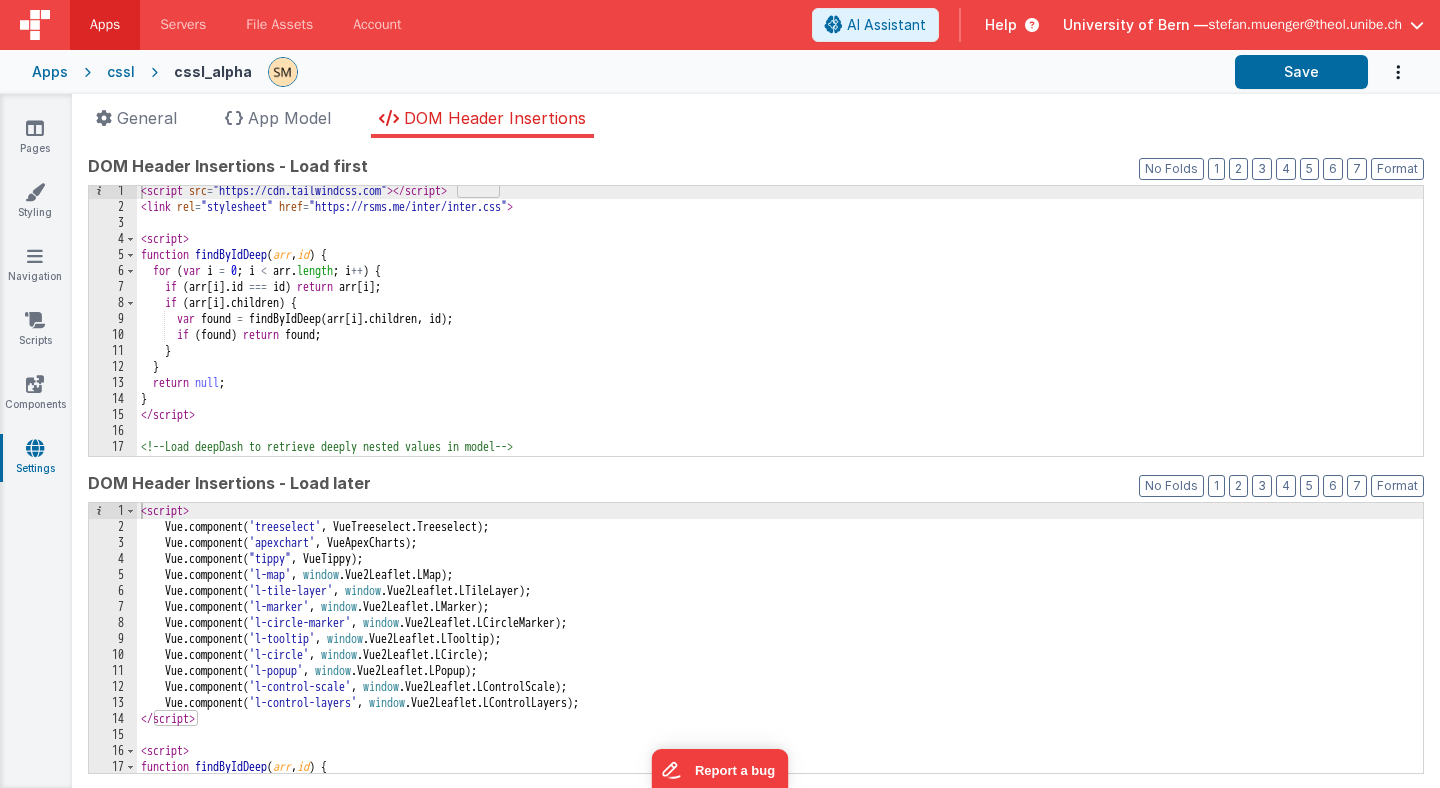 scroll, scrollTop: 0, scrollLeft: 0, axis: both 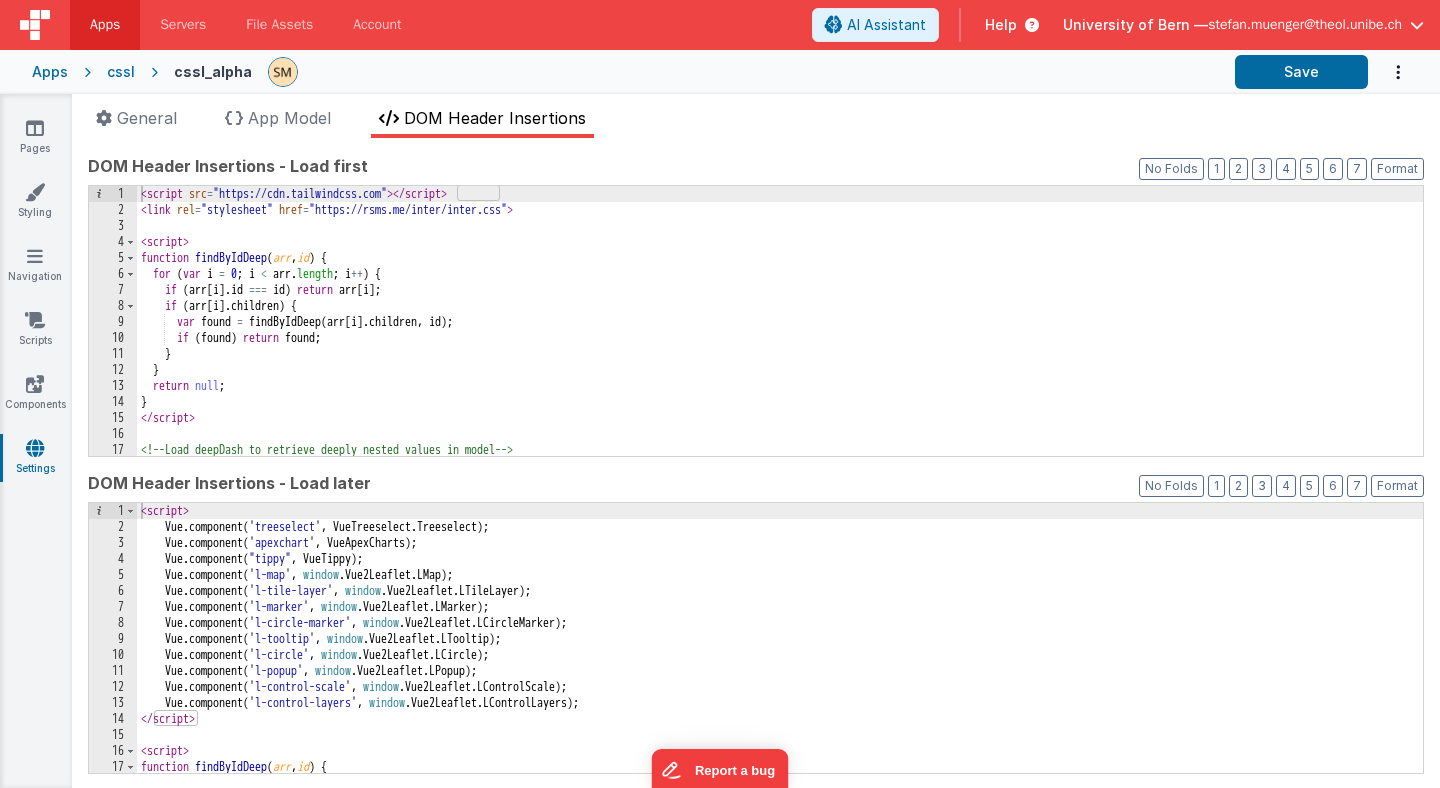 drag, startPoint x: 616, startPoint y: 113, endPoint x: 417, endPoint y: 120, distance: 199.12308 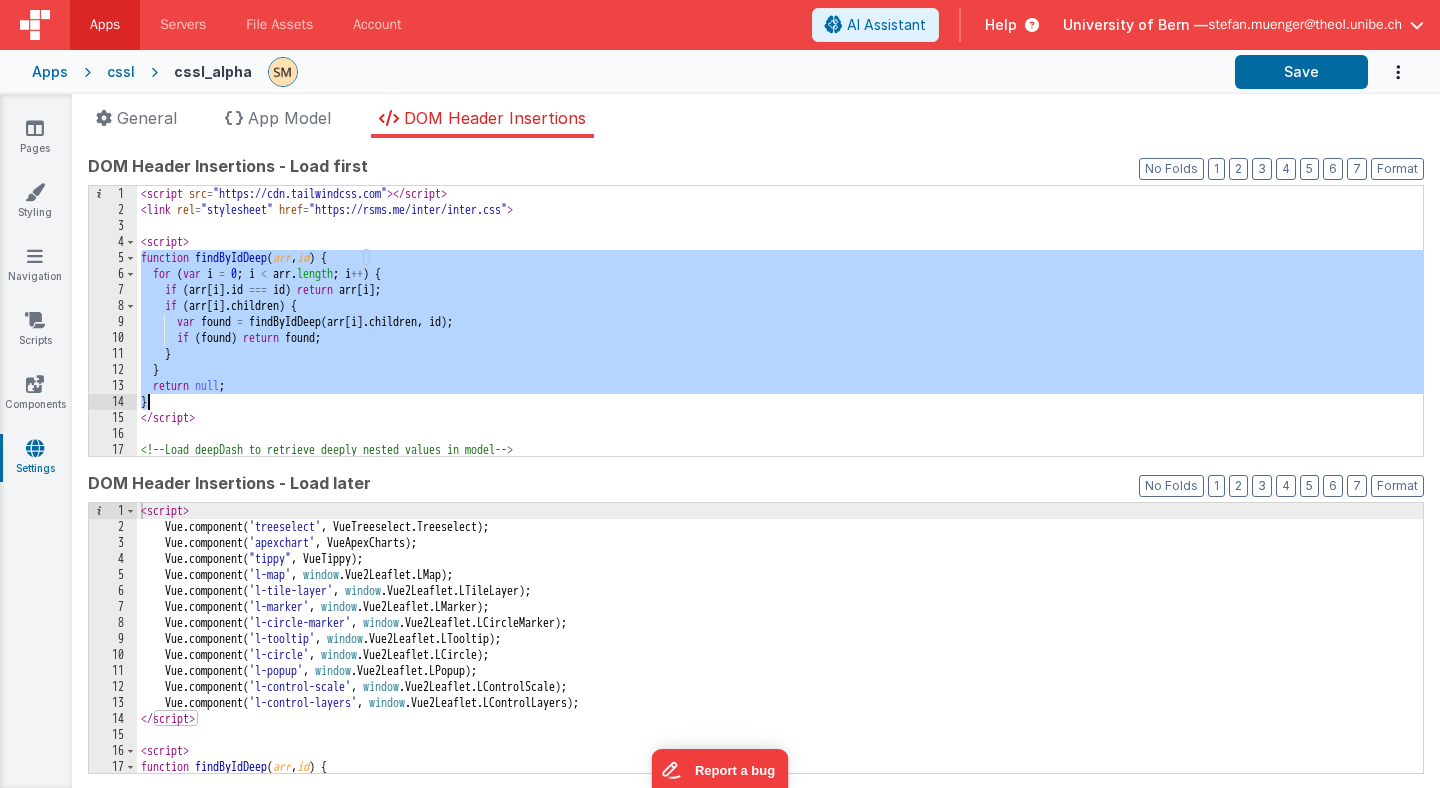 drag, startPoint x: 140, startPoint y: 259, endPoint x: 195, endPoint y: 401, distance: 152.27934 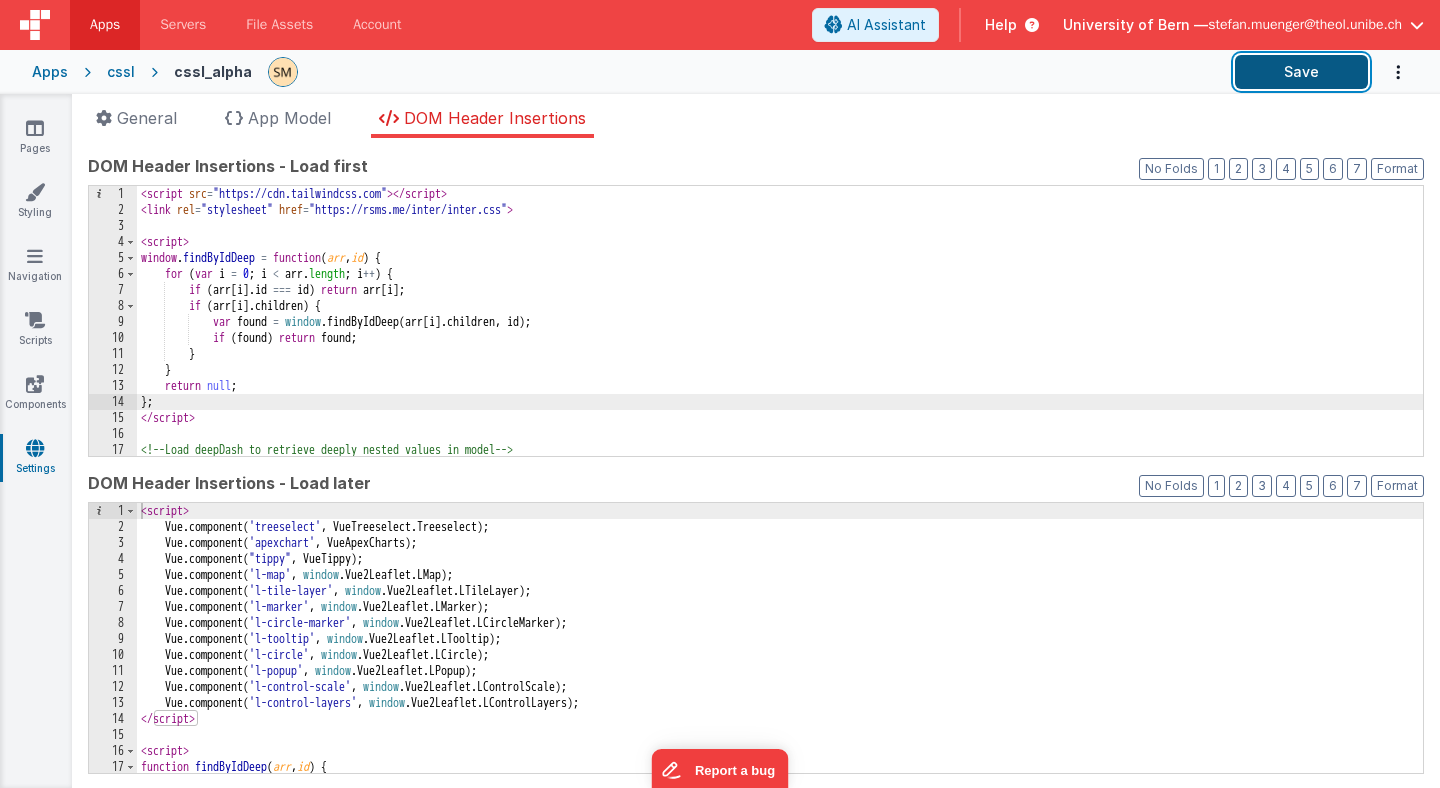 click on "Save" at bounding box center (1301, 72) 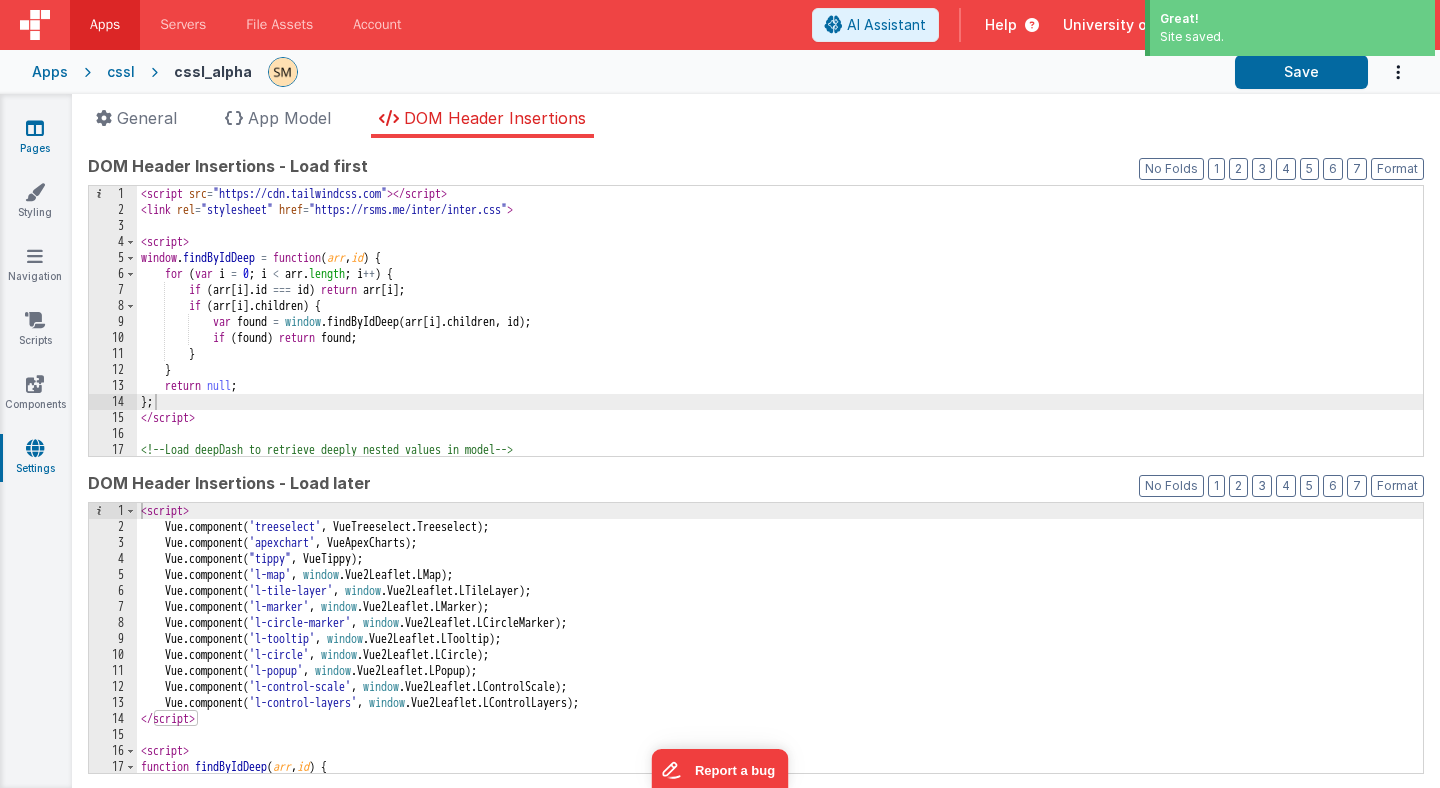 click at bounding box center (35, 128) 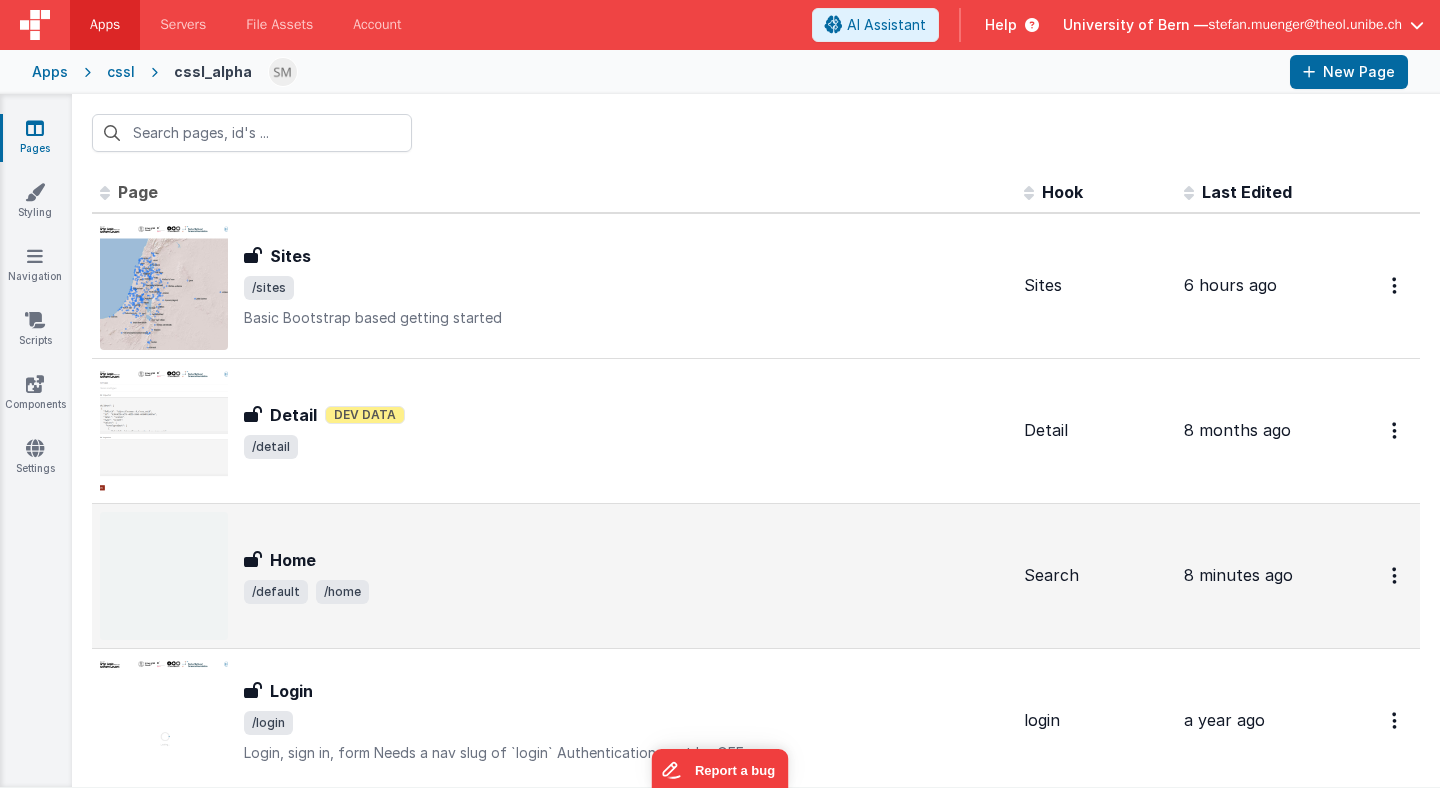 click on "Home" at bounding box center [293, 560] 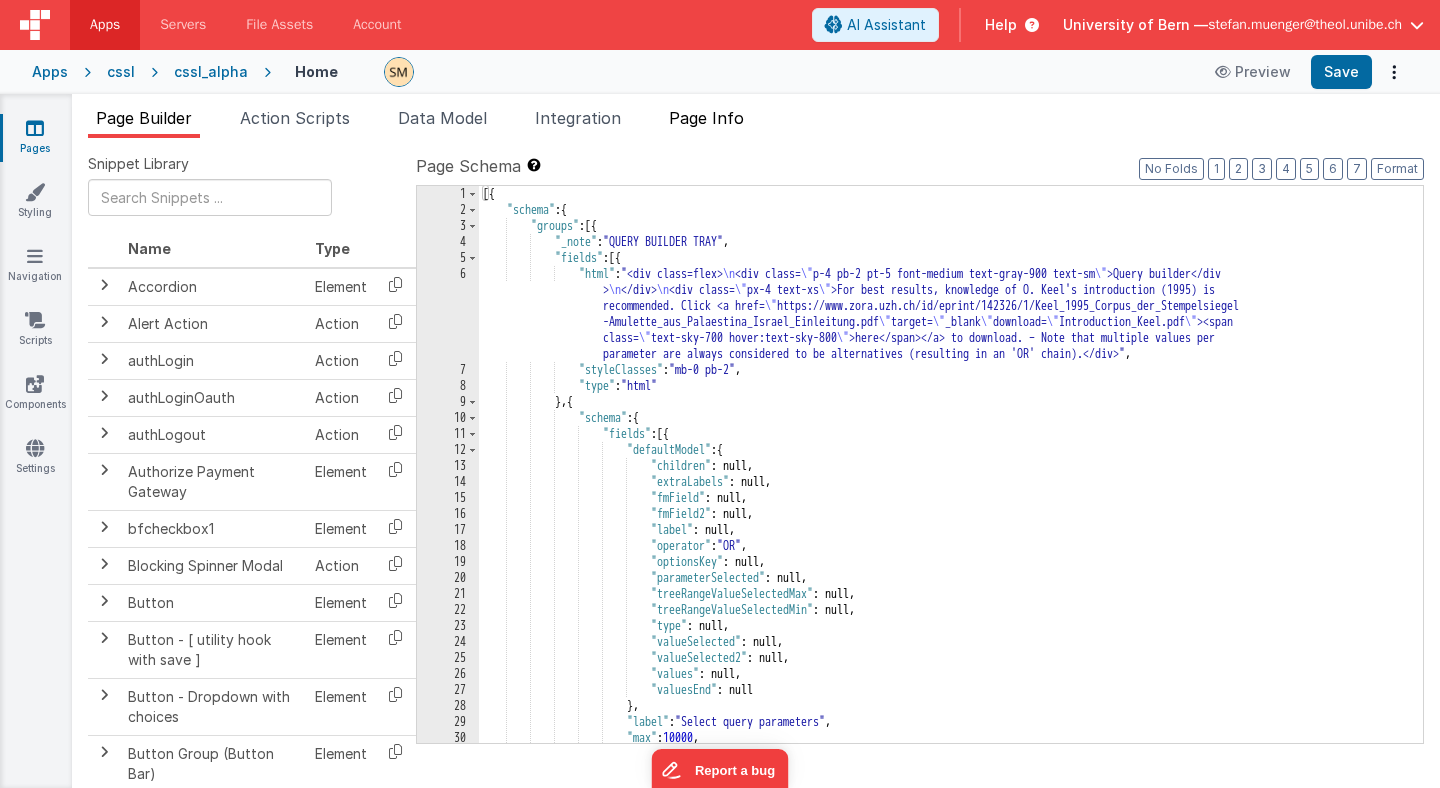click on "Page Info" at bounding box center [706, 118] 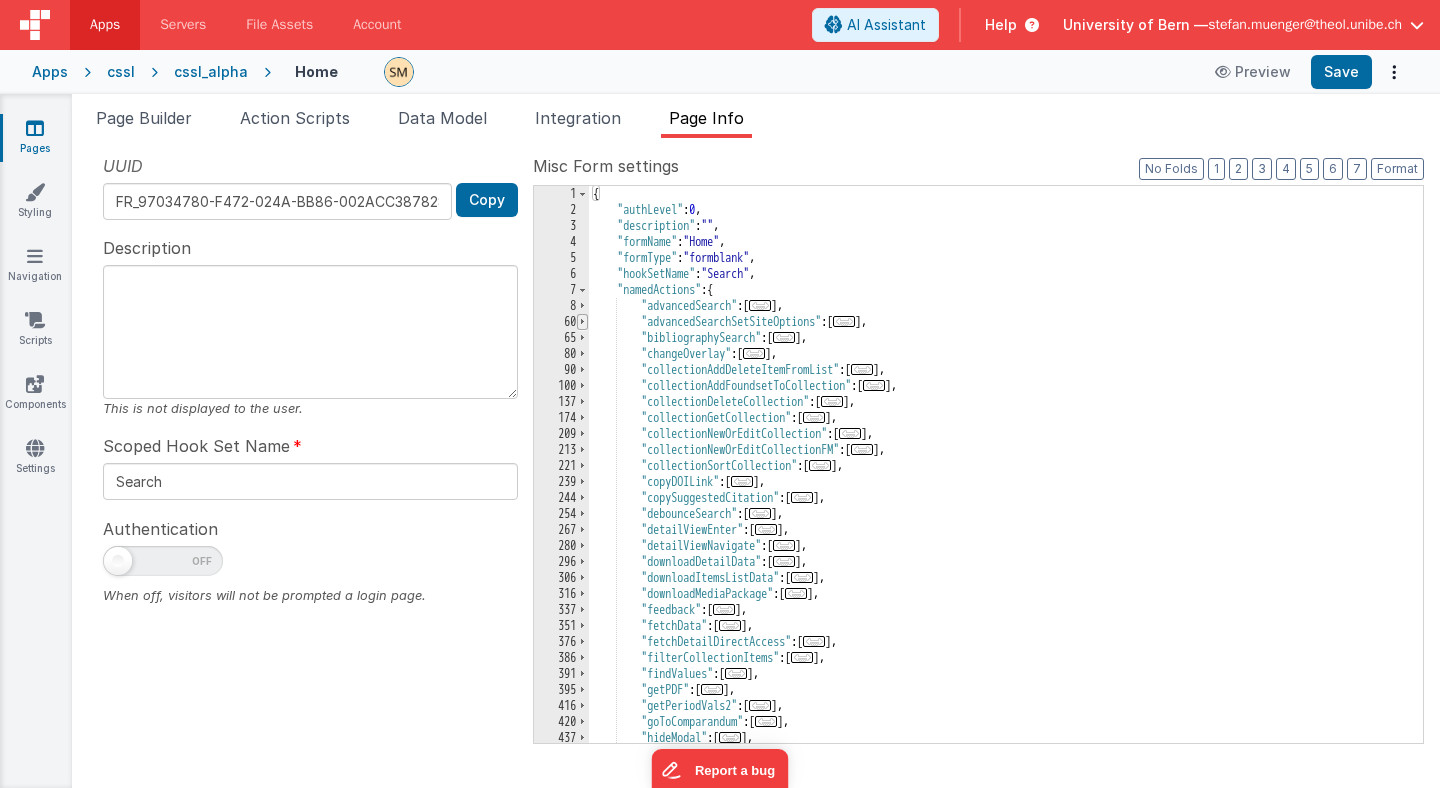 scroll, scrollTop: 0, scrollLeft: 0, axis: both 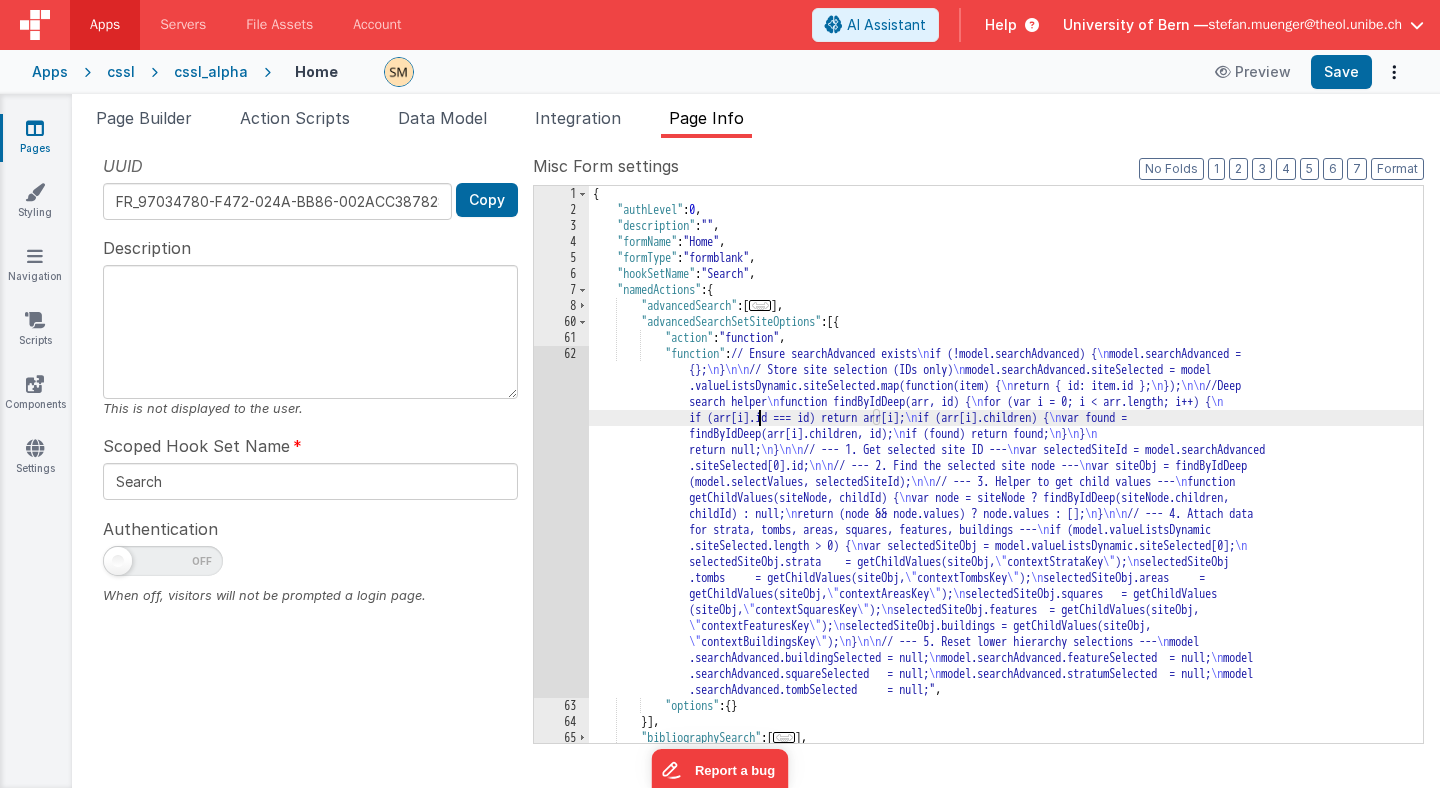 click on "{
"authLevel" :  0 ,
"description" :  "" ,
"formName" :  "Home" ,
"formType" :  "formblank" ,
"hookSetName" :  "Search" ,
"namedActions" :  {
"advancedSearch" :  [ ... ] ,
"advancedSearchSetSiteOptions" :  [{
"action" :  "function" ,
"function" :  "// Ensure searchAdvanced exists
if (!model.searchAdvanced) {
model.searchAdvanced =  							 {};
}
// Store site selection (IDs only)
model.searchAdvanced.siteSelected = model
.valueListsDynamic.siteSelected.map(function(item) {
return { id: item.id };
});
//Deep  												 search helper
function findByIdDeep(arr, id) {
for (var i = 0; i < arr.length; i++) {
if (arr[i].id === id) return arr[i];
if (arr[i].children) {
var found =
}
}" at bounding box center (1006, 480) 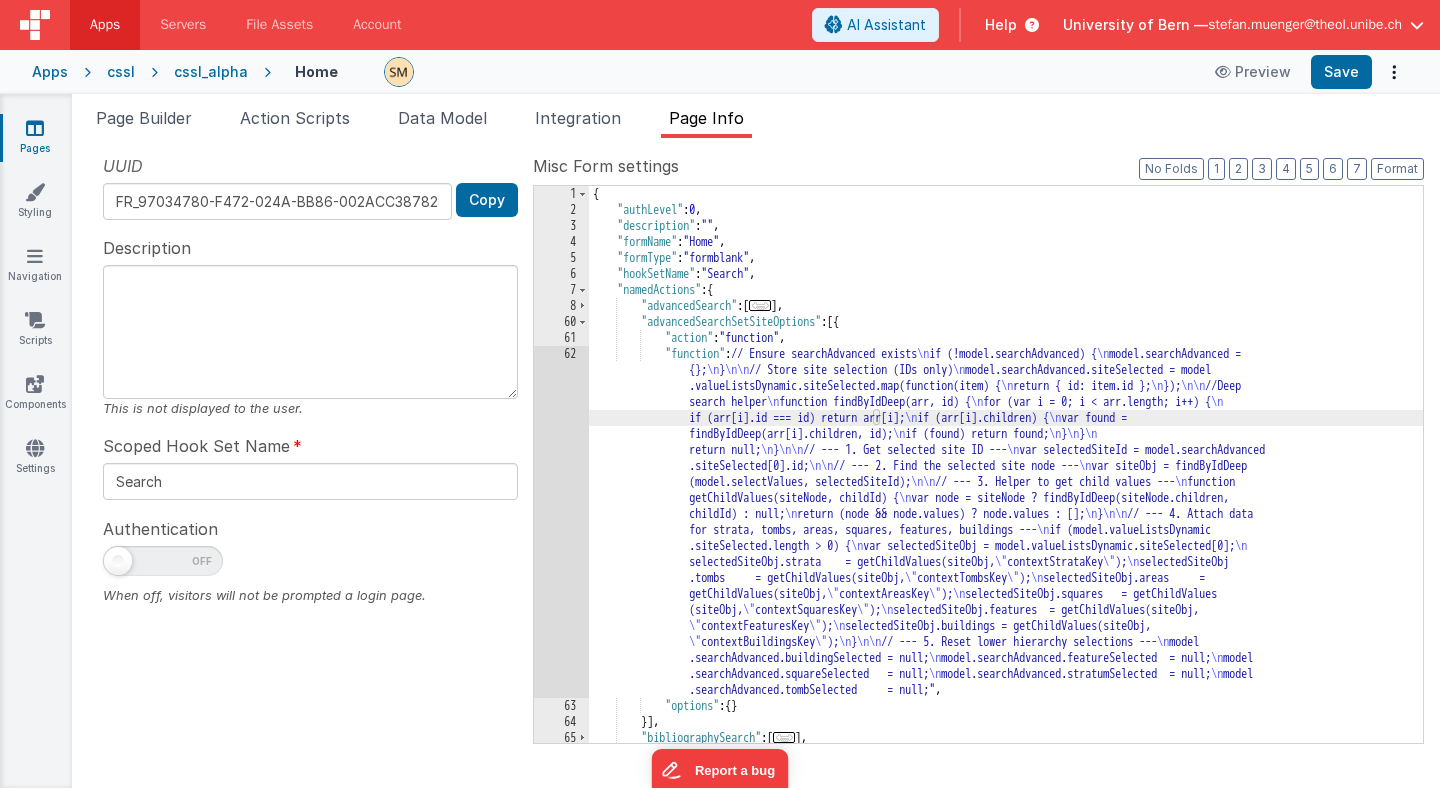 click on "62" at bounding box center [561, 522] 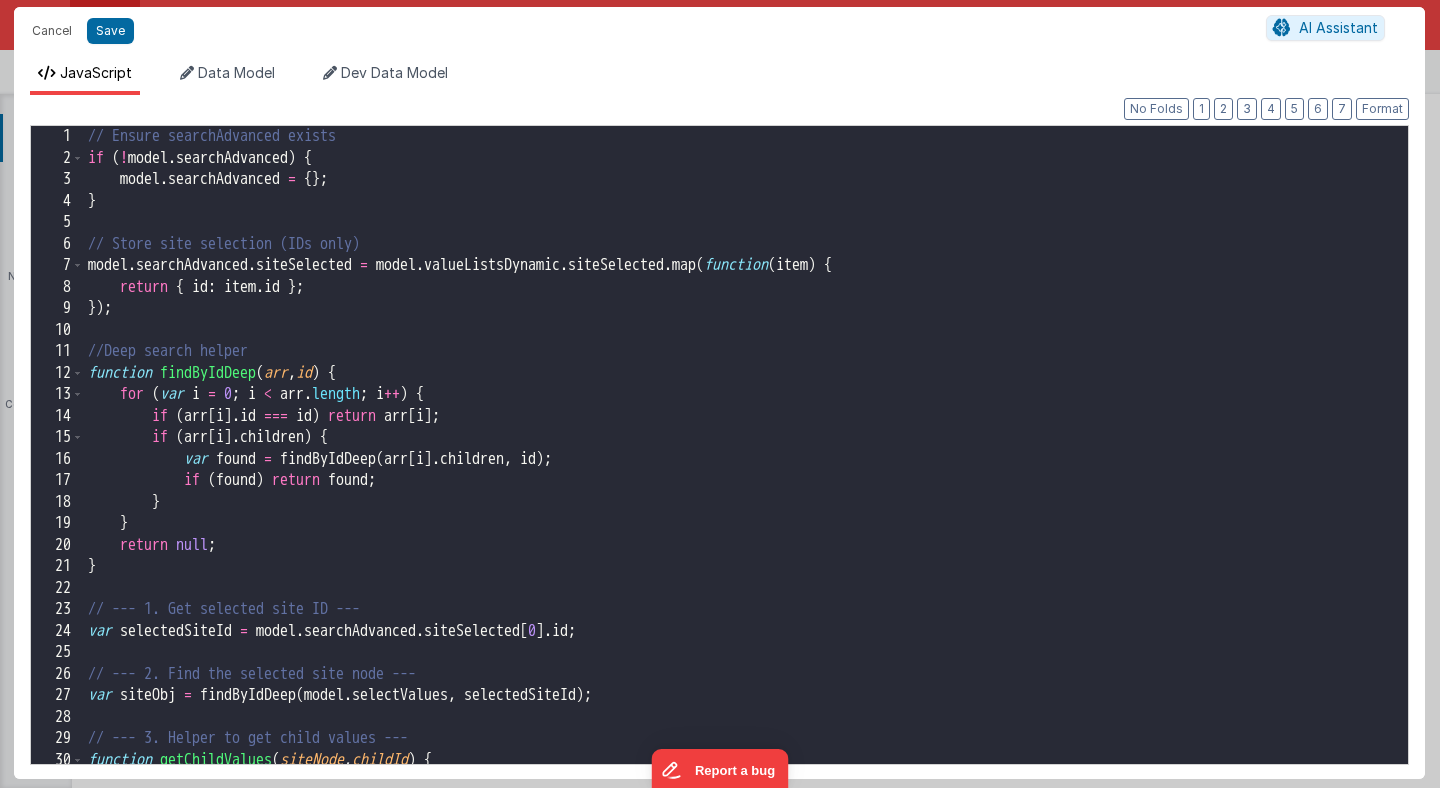 click on "// Ensure searchAdvanced exists if   ( ! model . searchAdvanced )   {      model . searchAdvanced   =   { } ; } // Store site selection (IDs only) model . searchAdvanced . siteSelected   =   model . valueListsDynamic . siteSelected . map ( function ( item )   {      return   {   id :   item . id   } ; }) ; //Deep search helper function   findByIdDeep ( arr ,  id )   {      for   ( var   i   =   0 ;   i   <   arr . length ;   i ++ )   {           if   ( arr [ i ] . id   ===   id )   return   arr [ i ] ;           if   ( arr [ i ] . children )   {                var   found   =   findByIdDeep ( arr [ i ] . children ,   id ) ;                if   ( found )   return   found ;           }      }      return   null ; } // --- 1. Get selected site ID --- var   selectedSiteId   =   model . searchAdvanced . siteSelected [ 0 ] . id ; // --- 2. Find the selected site node --- var   siteObj   =   findByIdDeep ( model . selectValues ,   selectedSiteId ) ; // --- 3. Helper to get child values --- function   getChildValues" at bounding box center (746, 466) 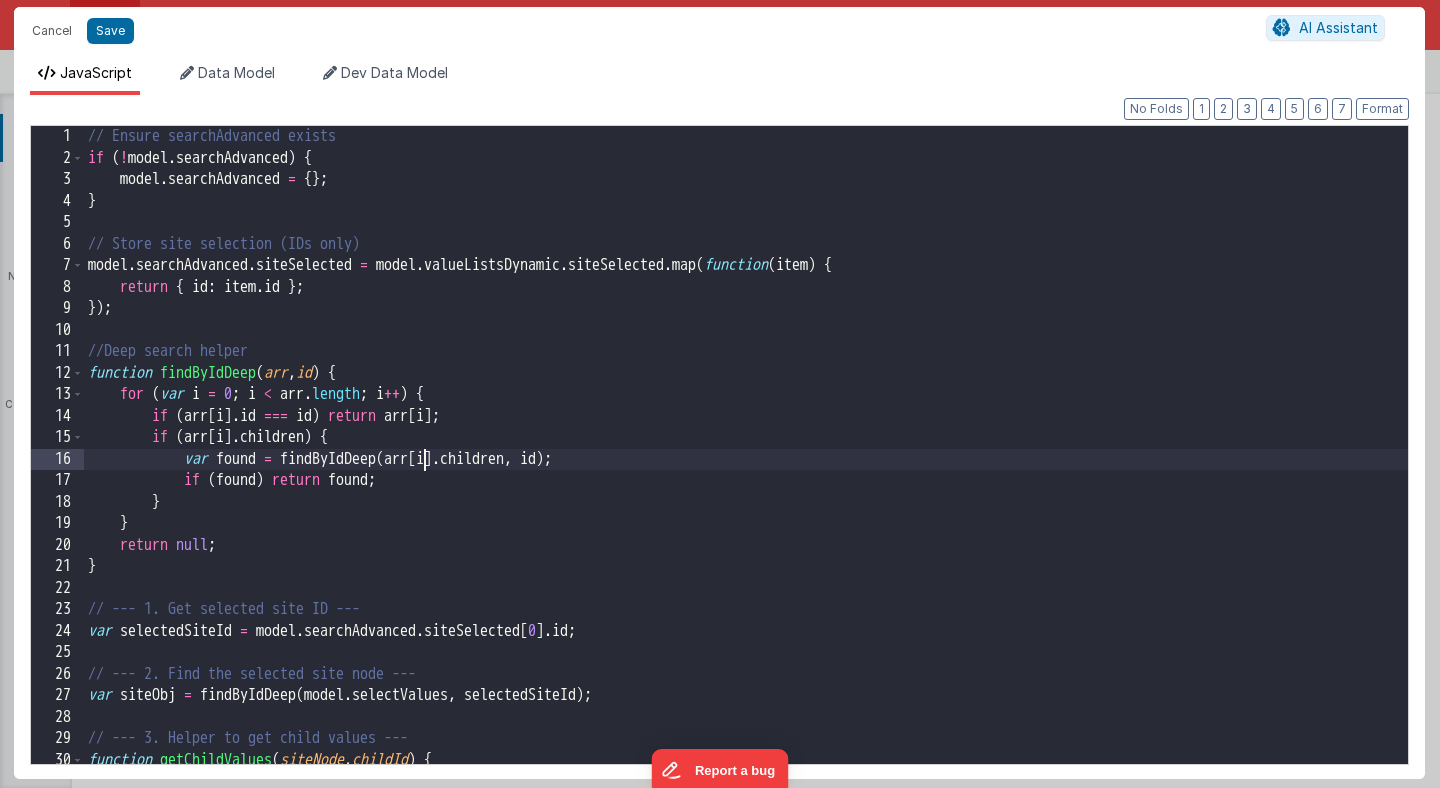 scroll, scrollTop: 0, scrollLeft: 0, axis: both 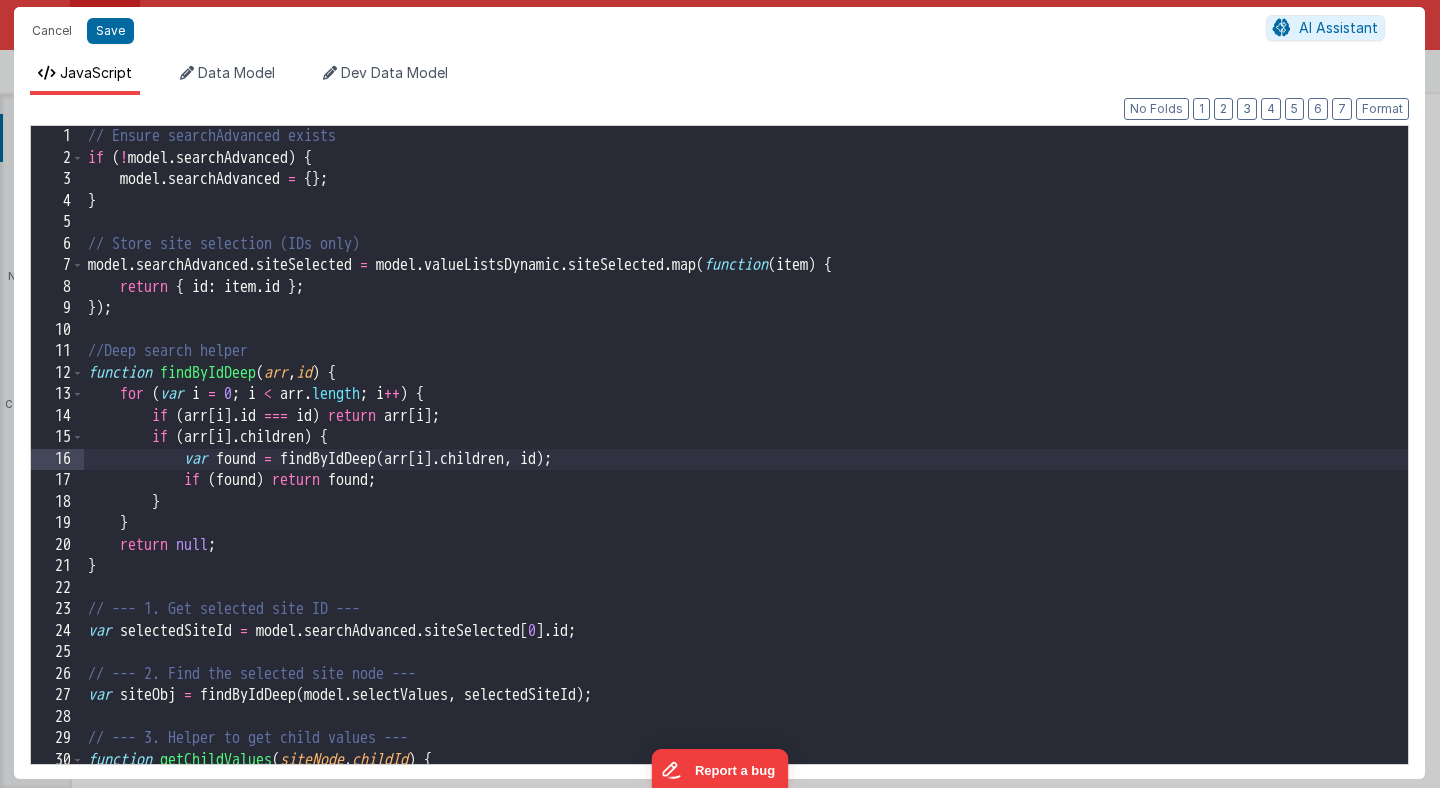 click on "// Ensure searchAdvanced exists if   ( ! model . searchAdvanced )   {      model . searchAdvanced   =   { } ; } // Store site selection (IDs only) model . searchAdvanced . siteSelected   =   model . valueListsDynamic . siteSelected . map ( function ( item )   {      return   {   id :   item . id   } ; }) ; //Deep search helper function   findByIdDeep ( arr ,  id )   {      for   ( var   i   =   0 ;   i   <   arr . length ;   i ++ )   {           if   ( arr [ i ] . id   ===   id )   return   arr [ i ] ;           if   ( arr [ i ] . children )   {                var   found   =   findByIdDeep ( arr [ i ] . children ,   id ) ;                if   ( found )   return   found ;           }      }      return   null ; } // --- 1. Get selected site ID --- var   selectedSiteId   =   model . searchAdvanced . siteSelected [ 0 ] . id ; // --- 2. Find the selected site node --- var   siteObj   =   findByIdDeep ( model . selectValues ,   selectedSiteId ) ; // --- 3. Helper to get child values --- function   getChildValues" at bounding box center [746, 466] 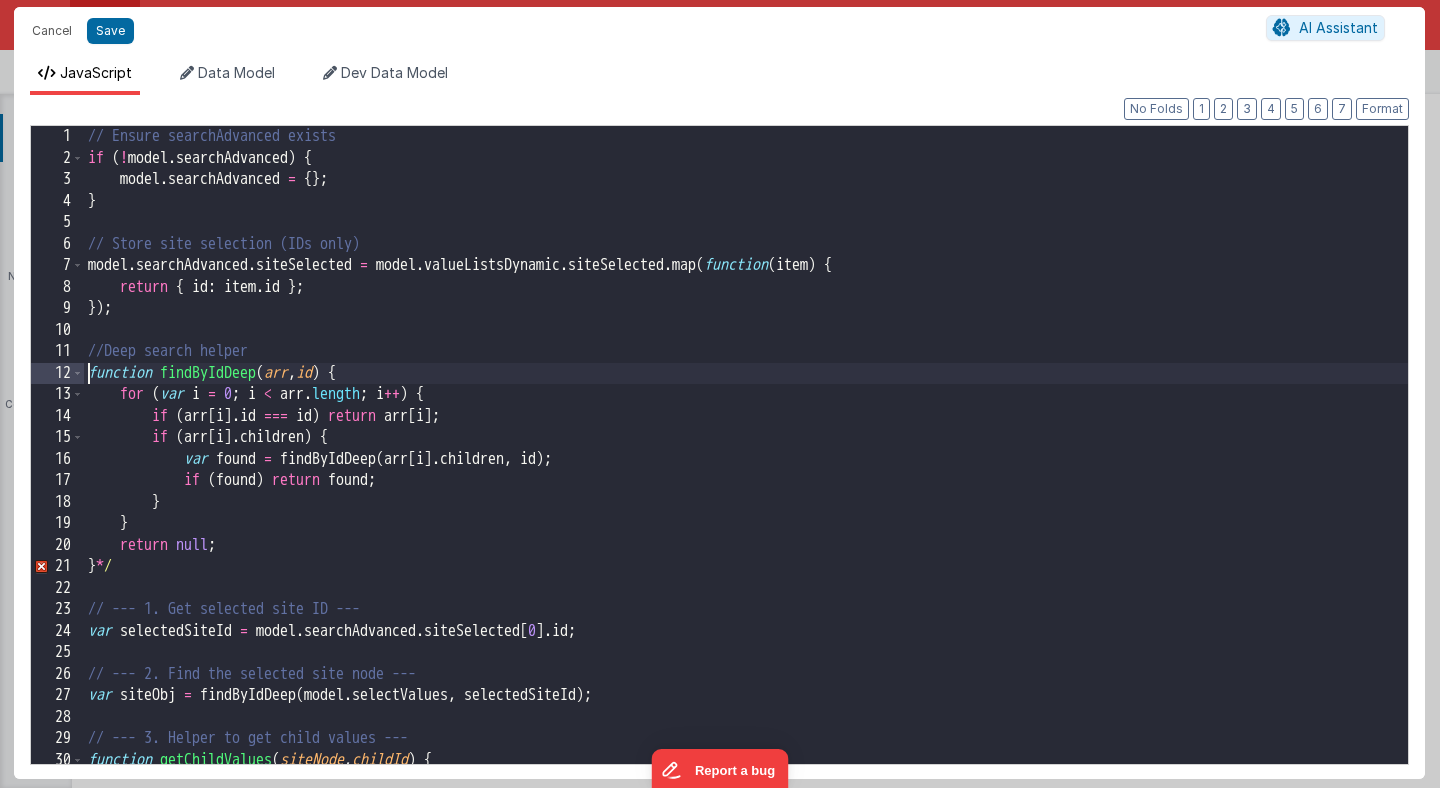 click on "// Ensure searchAdvanced exists if   ( ! model . searchAdvanced )   {      model . searchAdvanced   =   { } ; } // Store site selection (IDs only) model . searchAdvanced . siteSelected   =   model . valueListsDynamic . siteSelected . map ( function ( item )   {      return   {   id :   item . id   } ; }) ; //Deep search helper function   findByIdDeep ( arr ,  id )   {      for   ( var   i   =   0 ;   i   <   arr . length ;   i ++ )   {           if   ( arr [ i ] . id   ===   id )   return   arr [ i ] ;           if   ( arr [ i ] . children )   {                var   found   =   findByIdDeep ( arr [ i ] . children ,   id ) ;                if   ( found )   return   found ;           }      }      return   null ; } * / // --- 1. Get selected site ID --- var   selectedSiteId   =   model . searchAdvanced . siteSelected [ 0 ] . id ; // --- 2. Find the selected site node --- var   siteObj   =   findByIdDeep ( model . selectValues ,   selectedSiteId ) ; // --- 3. Helper to get child values --- function   ( siteNode" at bounding box center [746, 466] 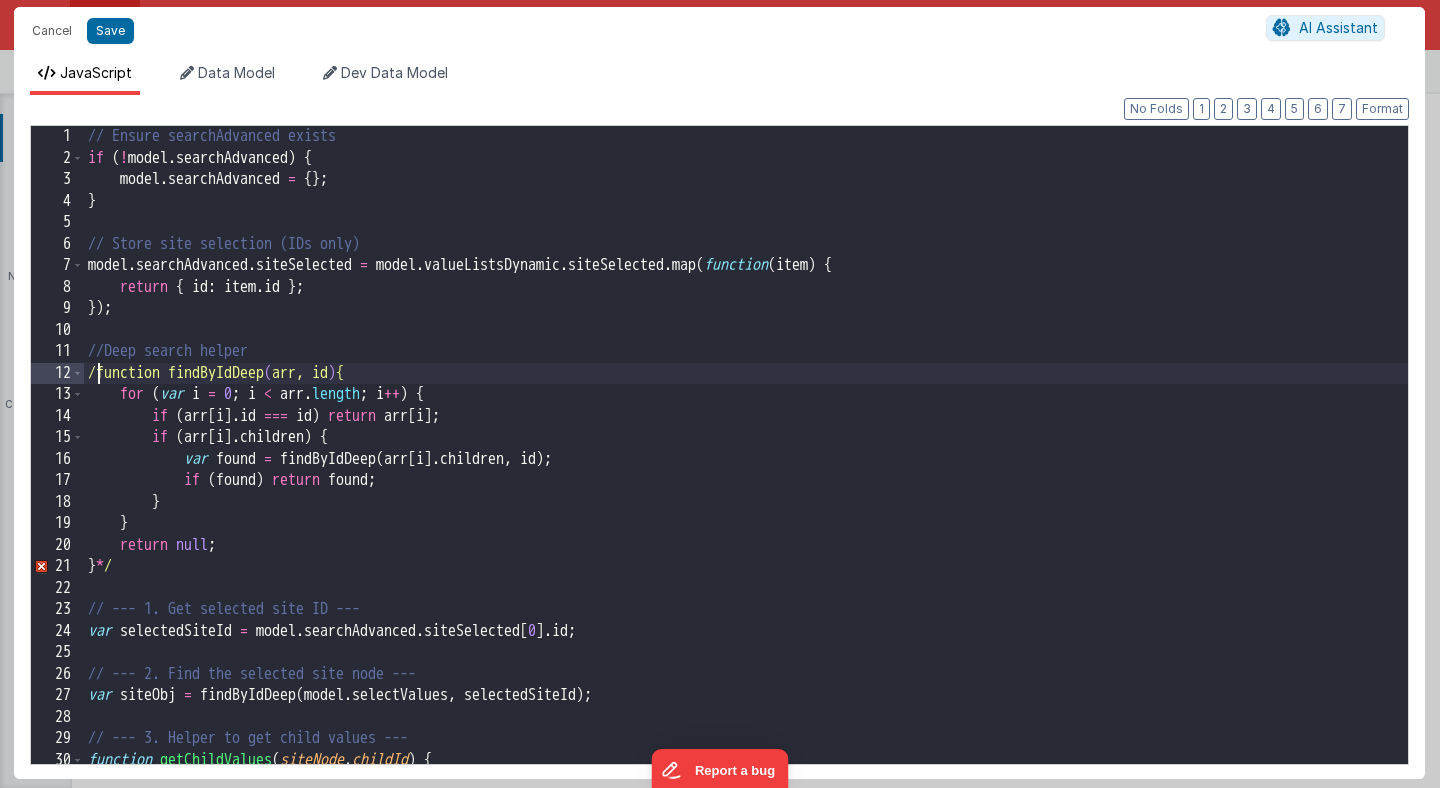 type 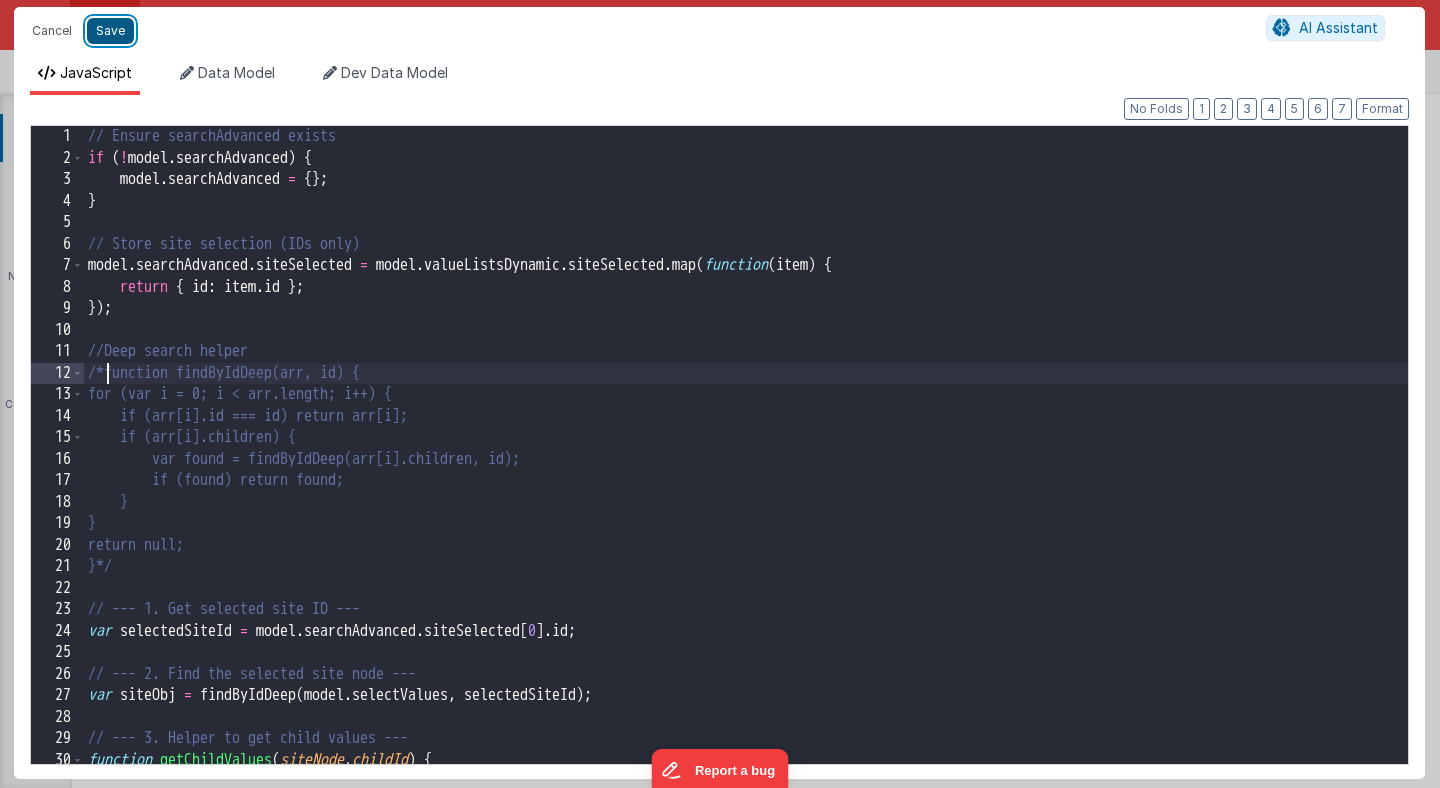 click on "Save" at bounding box center [110, 31] 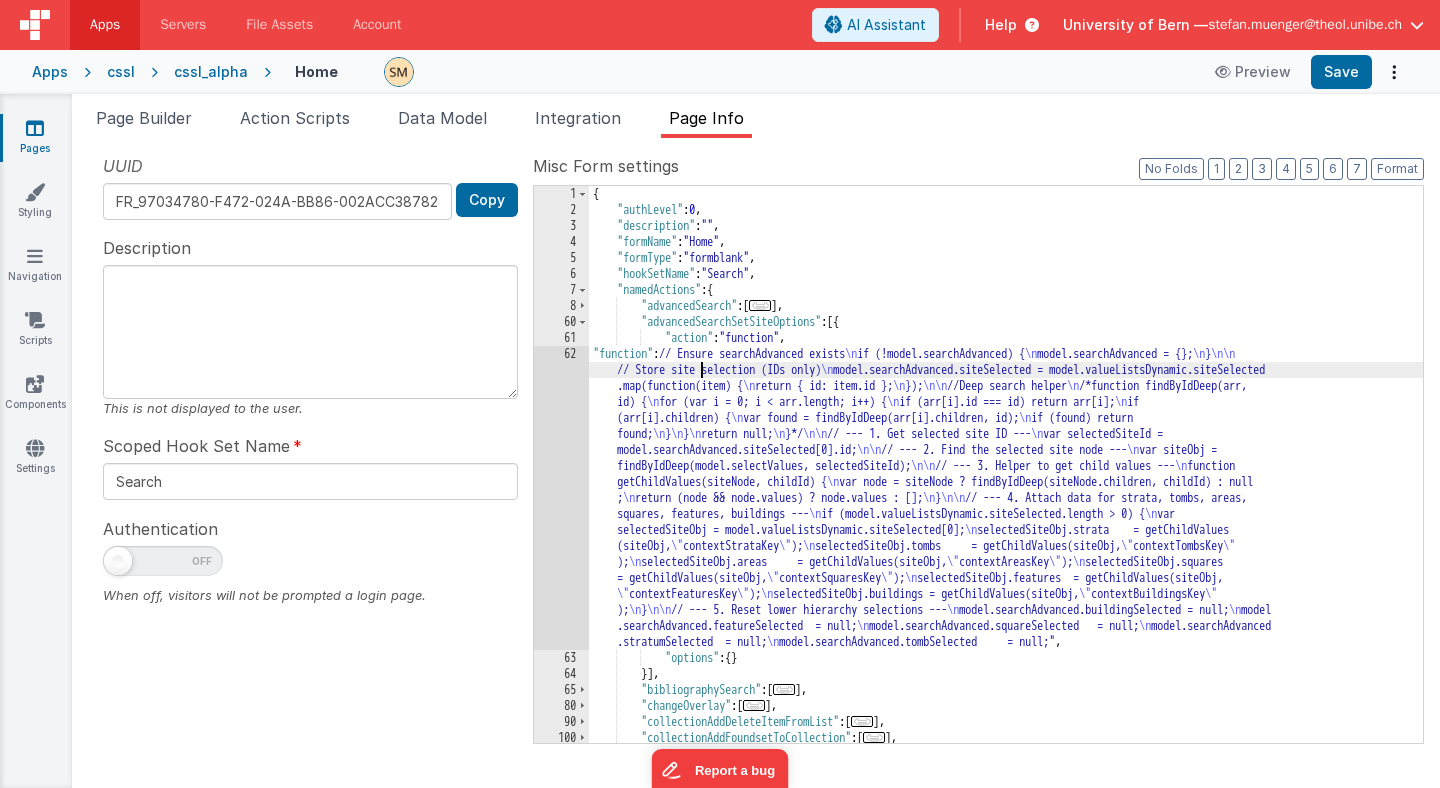click on "{      "authLevel" :  0 ,      "description" :  "" ,      "formName" :  "Home" ,      "formType" :  "formblank" ,      "hookSetName" :  "Search" ,      "namedActions" :  {           "advancedSearch" :  [ ... ] ,           "advancedSearchSetSiteOptions" :  [{                "action" :  "function" , "function" :  "// Ensure searchAdvanced exists \n if (!model.searchAdvanced) { \n     model.searchAdvanced = {}; \n } \n\n      // Store site selection (IDs only) \n model.searchAdvanced.siteSelected = model.valueListsDynamic.siteSelected      .map(function(item) { \n     return { id: item.id }; \n }); \n\n //Deep search helper \n /*function findByIdDeep(arr,       id) { \n     for (var i = 0; i < arr.length; i++) { \n         if (arr[i].id === id) return arr[i]; \n         if       (arr[i].children) { \n             var found = findByIdDeep(arr[i].children, id); \n             if (found) return       found; \n         } \n     } \n     return null; \n }*/ \n\n // --- 1. Get selected site ID ---" at bounding box center [1006, 480] 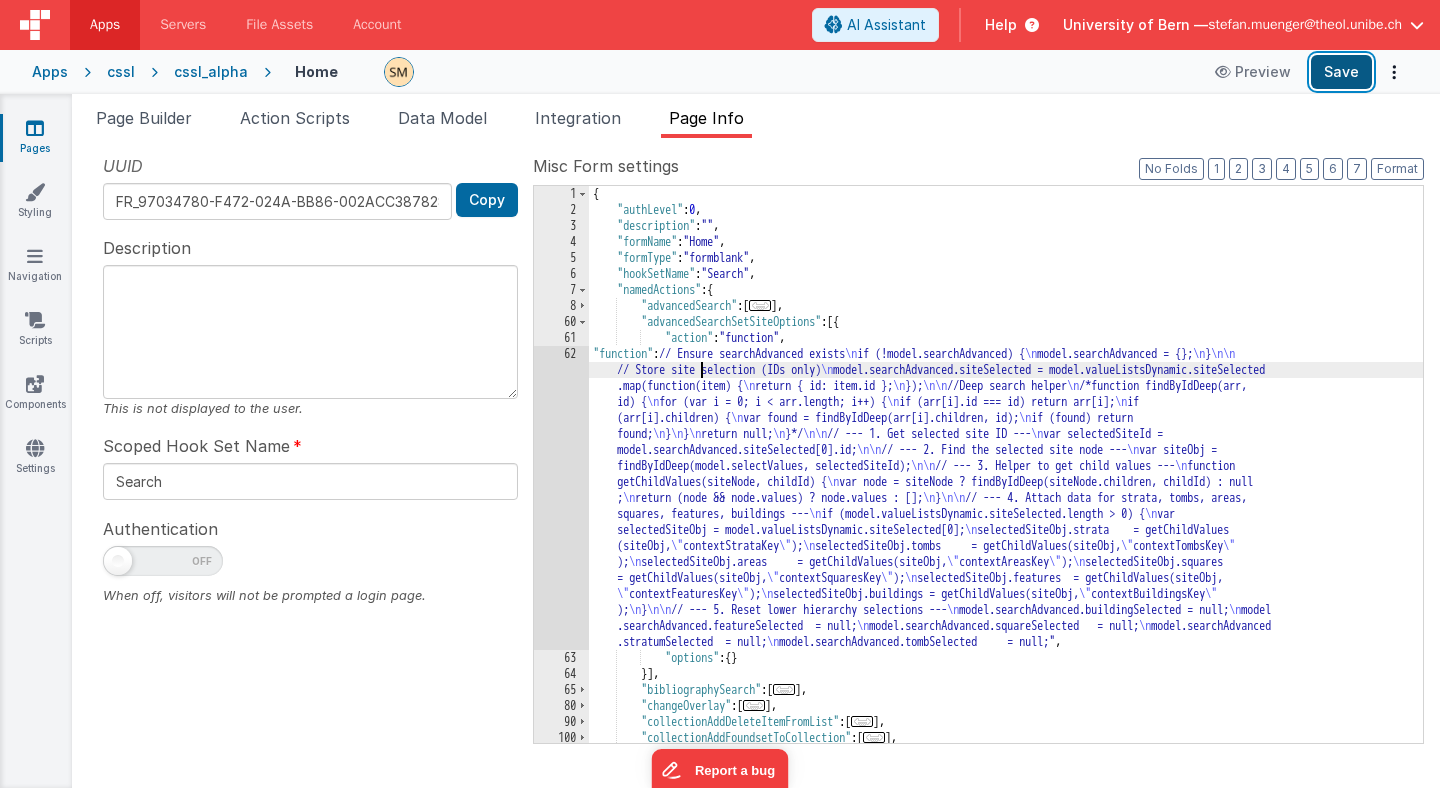 click on "Save" at bounding box center [1341, 72] 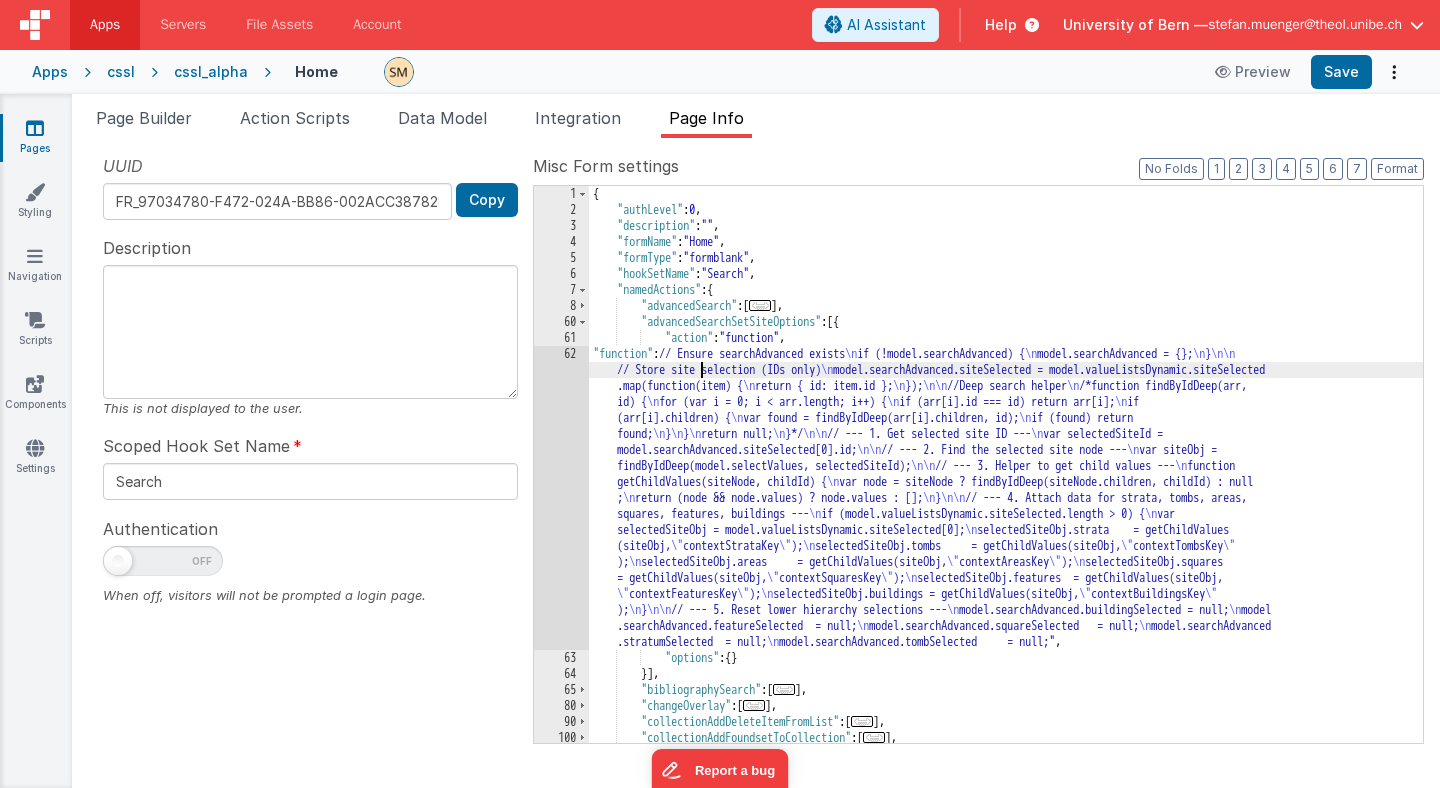 click on "62" at bounding box center [561, 498] 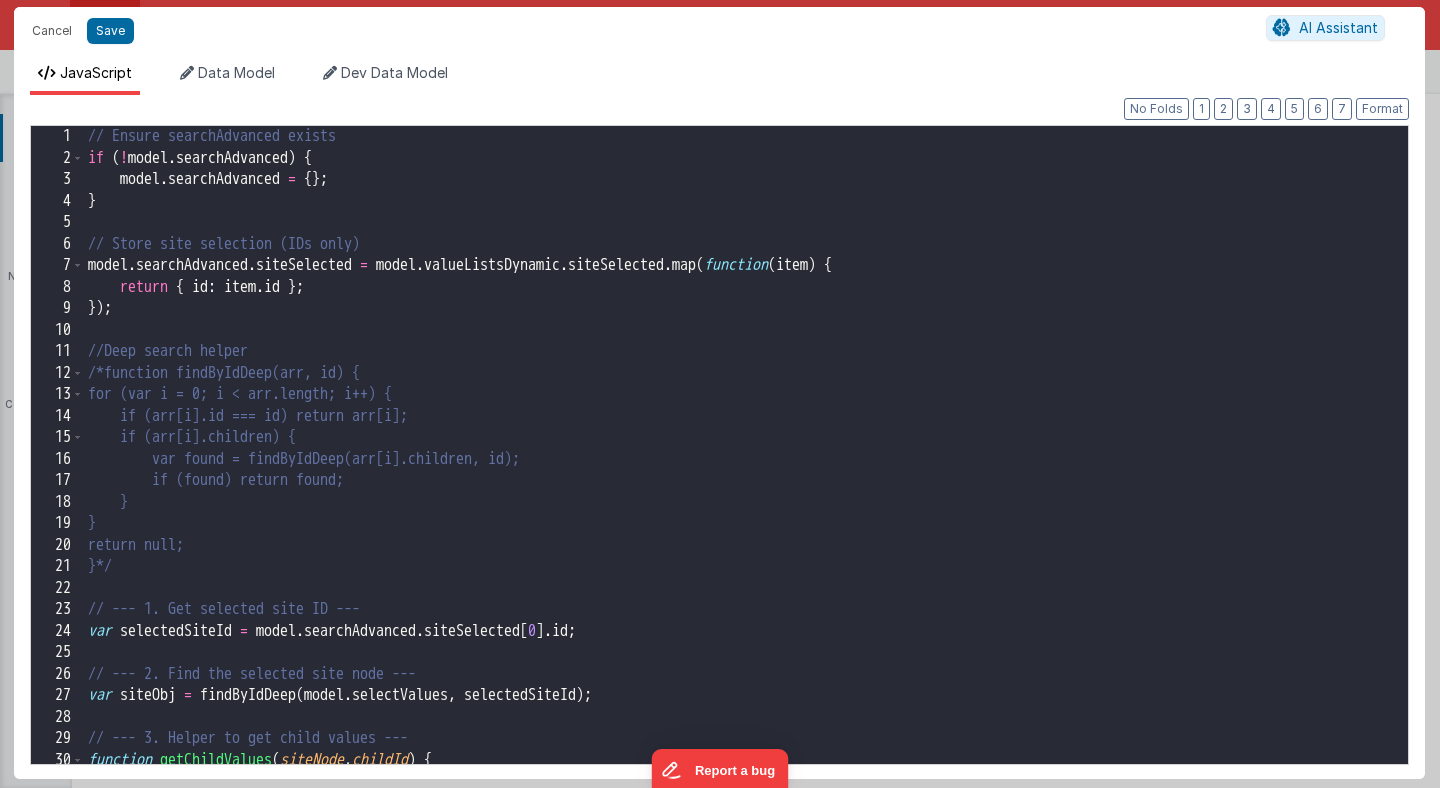 click on "// Ensure searchAdvanced exists if   ( ! model . searchAdvanced )   {      model . searchAdvanced   =   { } ; } // Store site selection (IDs only) model . searchAdvanced . siteSelected   =   model . valueListsDynamic . siteSelected . map ( function ( item )   {      return   {   id :   item . id   } ; }) ; //Deep search helper /*function findByIdDeep(arr, id) {     for (var i = 0; i < arr.length; i++) {          if (arr[i].id === id) return arr[i];          if (arr[i].children) {               var found = findByIdDeep(arr[i].children, id);               if (found) return found;          }     }     return null; }*/ // --- 1. Get selected site ID --- var   selectedSiteId   =   model . searchAdvanced . siteSelected [ 0 ] . id ; // --- 2. Find the selected site node --- var   siteObj   =   findByIdDeep ( model . selectValues ,   selectedSiteId ) ; // --- 3. Helper to get child values --- function   getChildValues ( siteNode ,  childId )   {      var   node   =   siteNode   ?   findByIdDeep ( siteNode . children" at bounding box center [746, 466] 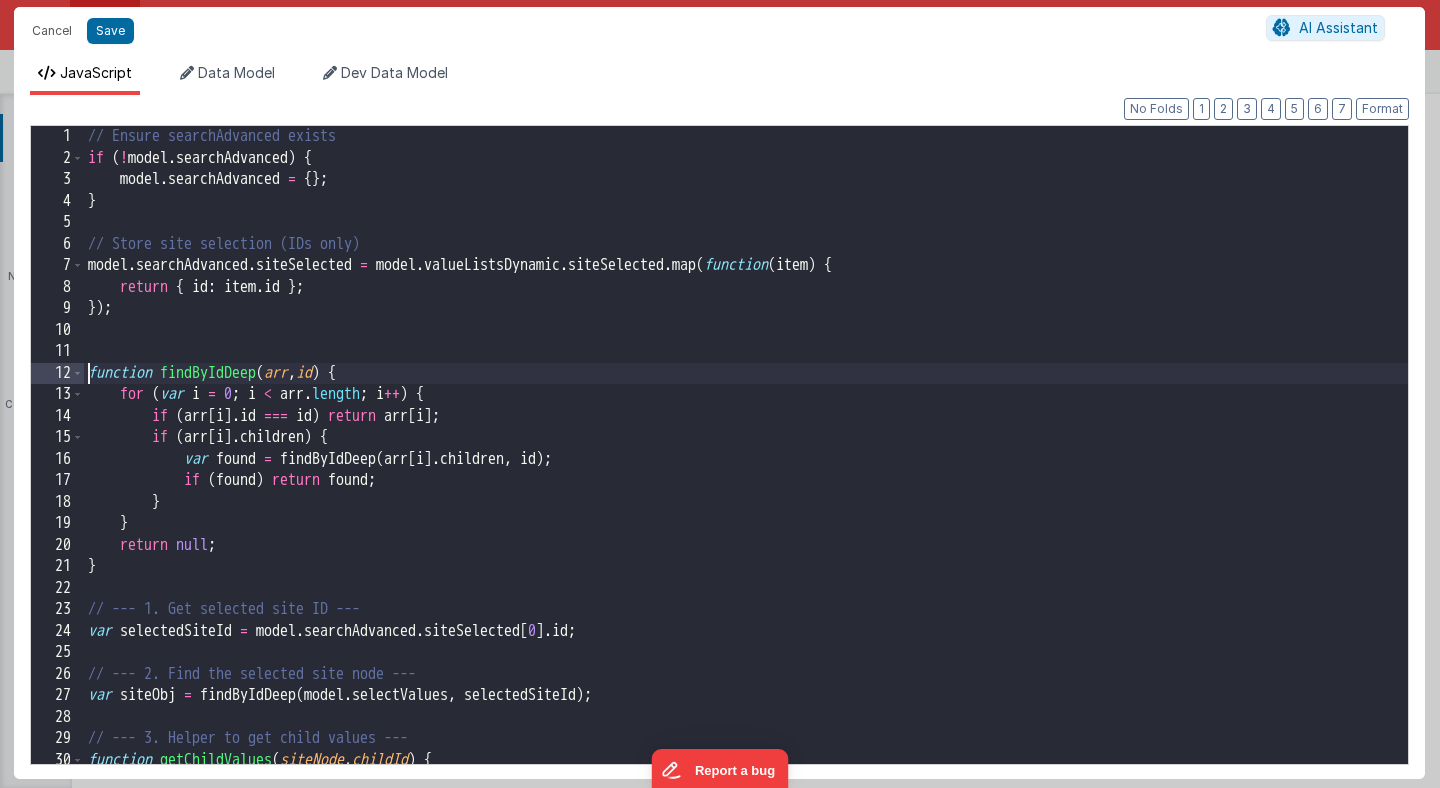 click on "// Ensure searchAdvanced exists if   ( ! model . searchAdvanced )   {      model . searchAdvanced   =   { } ; } // Store site selection (IDs only) model . searchAdvanced . siteSelected   =   model . valueListsDynamic . siteSelected . map ( function ( item )   {      return   {   id :   item . id   } ; }) ; function   findByIdDeep ( arr ,  id )   {      for   ( var   i   =   0 ;   i   <   arr . length ;   i ++ )   {           if   ( arr [ i ] . id   ===   id )   return   arr [ i ] ;           if   ( arr [ i ] . children )   {                var   found   =   findByIdDeep ( arr [ i ] . children ,   id ) ;                if   ( found )   return   found ;           }      }      return   null ; } // --- 1. Get selected site ID --- var   selectedSiteId   =   model . searchAdvanced . siteSelected [ 0 ] . id ; // --- 2. Find the selected site node --- var   siteObj   =   findByIdDeep ( model . selectValues ,   selectedSiteId ) ; // --- 3. Helper to get child values --- function   getChildValues ( siteNode ,  childId" at bounding box center (746, 466) 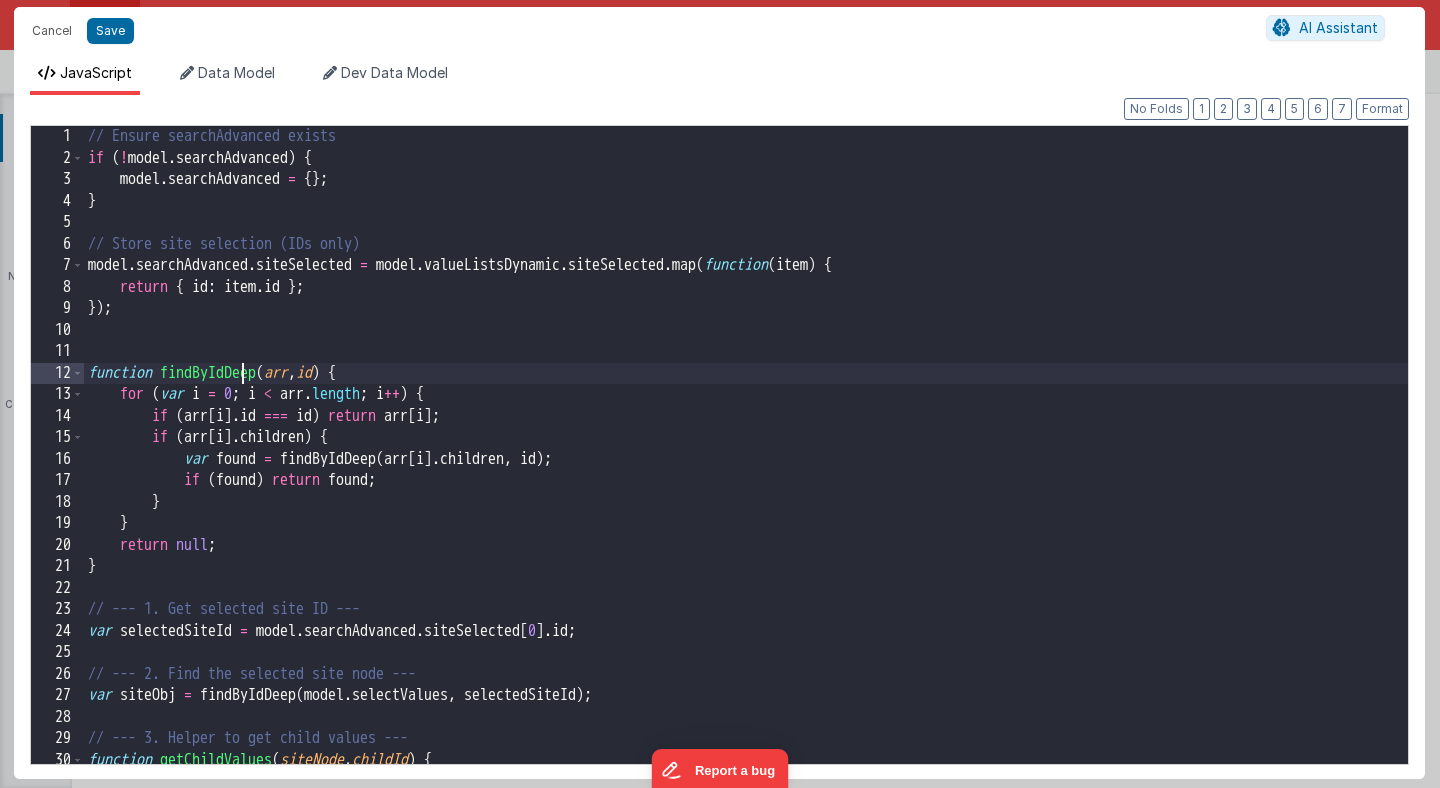 click on "// Ensure searchAdvanced exists if   ( ! model . searchAdvanced )   {      model . searchAdvanced   =   { } ; } // Store site selection (IDs only) model . searchAdvanced . siteSelected   =   model . valueListsDynamic . siteSelected . map ( function ( item )   {      return   {   id :   item . id   } ; }) ; function   findByIdDeep ( arr ,  id )   {      for   ( var   i   =   0 ;   i   <   arr . length ;   i ++ )   {           if   ( arr [ i ] . id   ===   id )   return   arr [ i ] ;           if   ( arr [ i ] . children )   {                var   found   =   findByIdDeep ( arr [ i ] . children ,   id ) ;                if   ( found )   return   found ;           }      }      return   null ; } // --- 1. Get selected site ID --- var   selectedSiteId   =   model . searchAdvanced . siteSelected [ 0 ] . id ; // --- 2. Find the selected site node --- var   siteObj   =   findByIdDeep ( model . selectValues ,   selectedSiteId ) ; // --- 3. Helper to get child values --- function   getChildValues ( siteNode ,  childId" at bounding box center [746, 466] 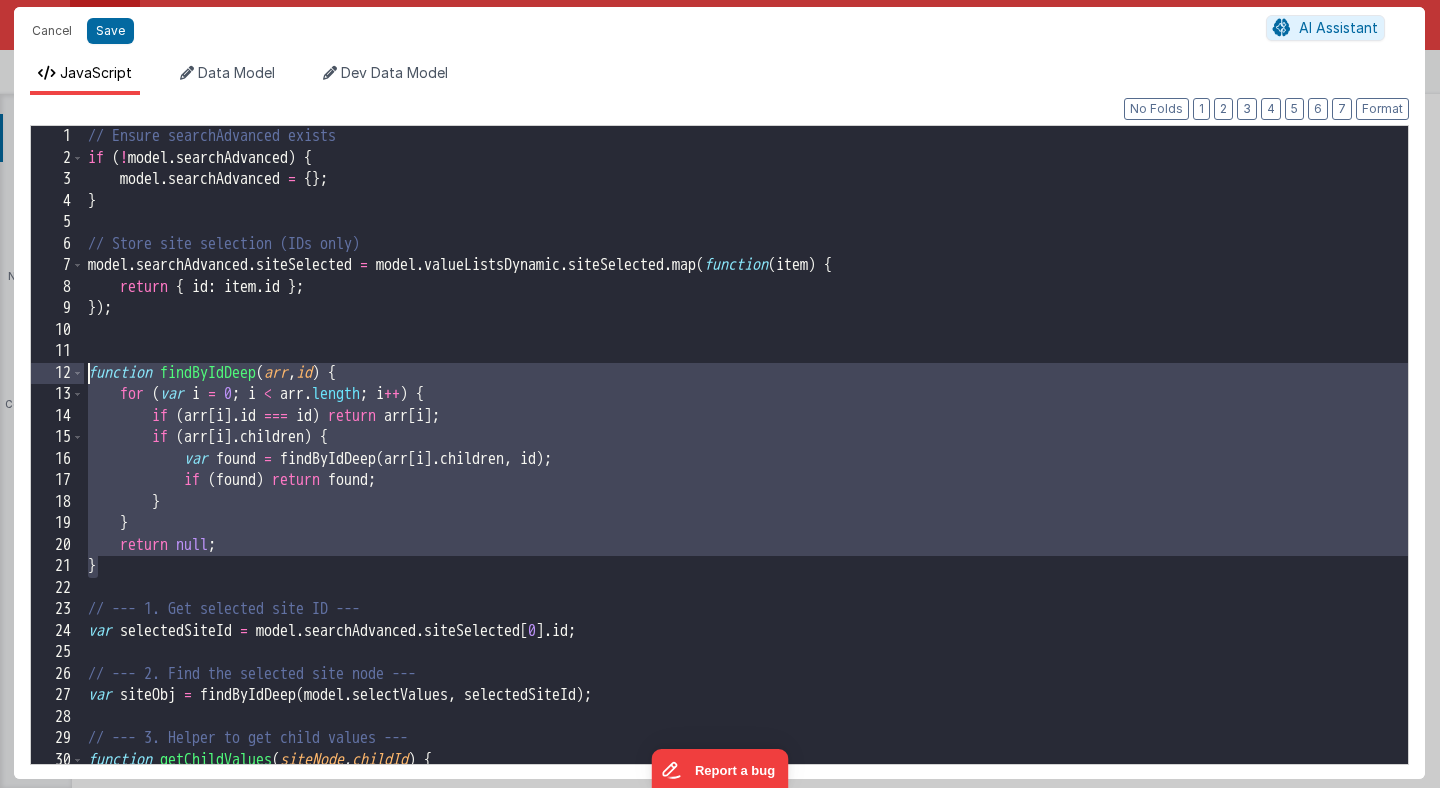 drag, startPoint x: 104, startPoint y: 567, endPoint x: 70, endPoint y: 372, distance: 197.94191 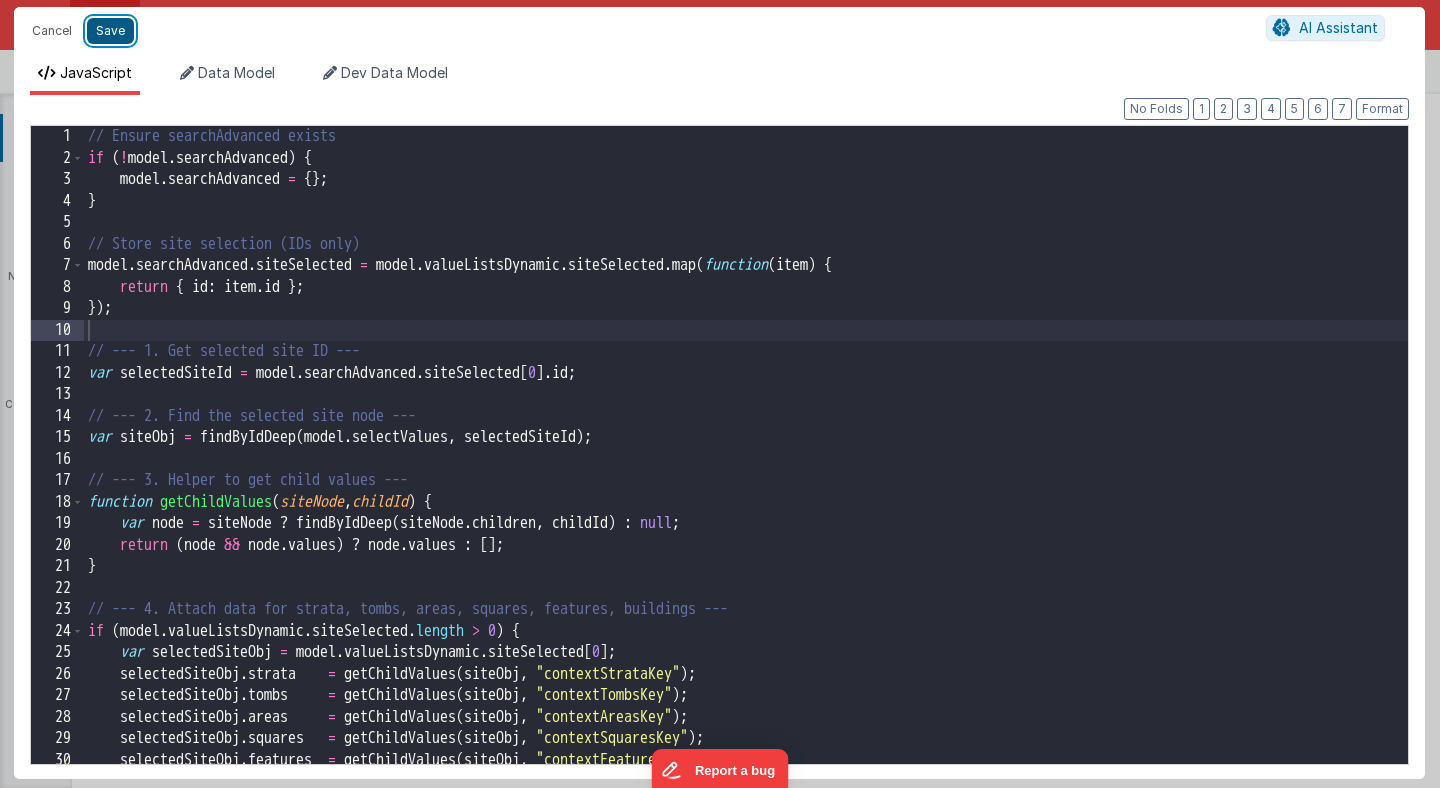 click on "Save" at bounding box center [110, 31] 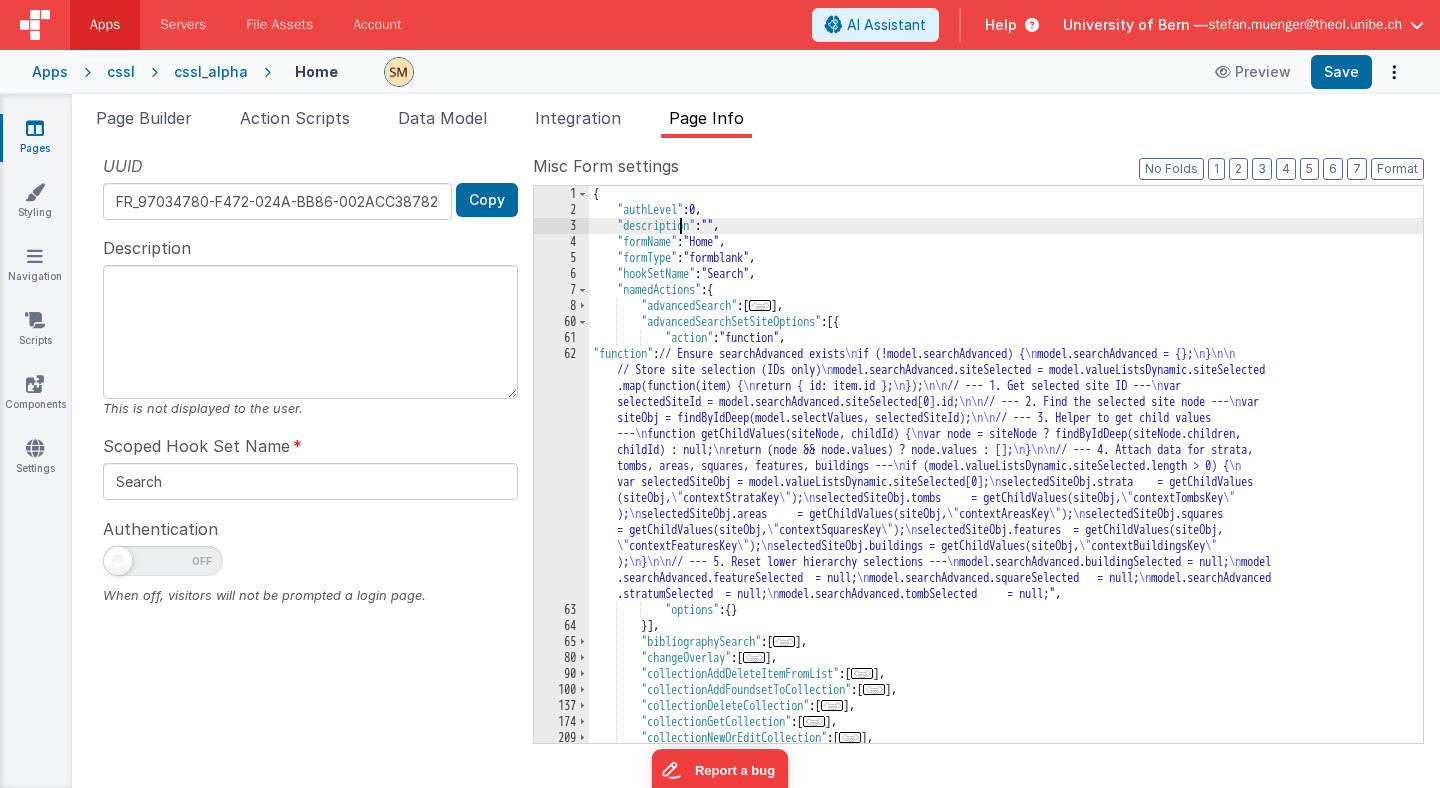 click on "{
"authLevel" :  0 ,
"description" :  "" ,
"formName" :  "Home" ,
"formType" :  "formblank" ,
"hookSetName" :  "Search" ,
"namedActions" :  {
"advancedSearch" :  [ ... ] ,
"advancedSearchSetSiteOptions" :  [{
"action" :  "function" , "function" :  "// Ensure searchAdvanced exists \n if (!model.searchAdvanced) {
model.searchAdvanced = {};
}
// Store site selection (IDs only)
model.searchAdvanced.siteSelected = model.valueListsDynamic.siteSelected
.map(function(item) {
return { id: item.id };
});
// --- 1. Get selected site ID ---
var  		 selectedSiteId = model.searchAdvanced.siteSelected[0].id;
// --- 2. Find the selected site node ---
var  		 siteObj = findByIdDeep(model.selectValues, selectedSiteId);
// --- 3. Helper to get child values  		 ---
function getChildValues(siteNode, childId) {
var node = siteNode ? findByIdDeep(siteNode.children," at bounding box center (1006, 480) 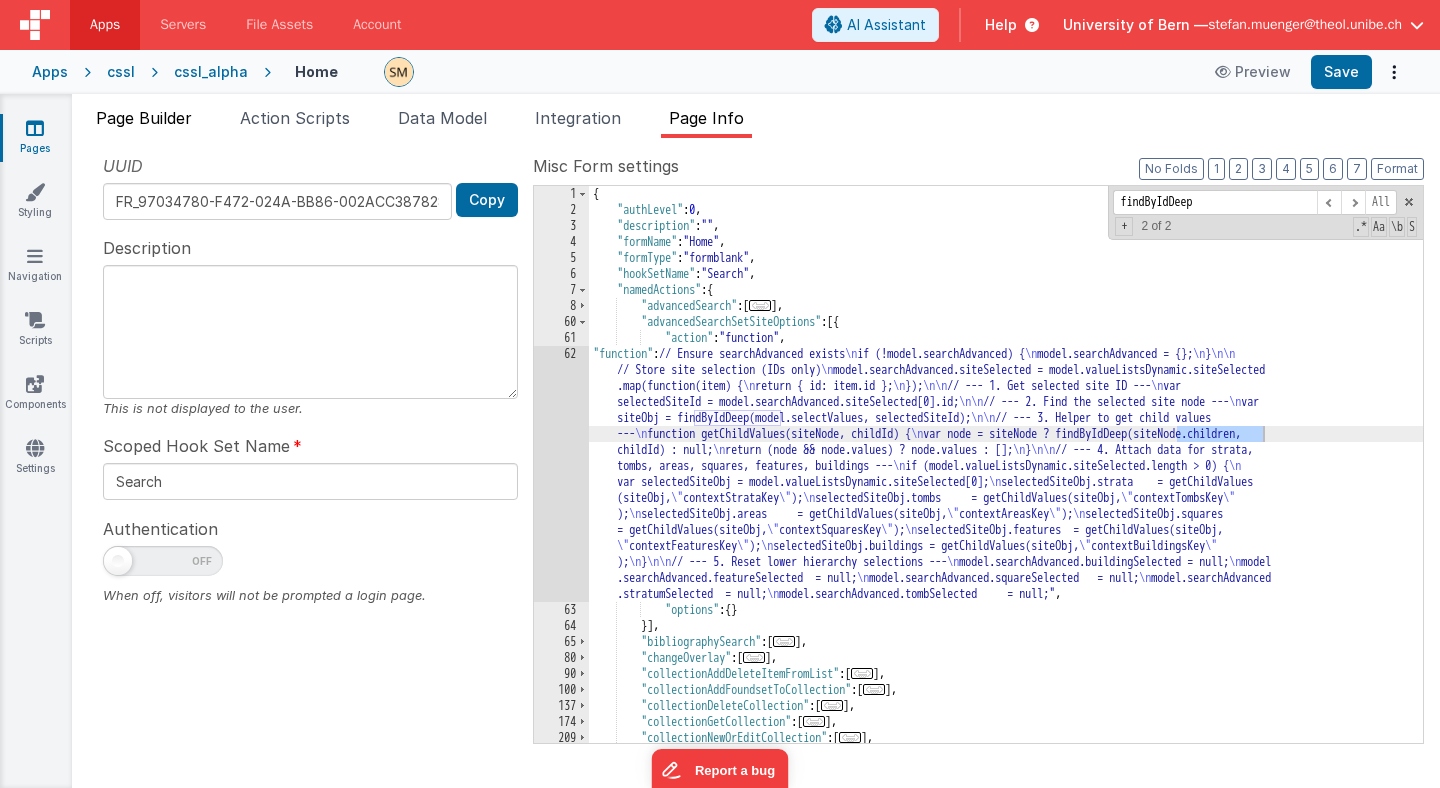 type on "findByIdDeep" 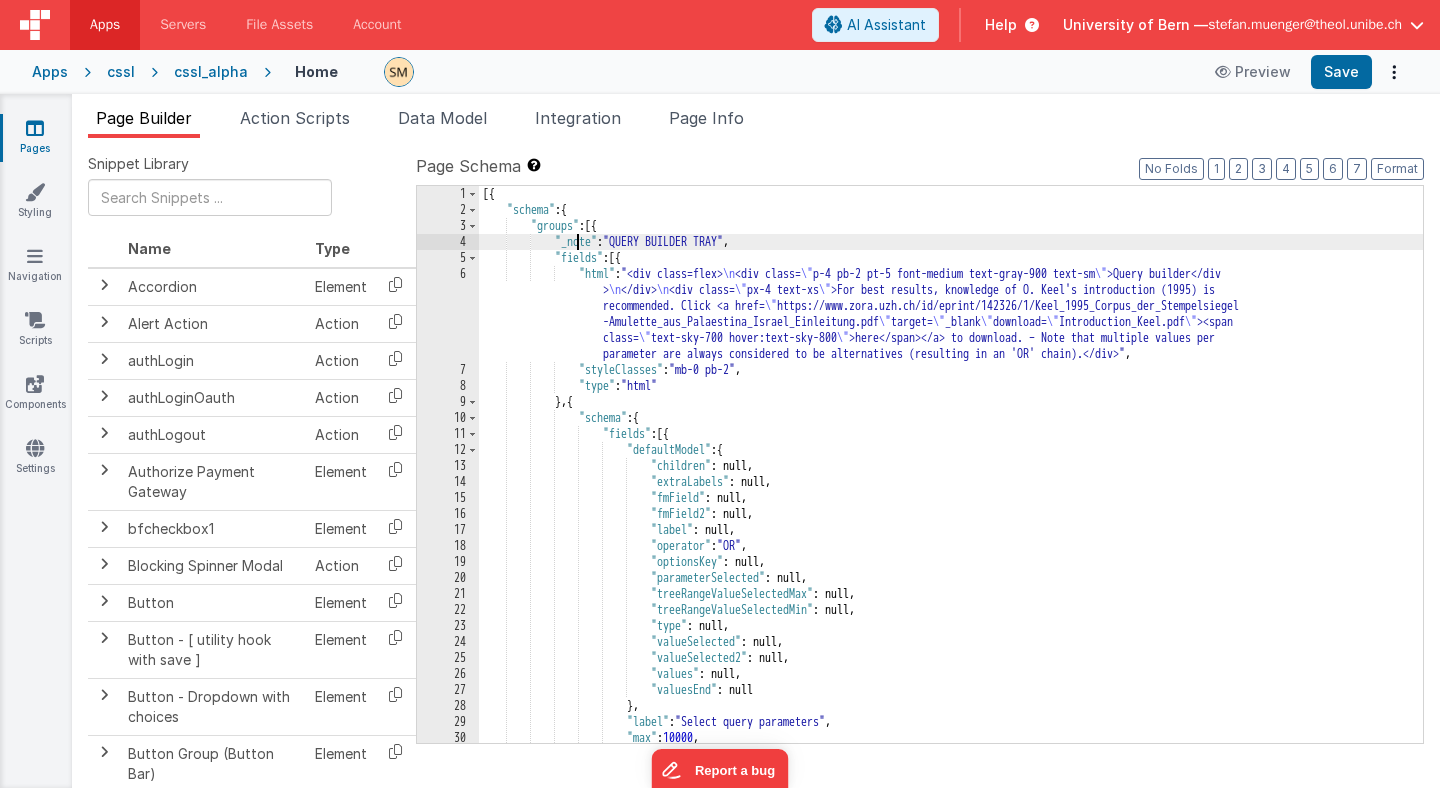 click on "[{      "schema" :  {           "groups" :  [{                "_note" :  "QUERY BUILDER TRAY" ,                "fields" :  [{                     "html" :  "<div class=flex> \n     <div class= \" p-4 pb-2 pt-5 font-medium text-gray-900 text-sm \" >Query builder</div                      > \n </div> \n <div class= \" px-4 text-xs \" >For best results, knowledge of O. Keel's introduction (1995) is                       recommended. Click <a href= \" https://www.zora.uzh.ch/id/eprint/142326/1/Keel_1995_Corpus_der_Stempelsiegel                      -Amulette_aus_Palaestina_Israel_Einleitung.pdf \"  target= \" _blank \"  download= \" Introduction_Keel.pdf \" ><span                       class= \" text-sky-700 hover:text-sky-800 \" >here</span></a> to download. – Note that multiple values per                       parameter are always considered to be alternatives (resulting in an 'OR' chain).</div>" ,           :" at bounding box center [951, 480] 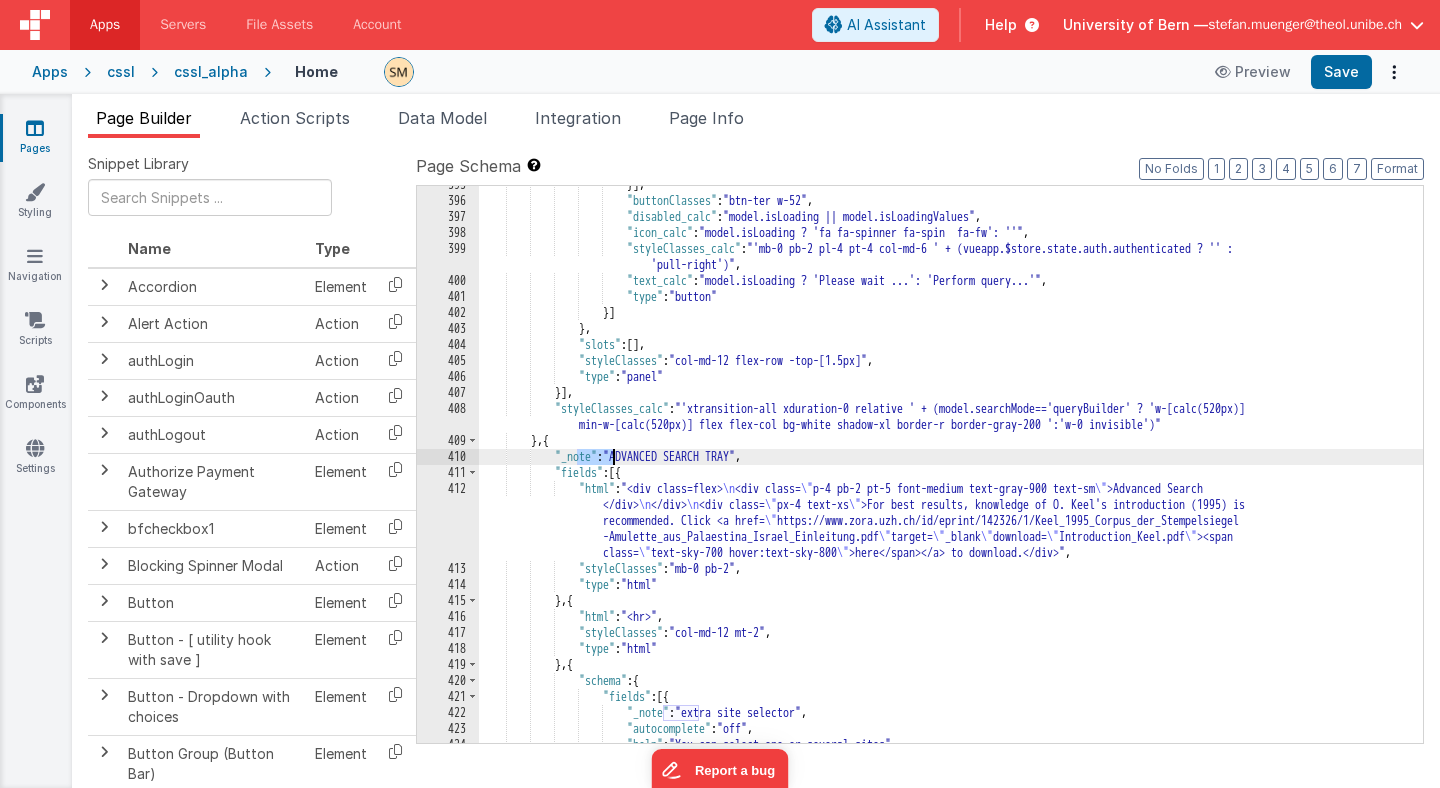 scroll, scrollTop: 7088, scrollLeft: 0, axis: vertical 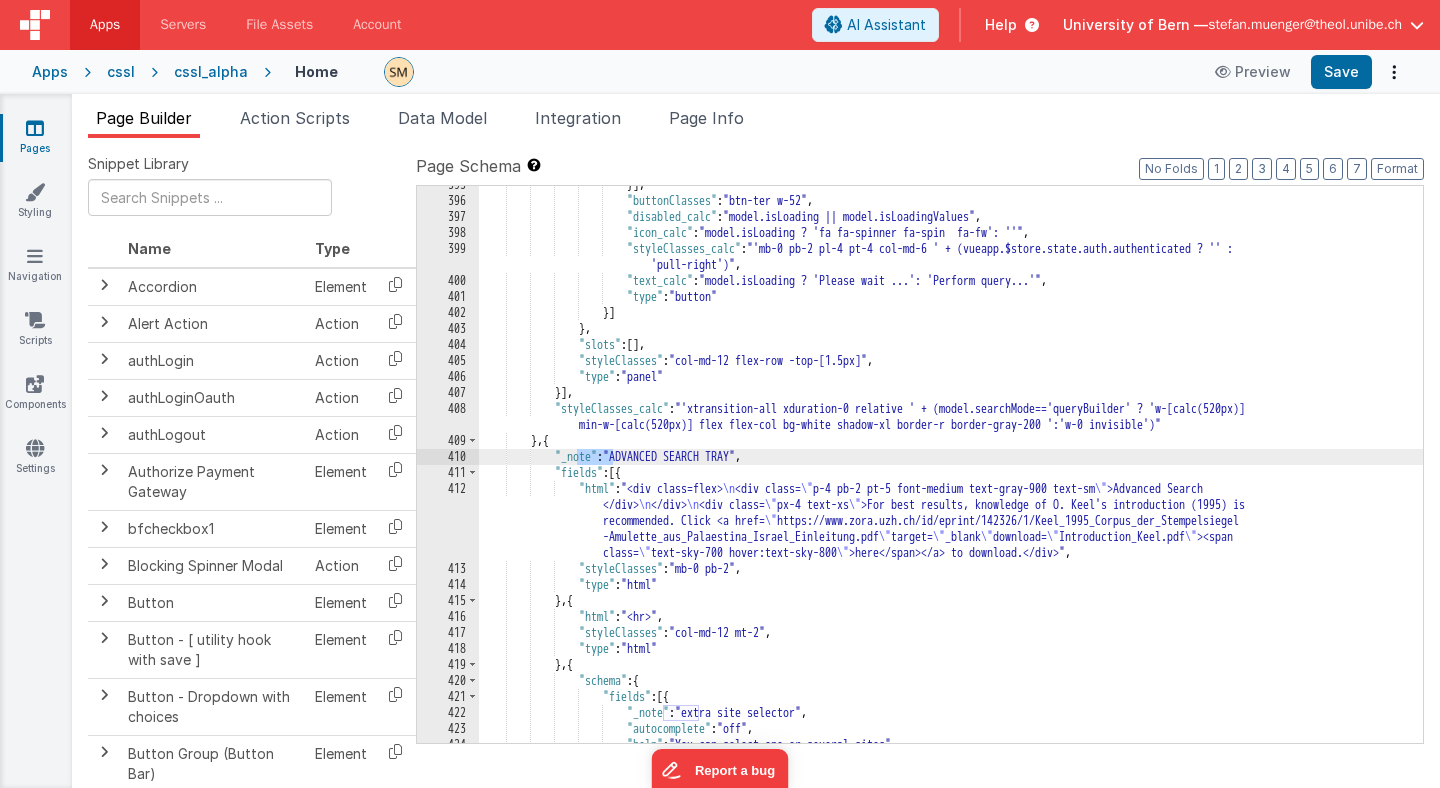 click on "}] ,                               "buttonClasses" :  "btn-ter w-52" ,                               "disabled_calc" :  "model.isLoading || model.isLoadingValues" ,                               "icon_calc" :  "model.isLoading ? 'fa fa-spinner fa-spin  fa-fw': ''" ,                               "styleClasses_calc" :  "'mb-0 pb-2 pl-4 pt-4 col-md-6 ' + (vueapp.$store.state.auth.authenticated ? '' :                               'pull-right')" ,                               "text_calc" :  "model.isLoading ? 'Please wait ...': 'Perform query...'" ,                               "type" :  "button"                          }]                     } ,                     "slots" :  [ ] ,                     "styleClasses" :  "col-md-12 flex-row -top-[1.5px]" ,                     "type" :  "panel"                }] ,                "styleClasses_calc" :  "'xtransition-all xduration-0 relative ' + (model.searchMode=='queryBuilder' ? 'w-[calc(520px)]       }" at bounding box center (951, 471) 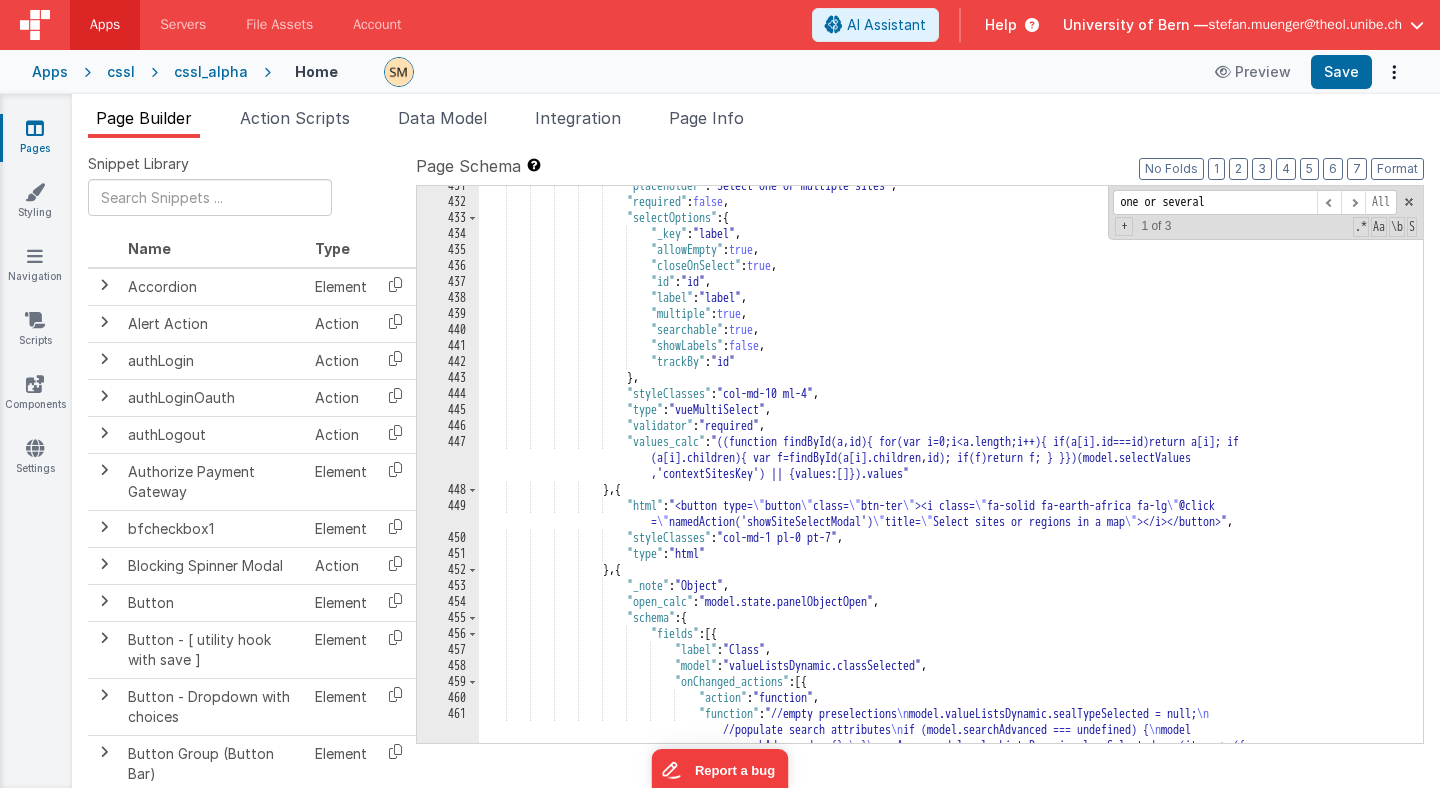 scroll, scrollTop: 7604, scrollLeft: 0, axis: vertical 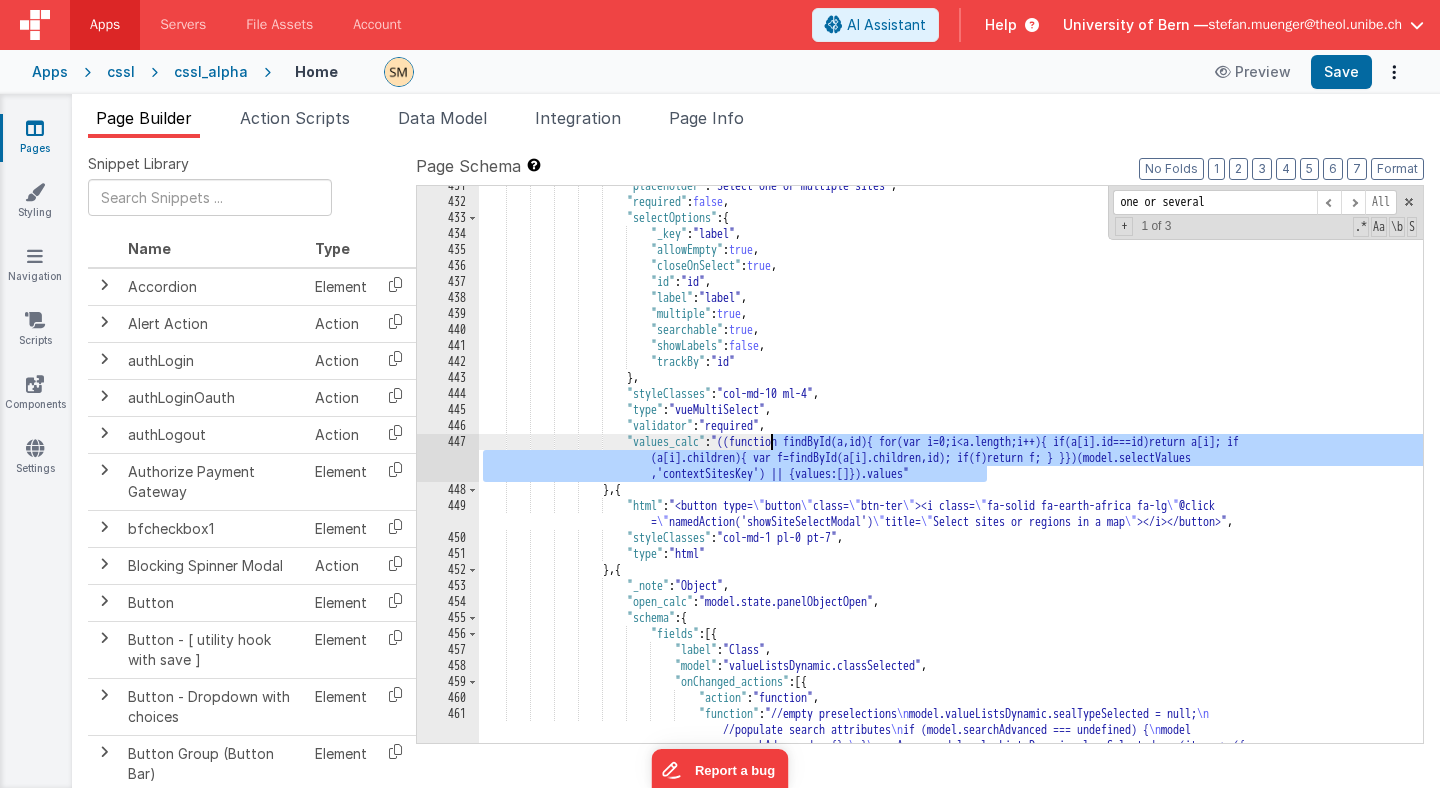 drag, startPoint x: 989, startPoint y: 477, endPoint x: 770, endPoint y: 444, distance: 221.47235 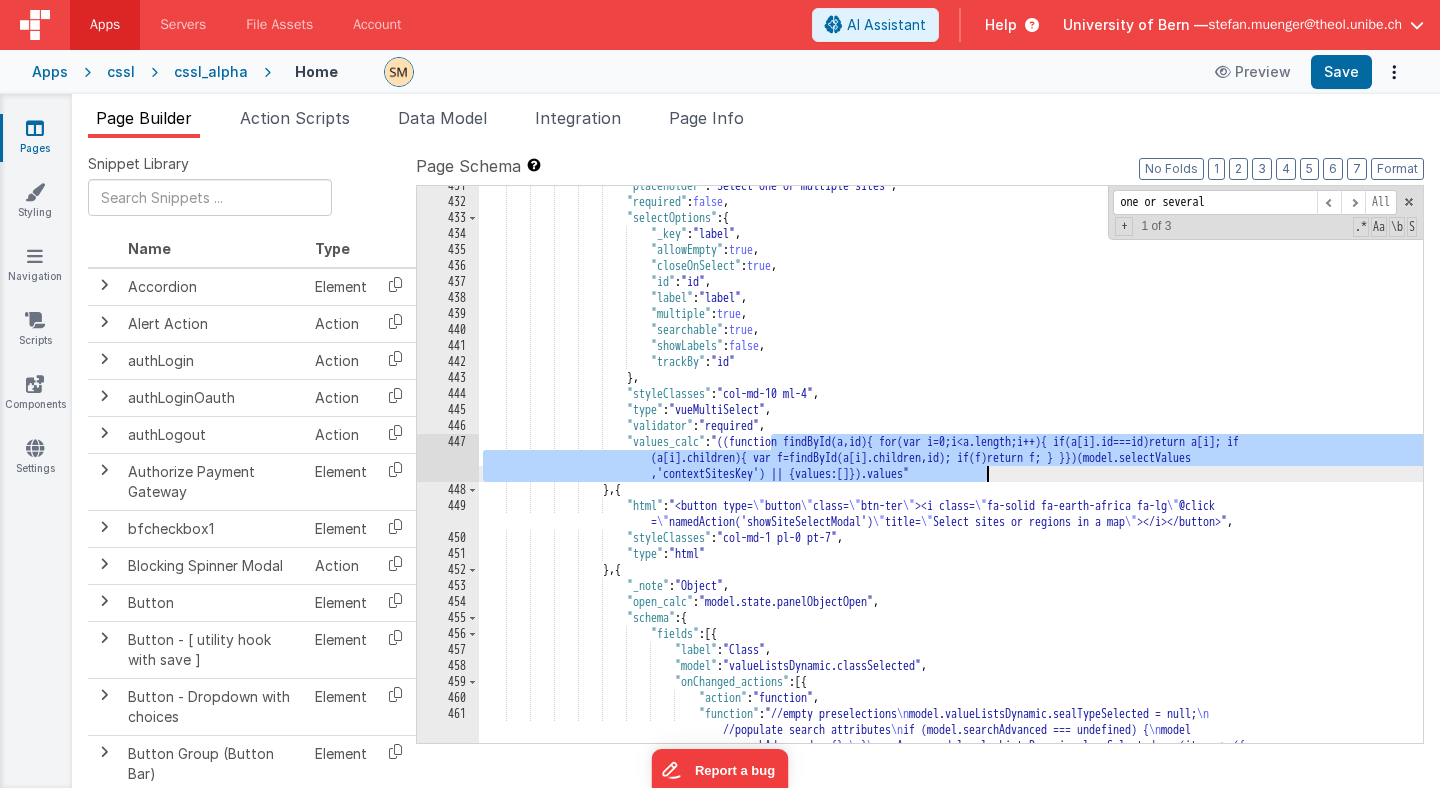click on ""placeholder" :  "Select one or multiple sites" ,                               "required" :  false ,                               "selectOptions" :  {                                    "_key" :  "label" ,                                    "allowEmpty" :  true ,                                    "closeOnSelect" :  true ,                                    "id" :  "id" ,                                    "label" :  "label" ,                                    "multiple" :  true ,                                    "searchable" :  true ,                                    "showLabels" :  false ,                                    "trackBy" :  "id"                               } ,                               "styleClasses" :  "col-md-10 ml-4" ,                               "type" :  "vueMultiSelect" ,                               "validator" :  "required" ,                               "values_calc" :                                         }" at bounding box center (951, 536) 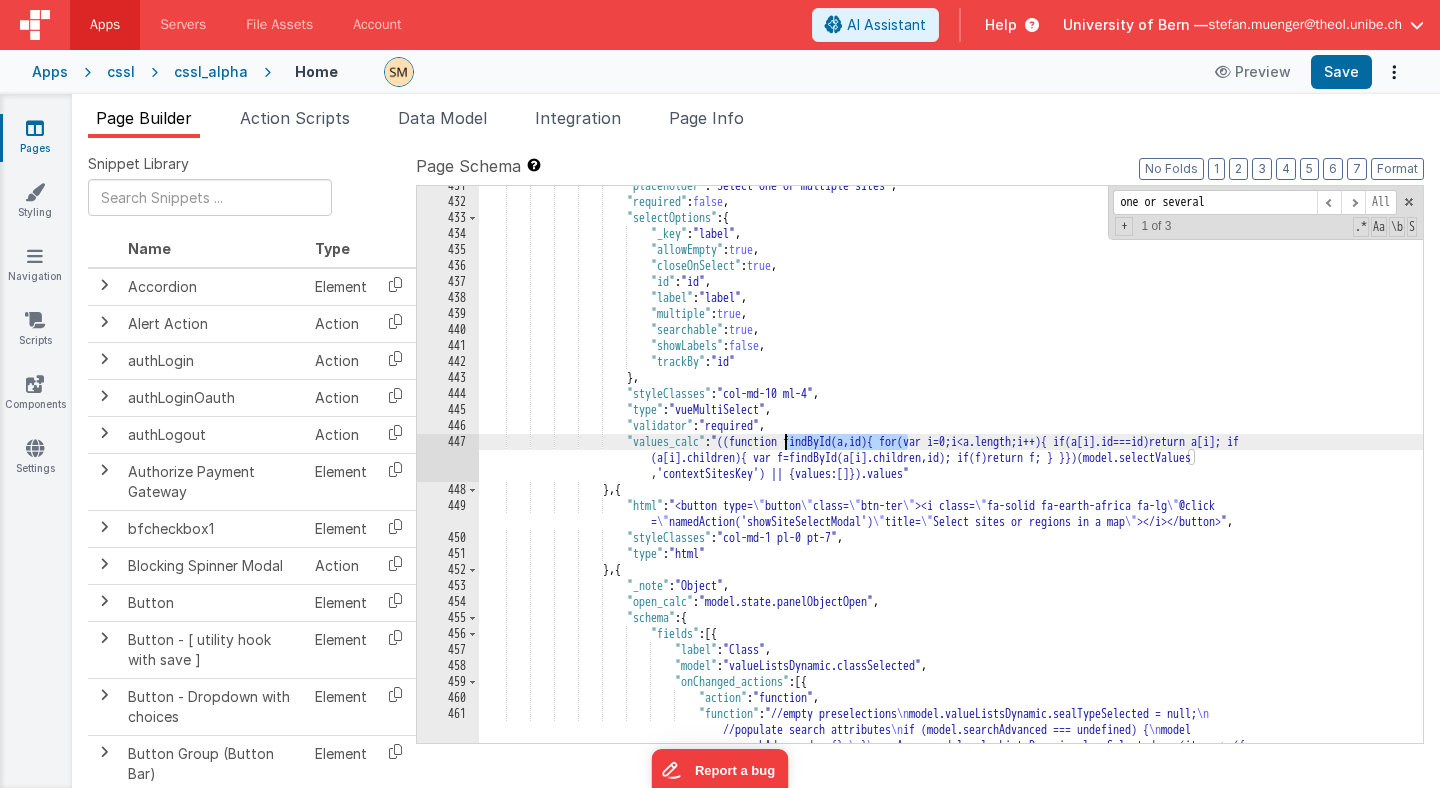 drag, startPoint x: 909, startPoint y: 444, endPoint x: 786, endPoint y: 437, distance: 123.19903 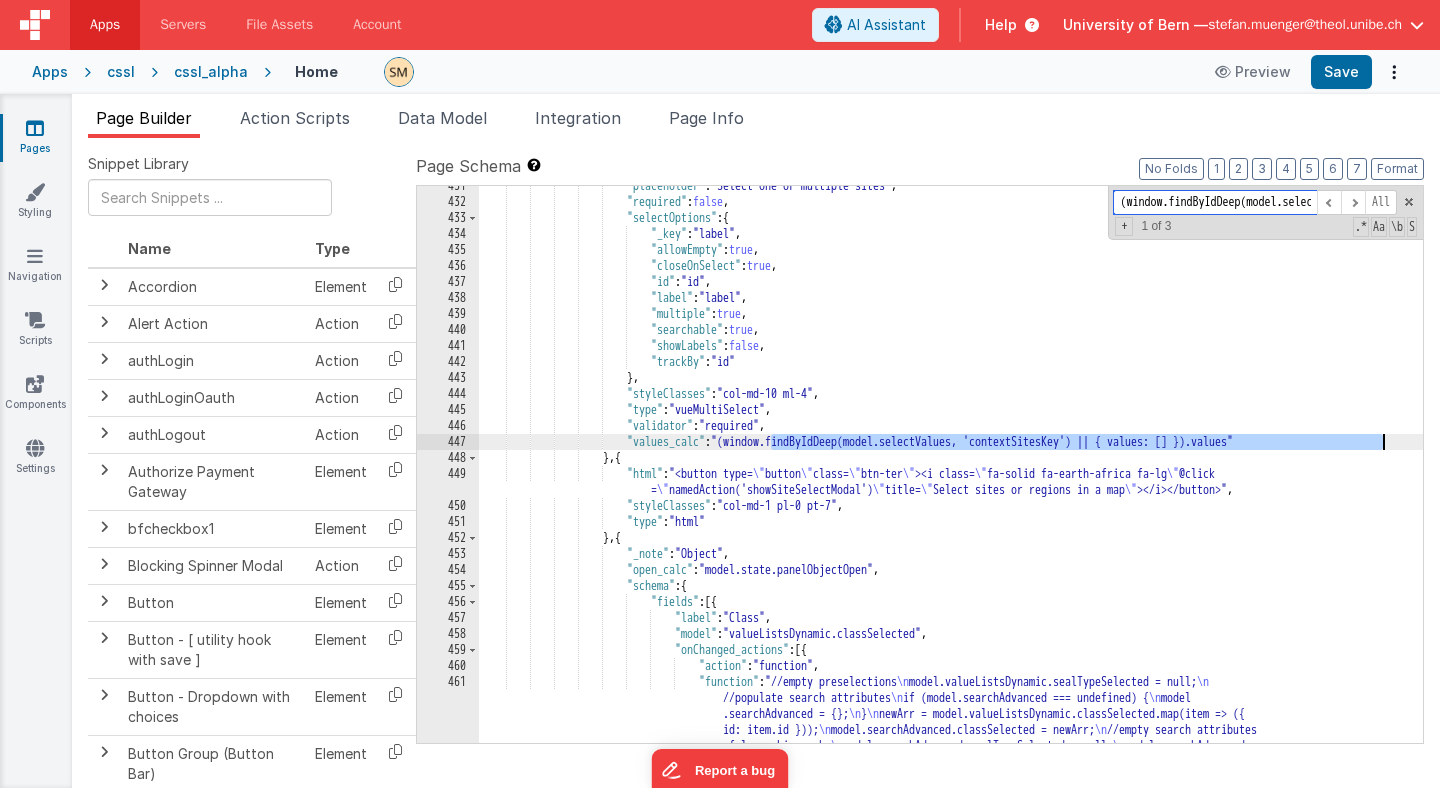 scroll, scrollTop: 0, scrollLeft: 421, axis: horizontal 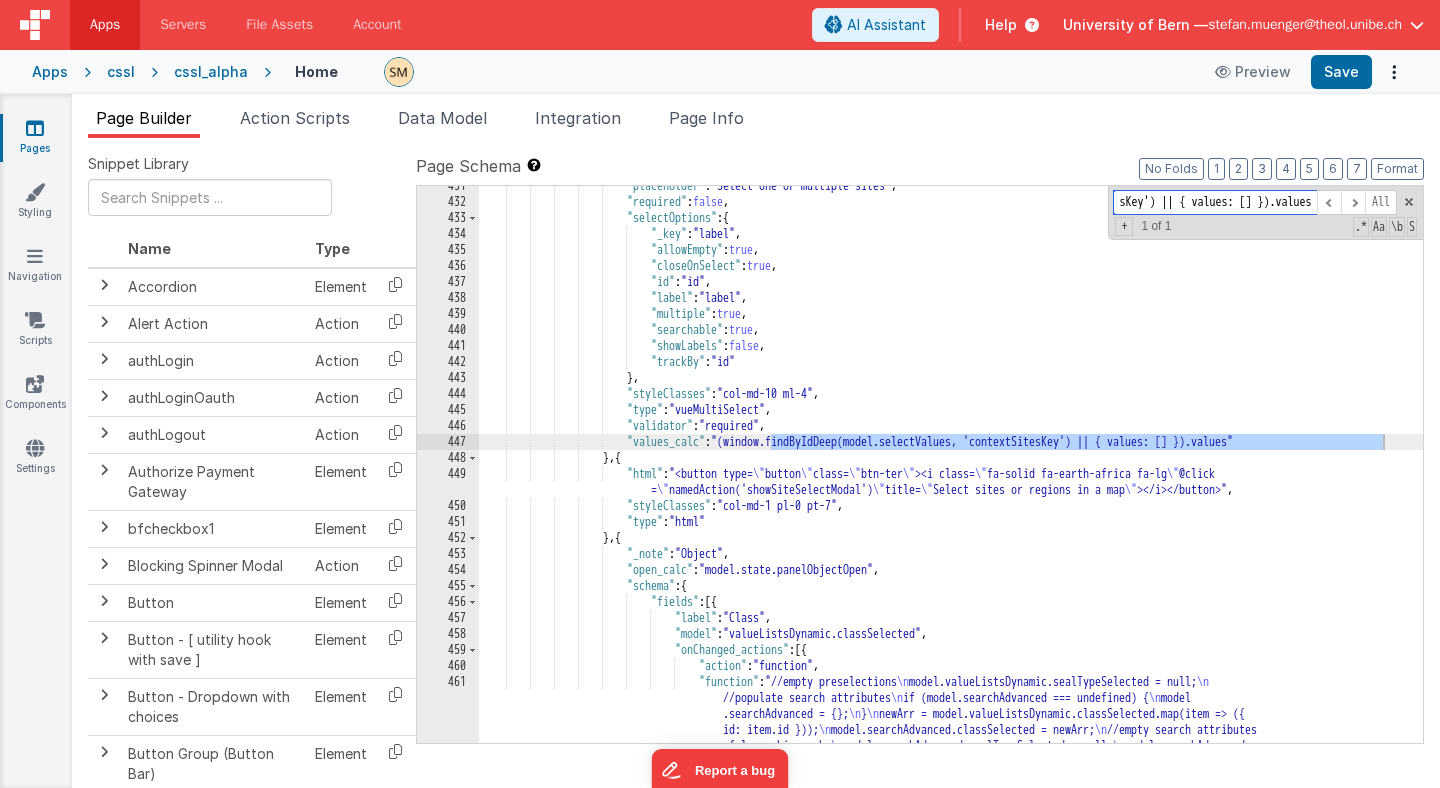 paste on "function findById" 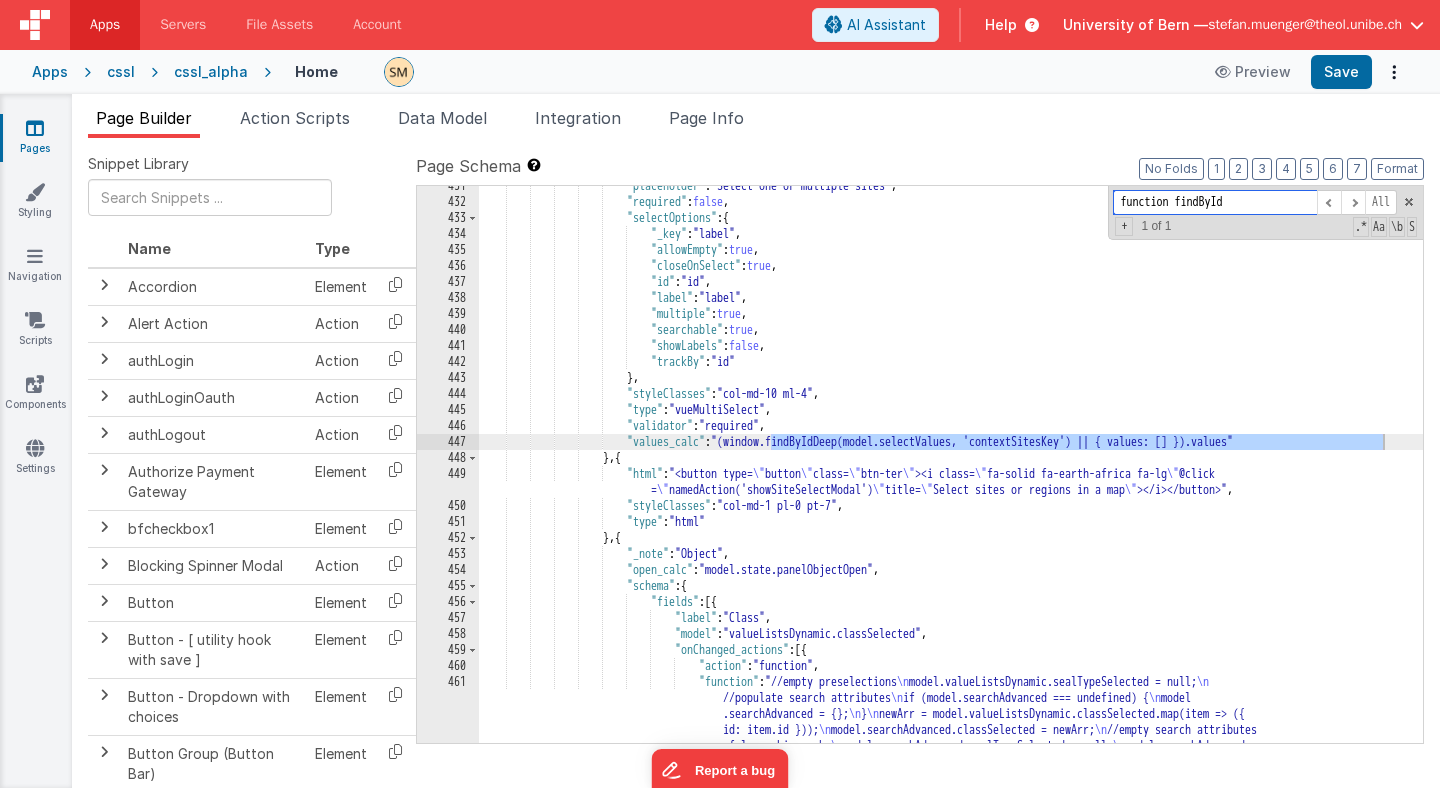 scroll, scrollTop: 0, scrollLeft: 0, axis: both 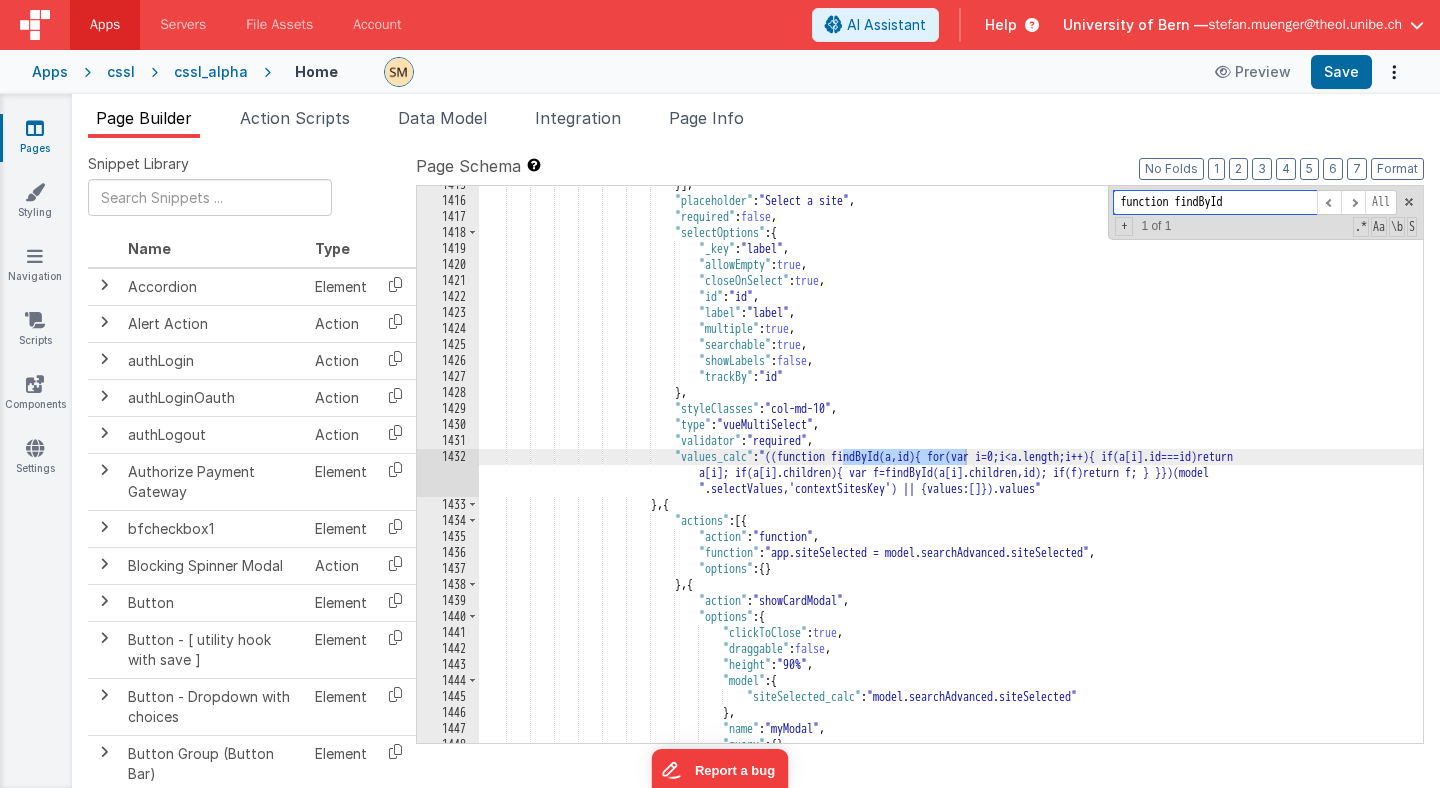 type on "function findById" 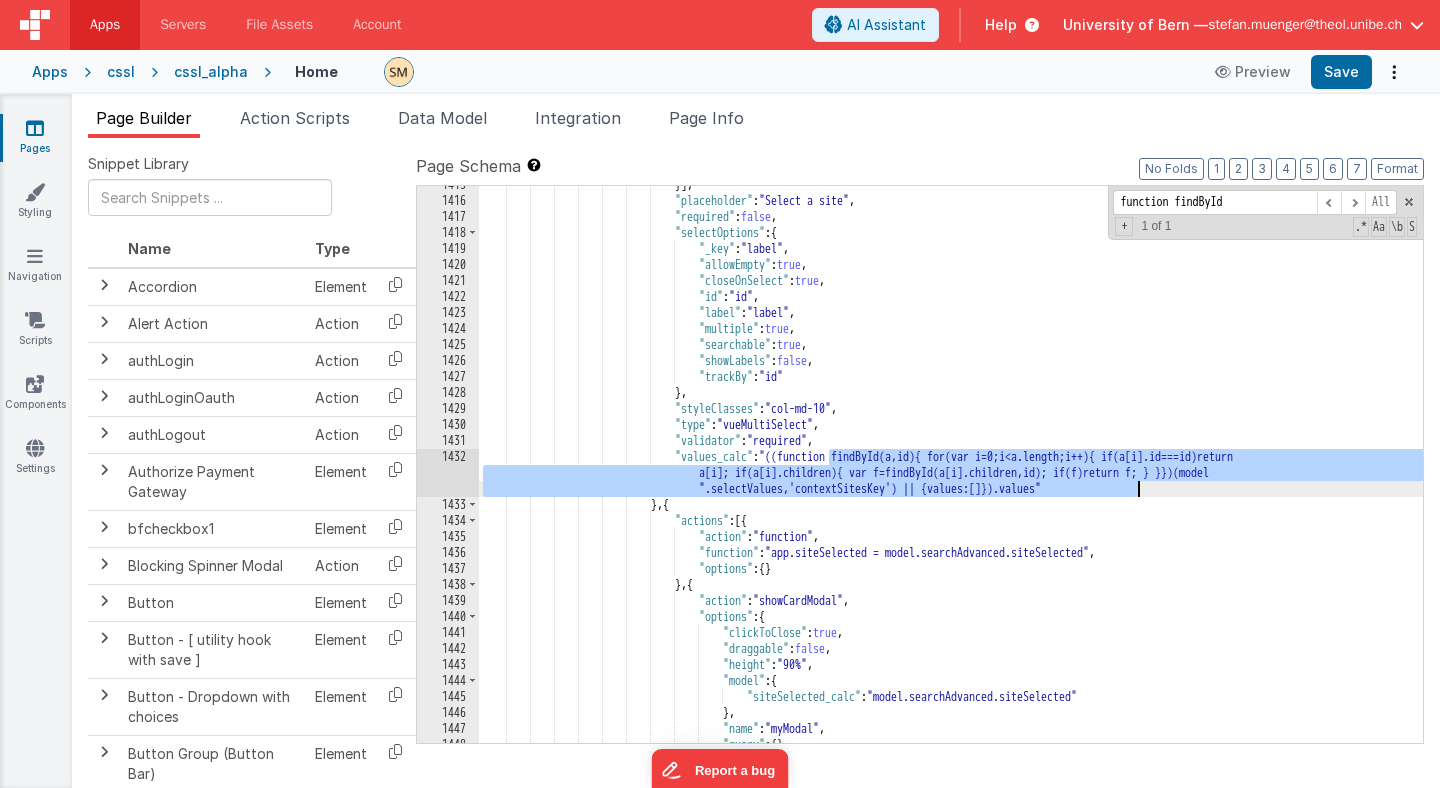 drag, startPoint x: 826, startPoint y: 458, endPoint x: 1136, endPoint y: 486, distance: 311.26193 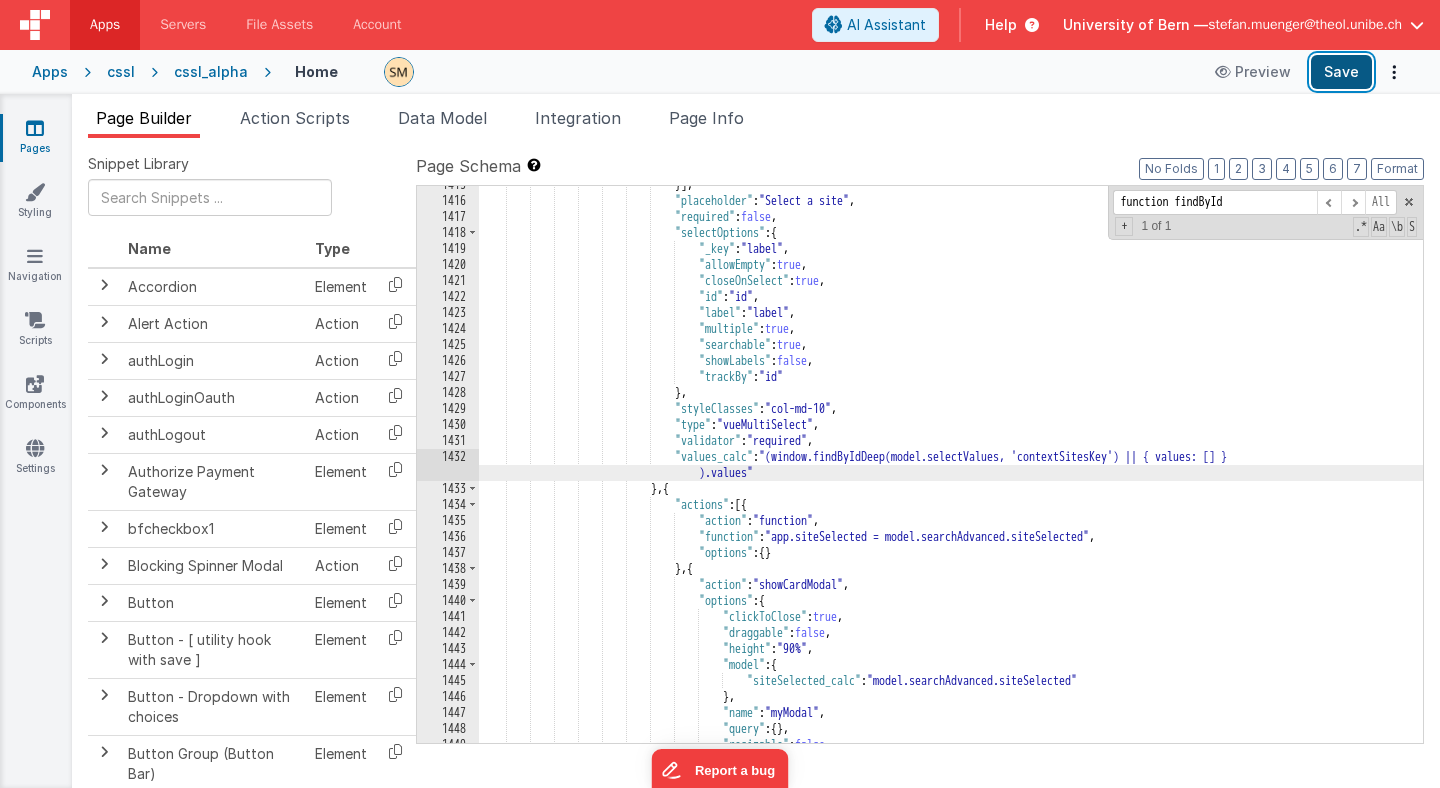 click on "Save" at bounding box center (1341, 72) 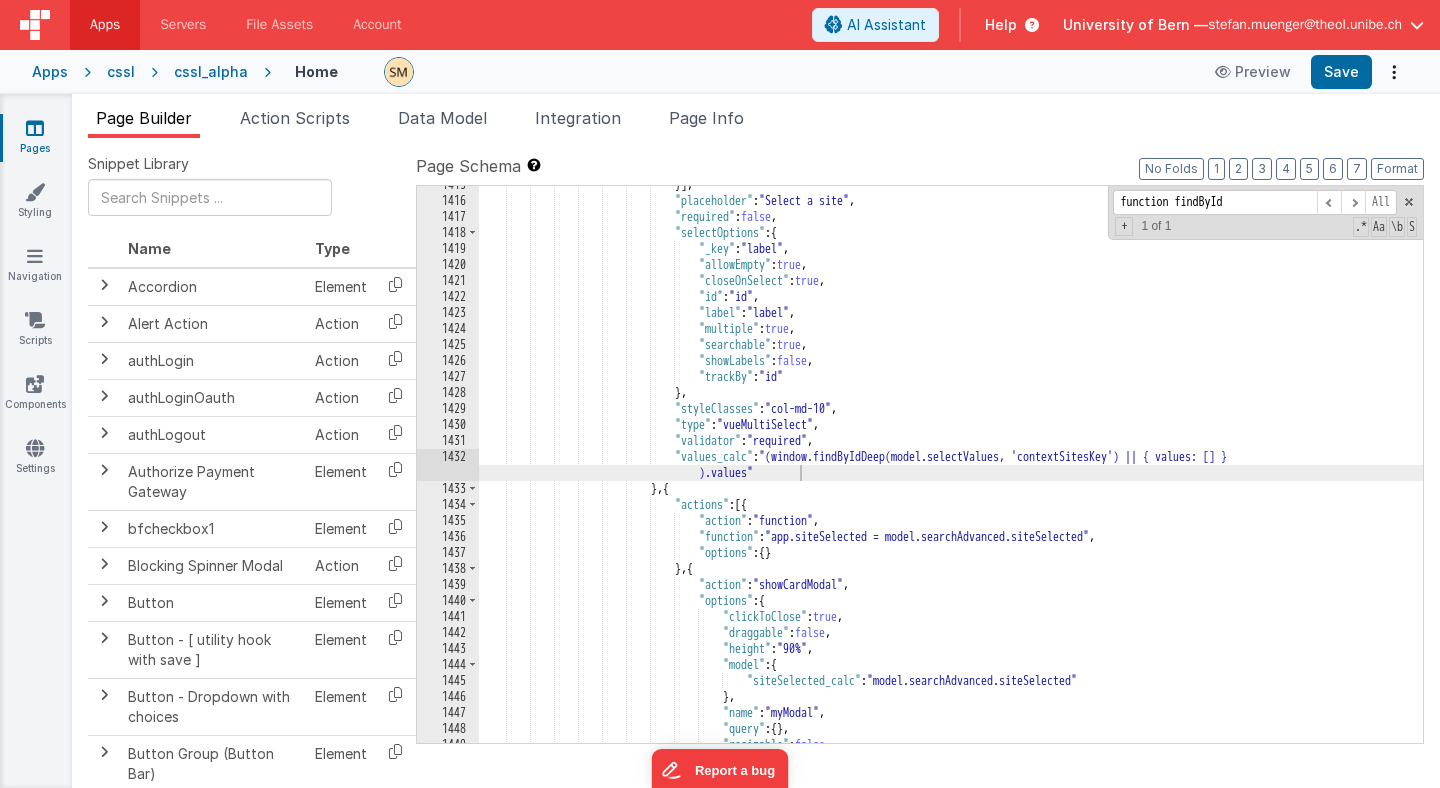click on "1 2 3 4 5 6 7 8 9 10 11 12 13 14 15 16 17 //empty preselections model . valueListsDynamic . sealTypeSelected   =   null ; //populate search attributes if   ( model . searchAdvanced   ===   undefined )   {      model . searchAdvanced   =   { } ; } newArr   =   model . valueListsDynamic . classSelected . map ( item   =>   ({   id :   item . id   })) ; model . searchAdvanced . classSelected   =   newArr ; //empty search attributes of lower hierarchy model . searchAdvanced . sealTypeSelected   =   null ; model . searchAdvanced . sealSubTypeSelected   =   null ; model . searchAdvanced .   =   null" at bounding box center [951, 471] 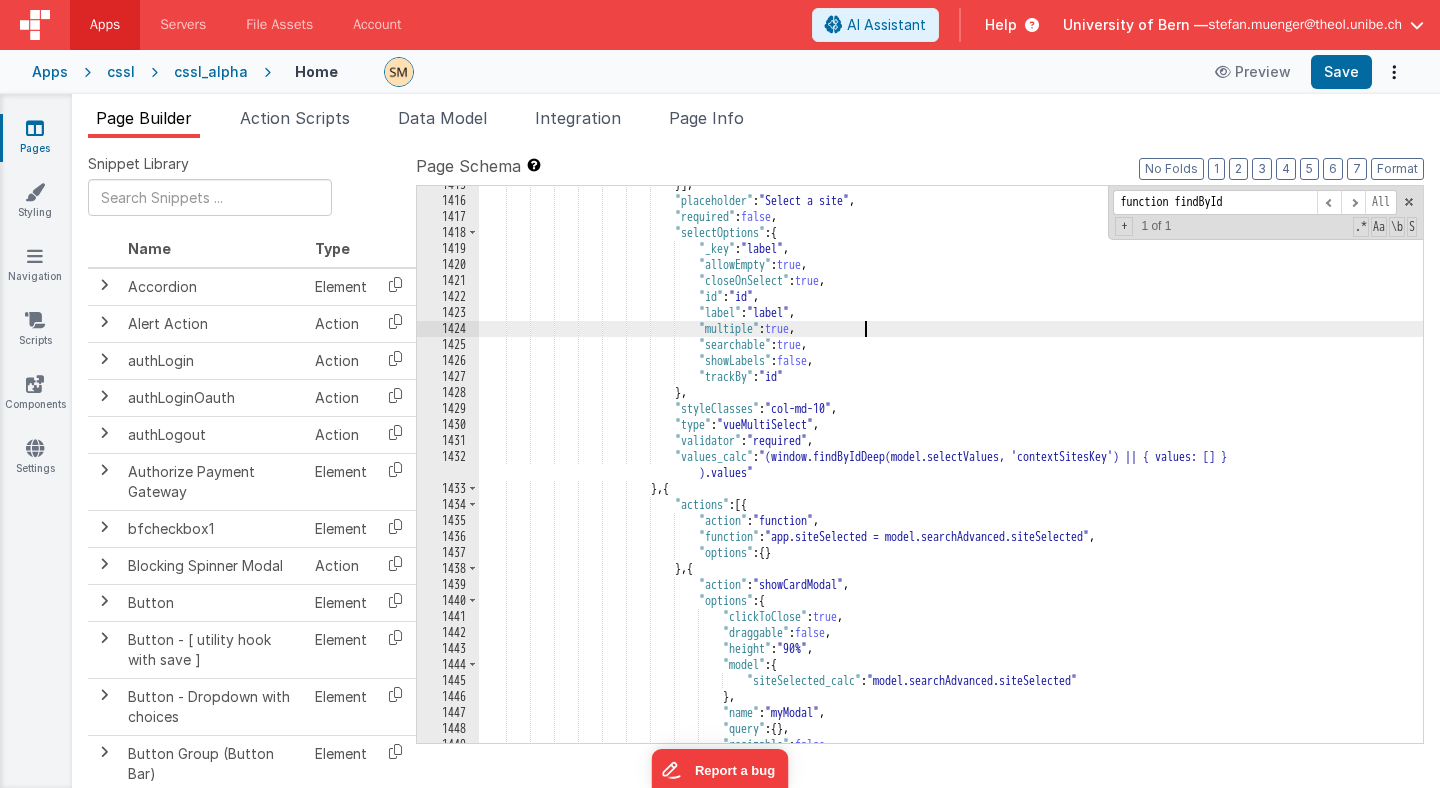 click on "1 2 3 4 5 6 7 8 9 10 11 12 13 14 15 16 17 //empty preselections model . valueListsDynamic . sealTypeSelected   =   null ; //populate search attributes if   ( model . searchAdvanced   ===   undefined )   {      model . searchAdvanced   =   { } ; } newArr   =   model . valueListsDynamic . classSelected . map ( item   =>   ({   id :   item . id   })) ; model . searchAdvanced . classSelected   =   newArr ; //empty search attributes of lower hierarchy model . searchAdvanced . sealTypeSelected   =   null ; model . searchAdvanced . sealSubTypeSelected   =   null ; model . searchAdvanced .   =   null" at bounding box center (951, 471) 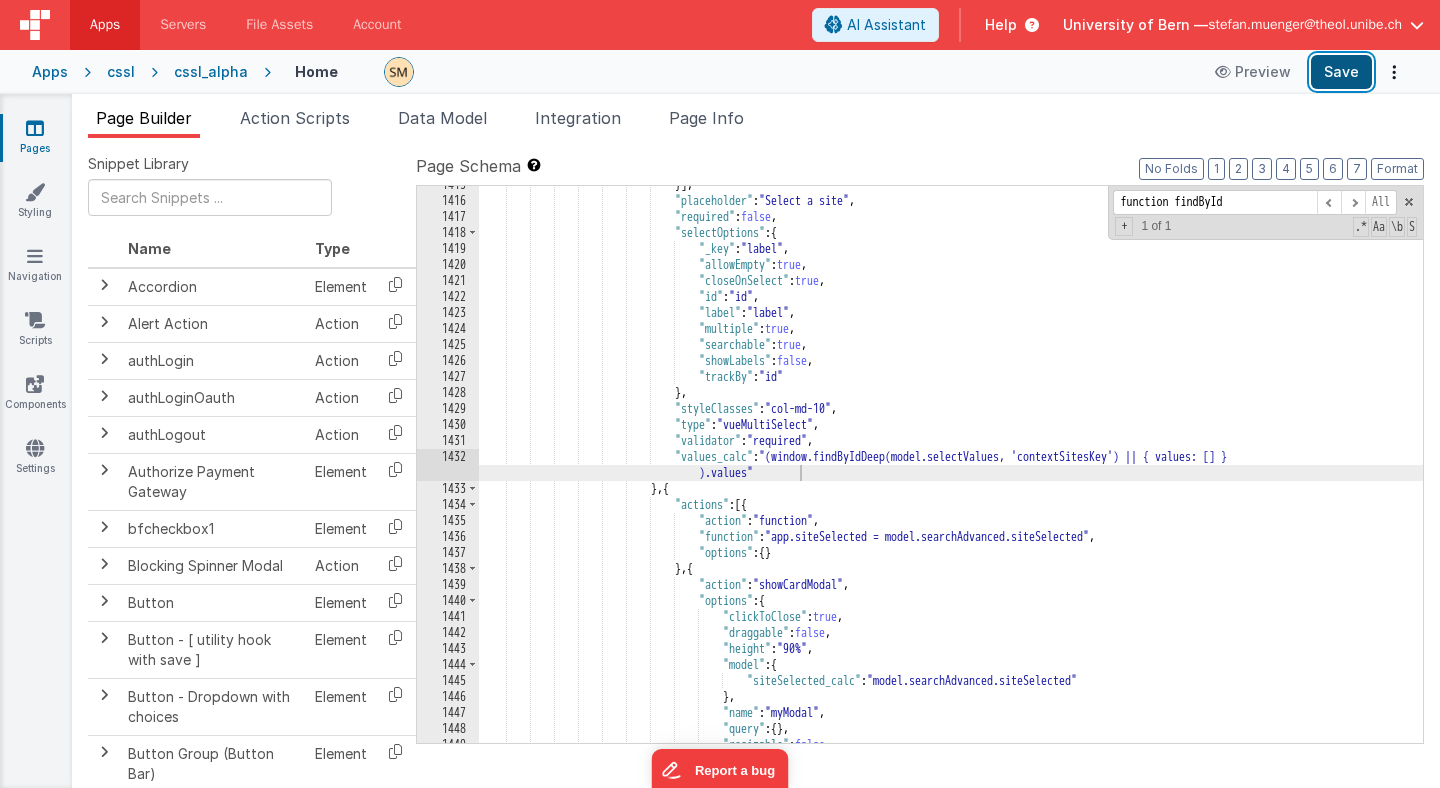 click on "Save" at bounding box center [1341, 72] 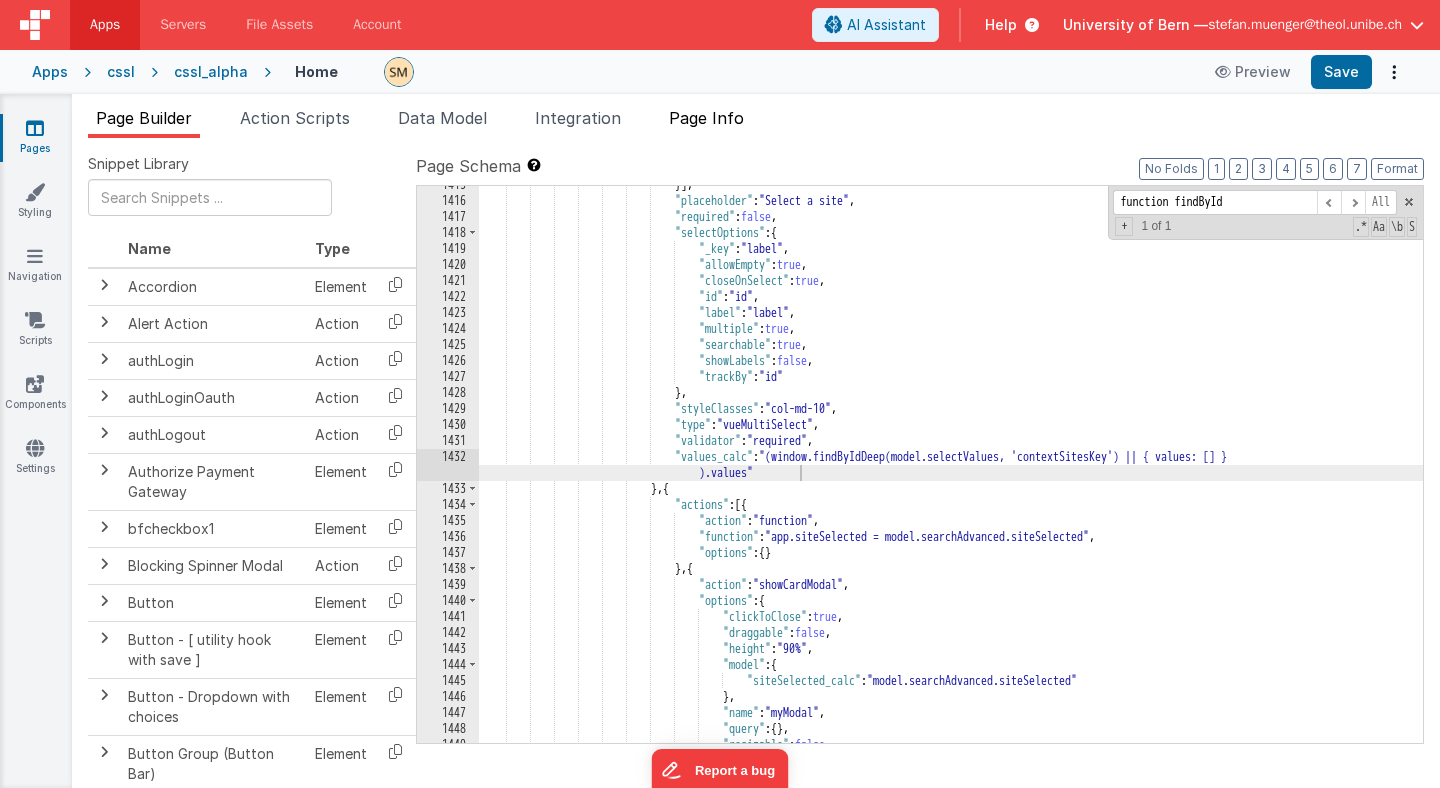 click on "Page Info" at bounding box center (706, 118) 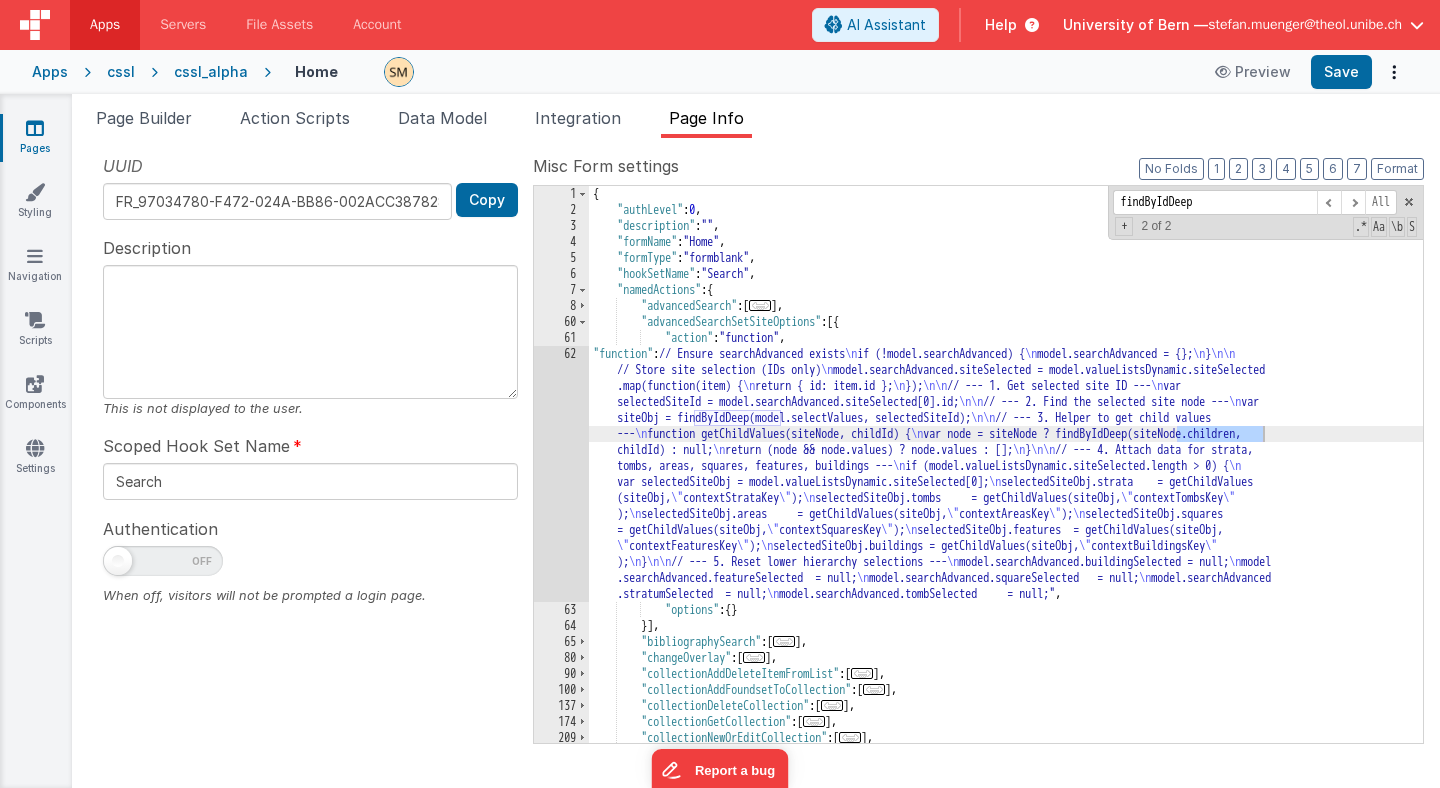 click on "62" at bounding box center (561, 474) 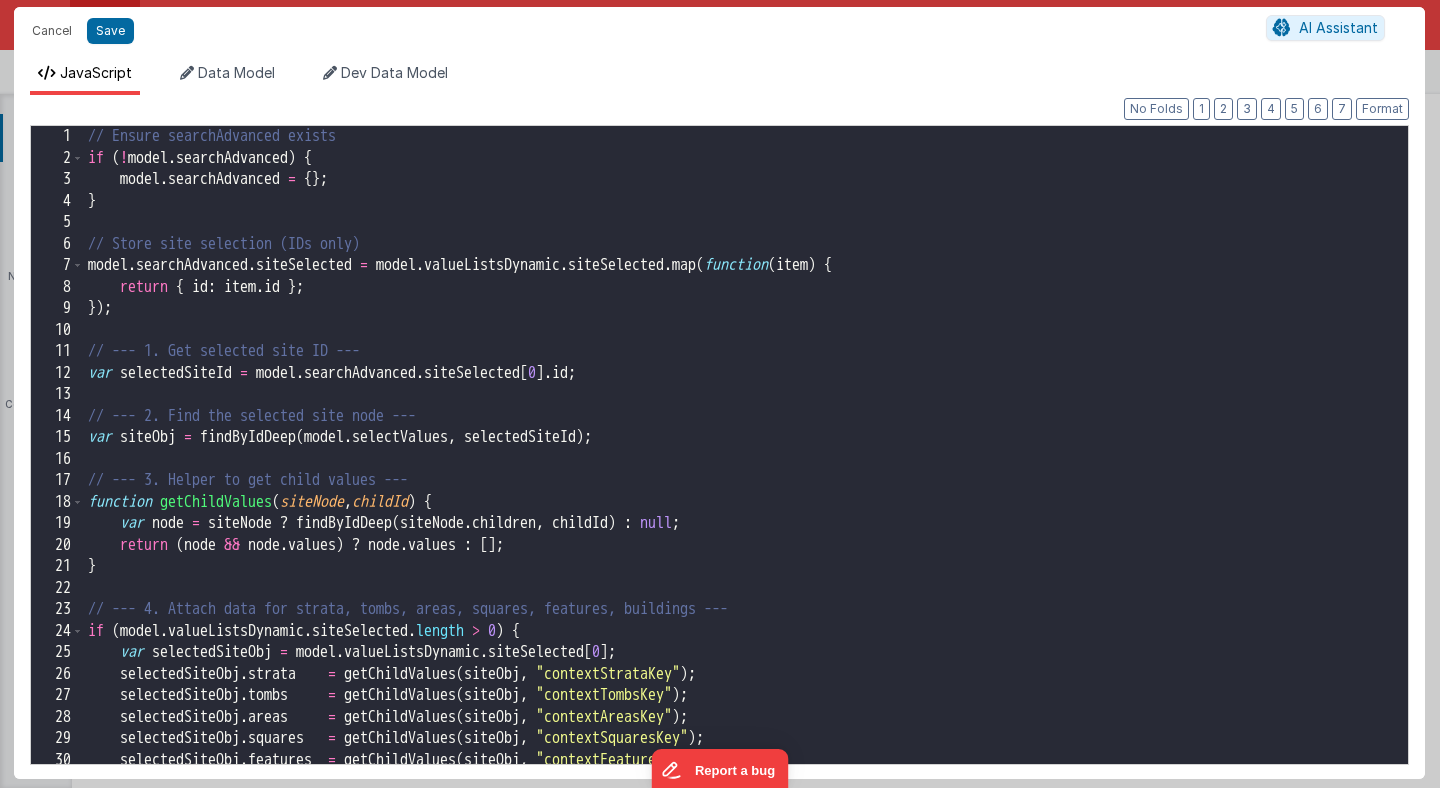 click on "// Ensure searchAdvanced exists if   ( ! model . searchAdvanced )   {      model . searchAdvanced   =   { } ; } // Store site selection (IDs only) model . searchAdvanced . siteSelected   =   model . valueListsDynamic . siteSelected . map ( function ( item )   {      return   {   id :   item . id   } ; }) ; // --- 1. Get selected site ID --- var   selectedSiteId   =   model . searchAdvanced . siteSelected [ 0 ] . id ; // --- 2. Find the selected site node --- var   siteObj   =   findByIdDeep ( model . selectValues ,   selectedSiteId ) ; // --- 3. Helper to get child values --- function   getChildValues ( siteNode ,  childId )   {      var   node   =   siteNode   ?   findByIdDeep ( siteNode . children ,   childId )   :   null ;      return   ( node   &&   node . values )   ?   node . values   :   [ ] ; } // --- 4. Attach data for strata, tombs, areas, squares, features, buildings --- if   ( model . valueListsDynamic . siteSelected . length   >   0 )   {      var   selectedSiteObj   =   model . valueListsDynamic" at bounding box center (746, 466) 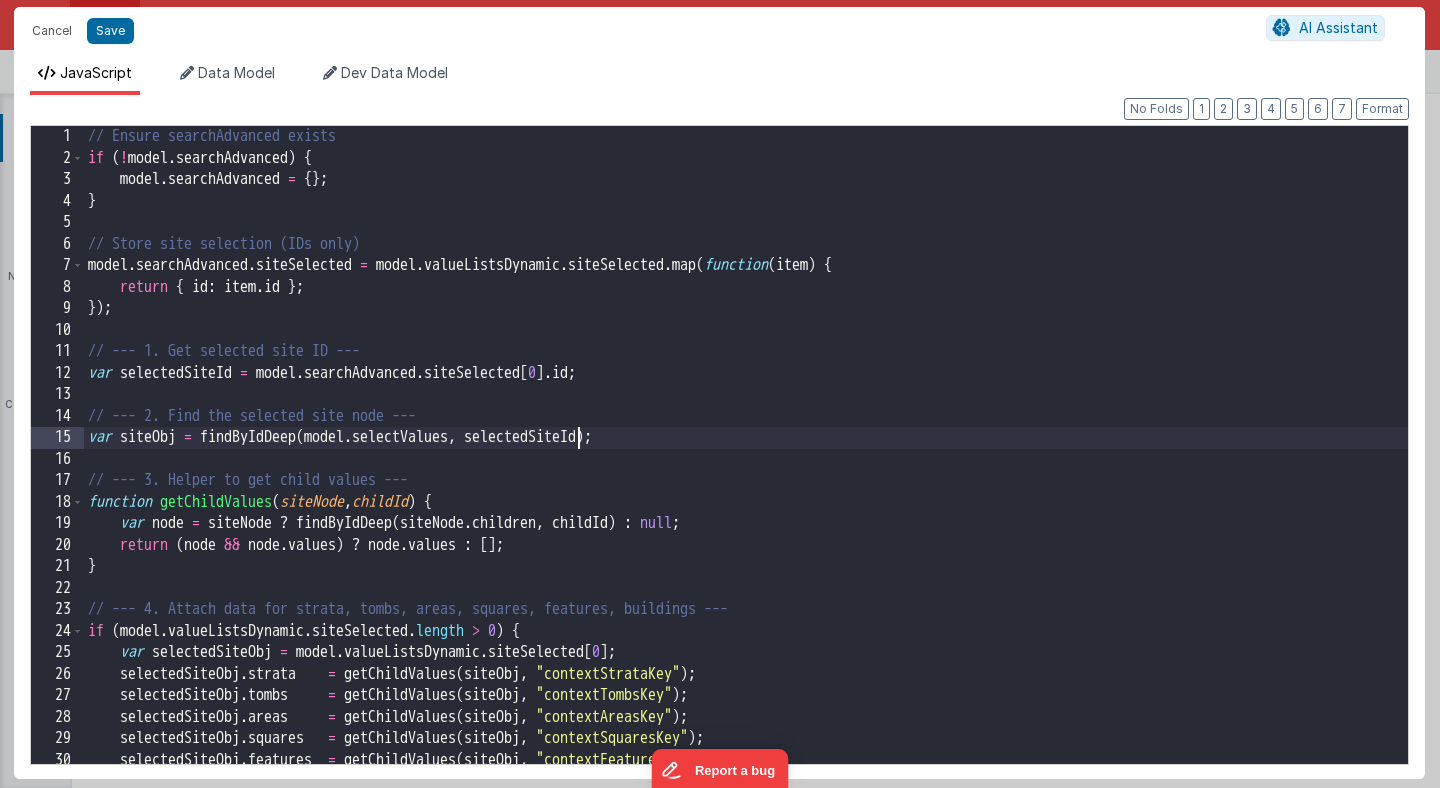 scroll, scrollTop: 0, scrollLeft: 0, axis: both 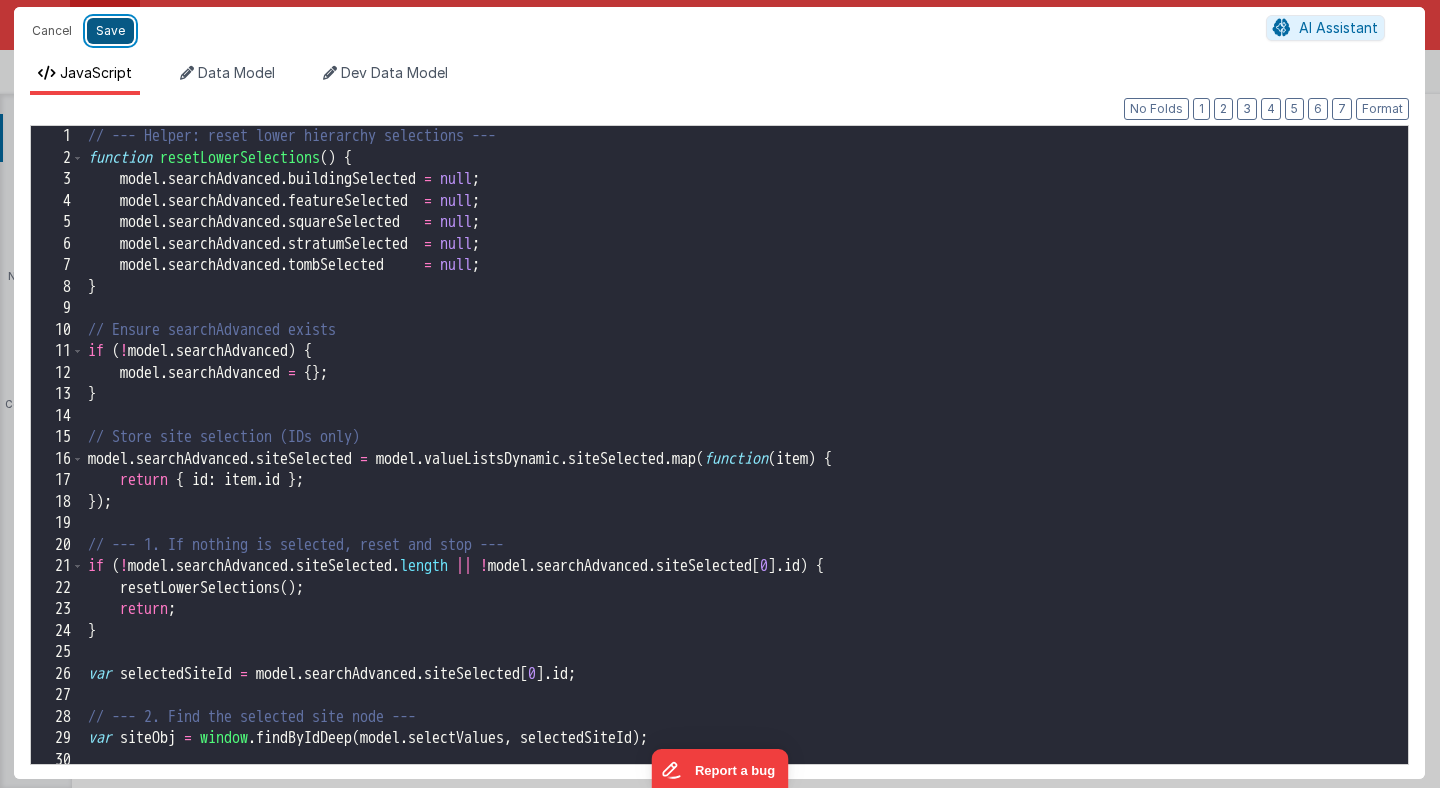 click on "Save" at bounding box center [110, 31] 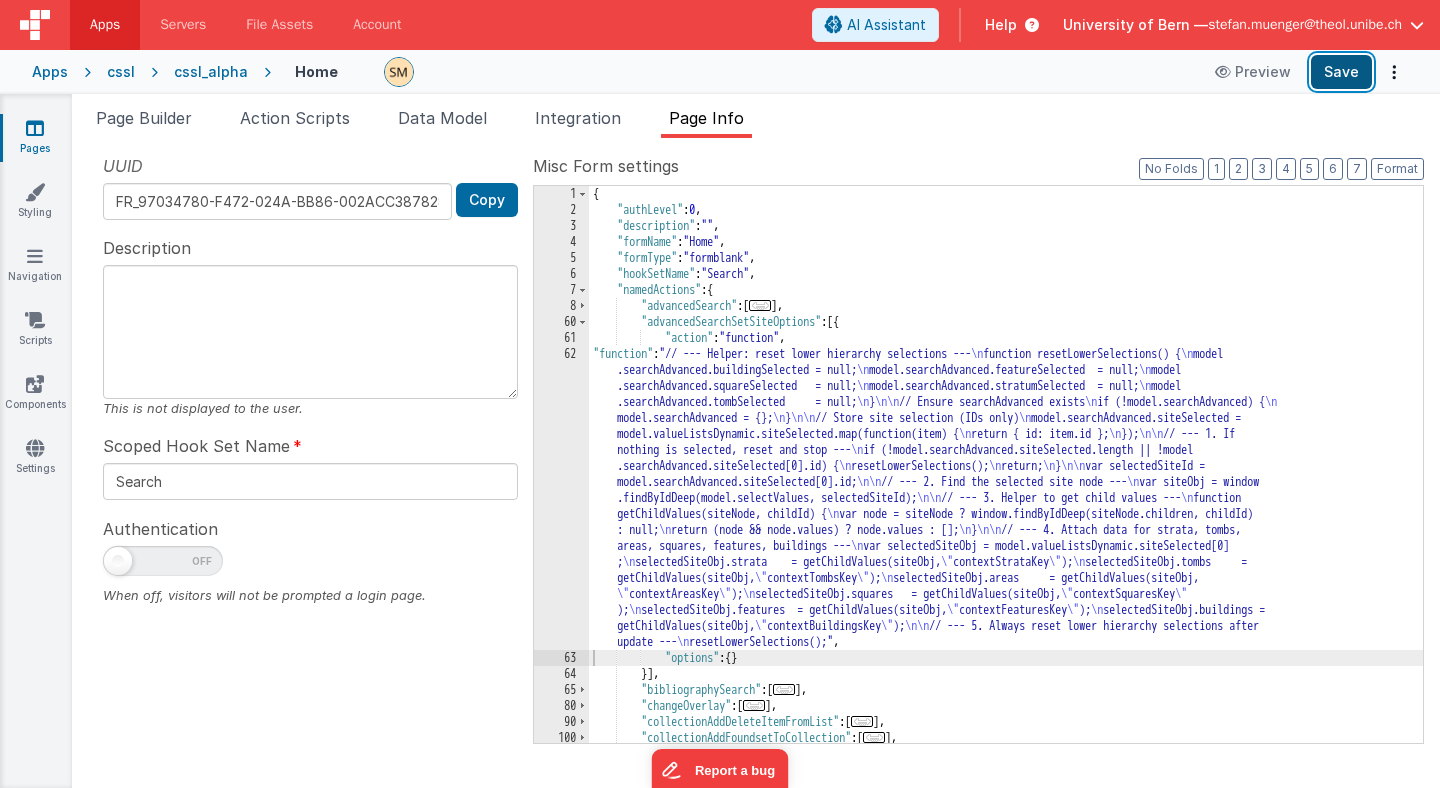 click on "Save" at bounding box center [1341, 72] 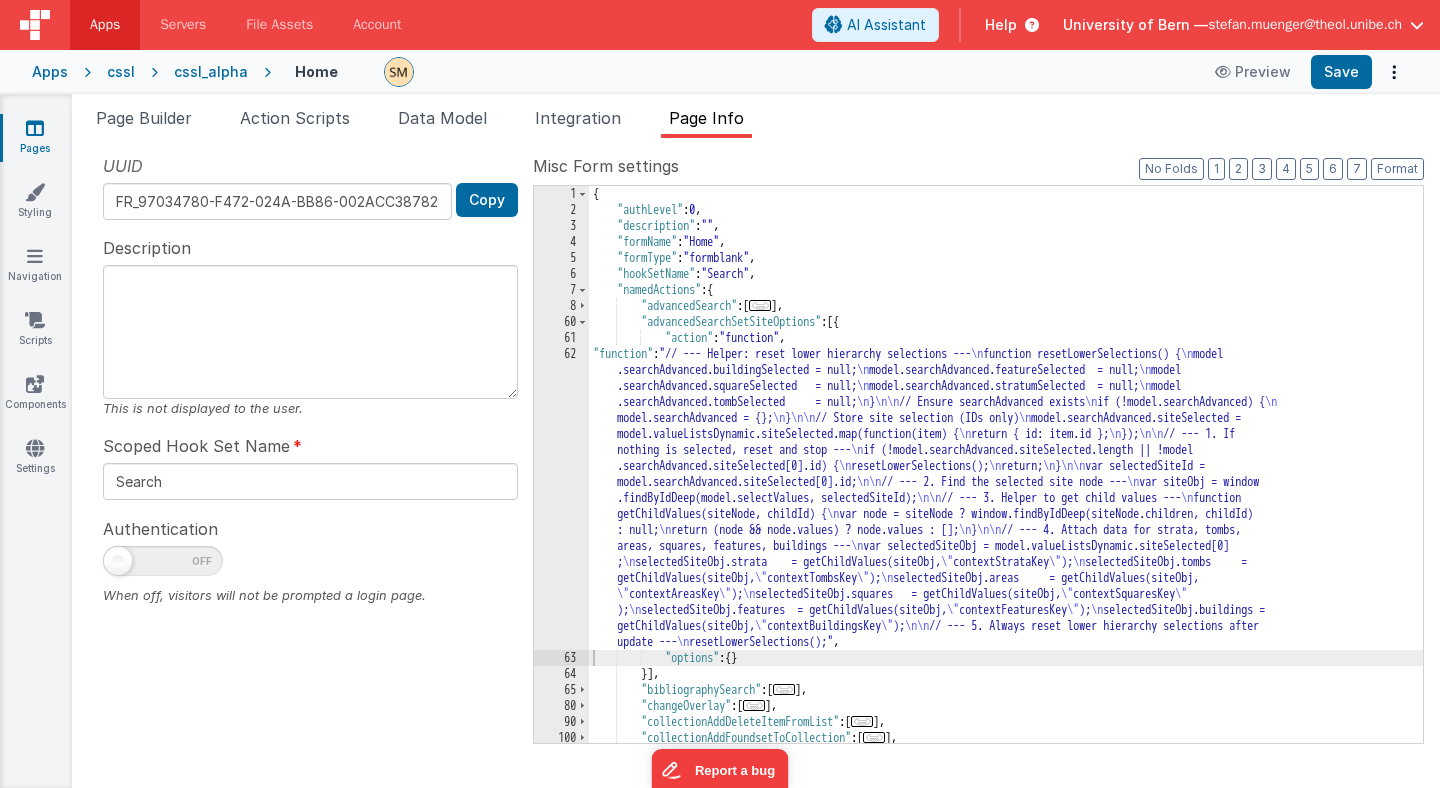 click on "cssl_alpha" at bounding box center (211, 72) 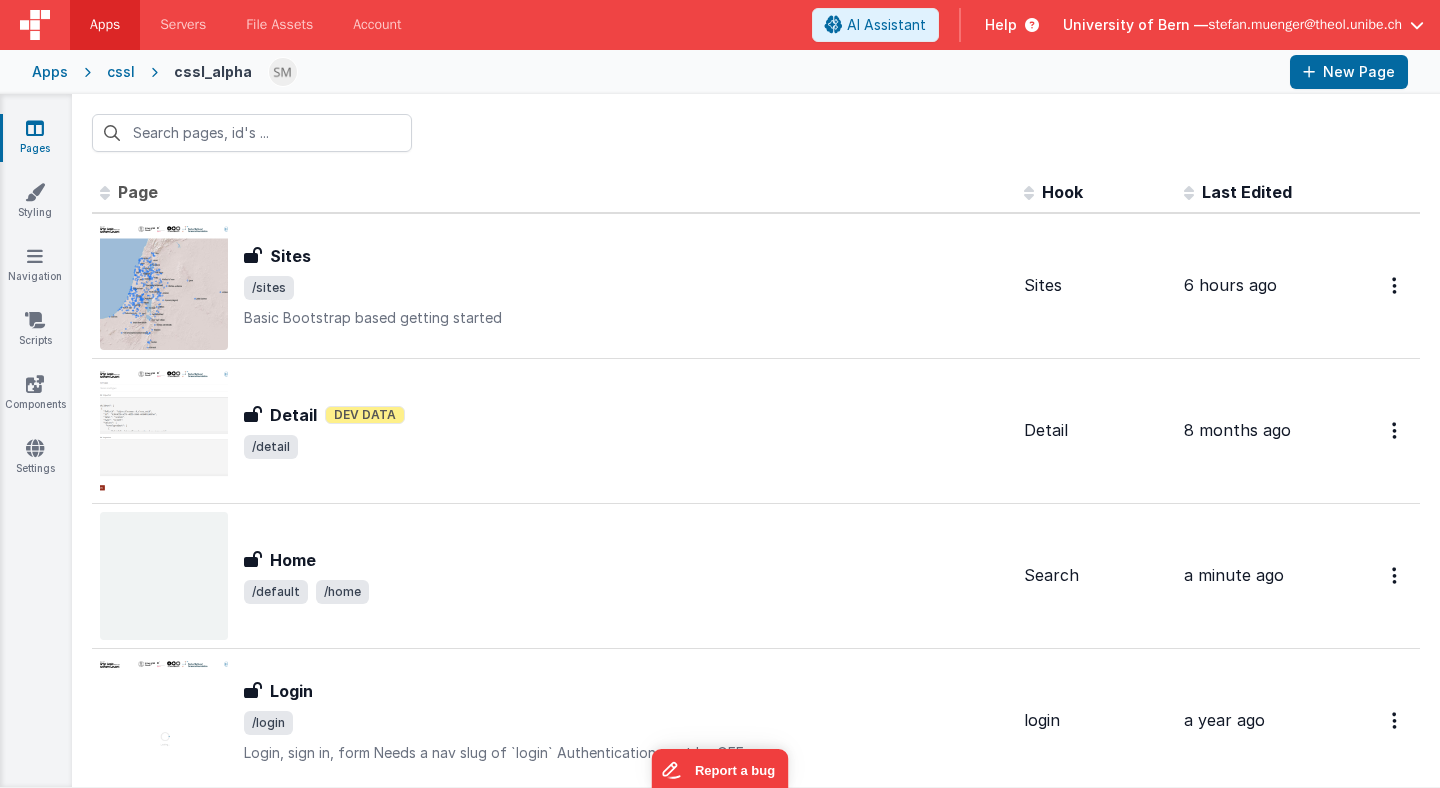 click on "Apps
cssl
cssl_alpha
New Page" at bounding box center (720, 72) 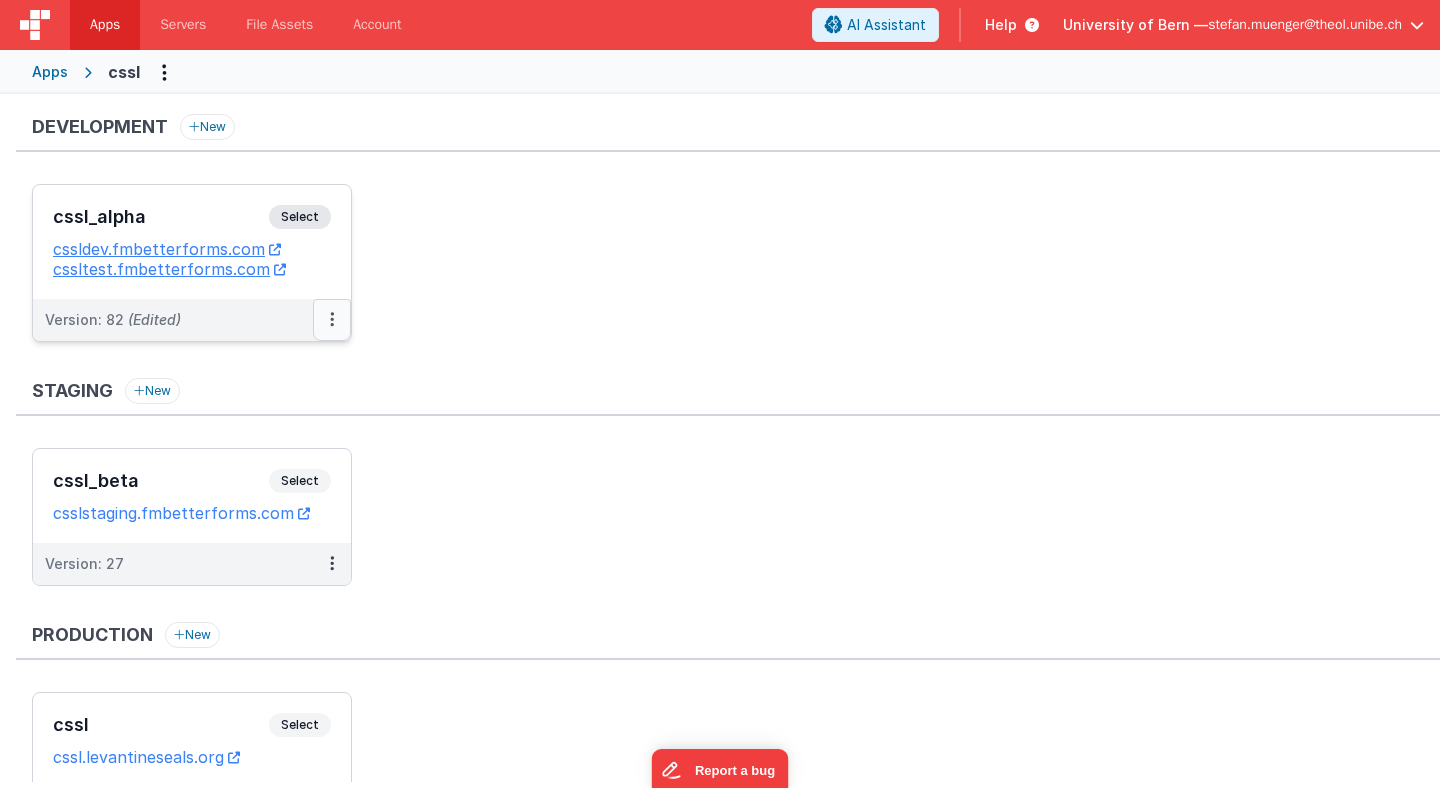 click at bounding box center (332, 319) 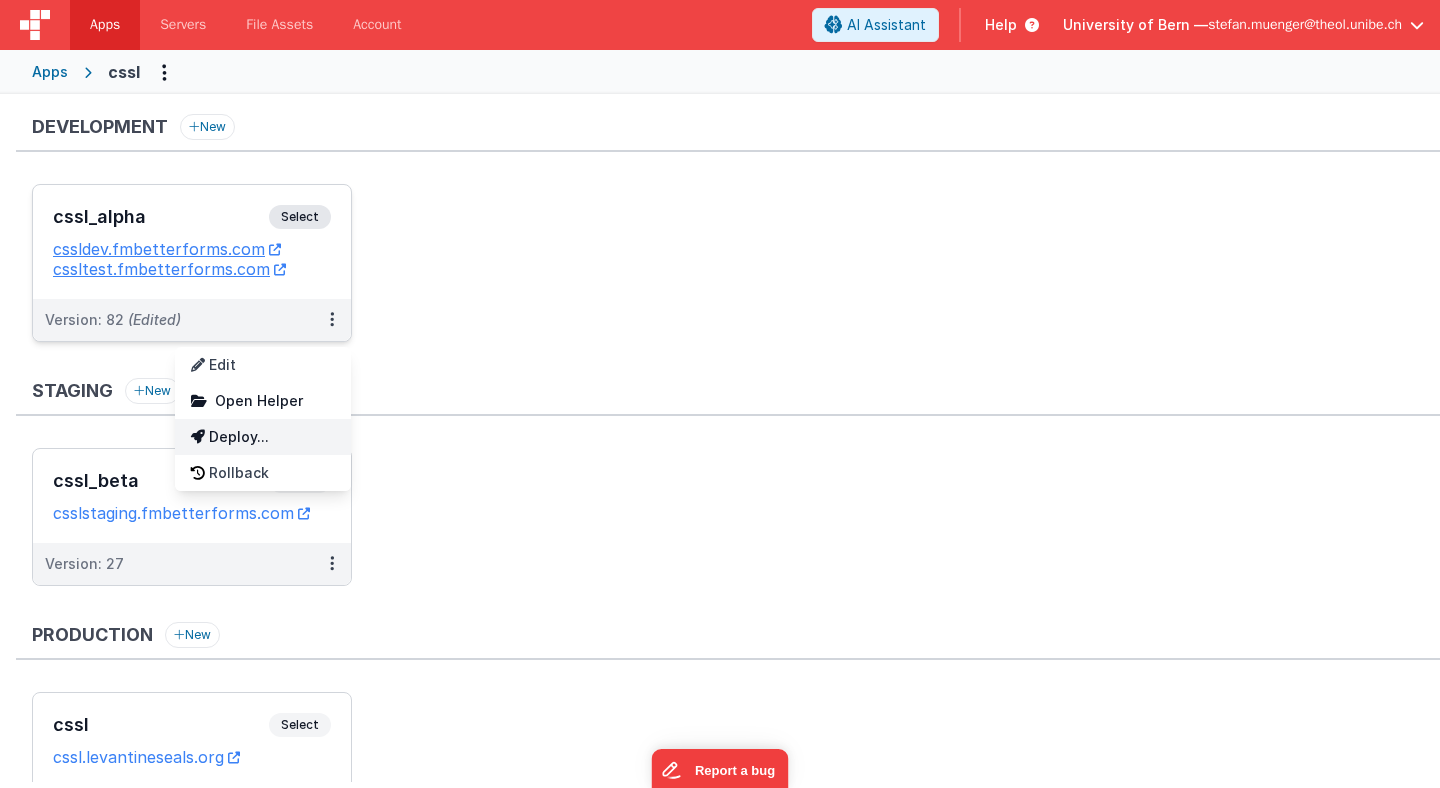 click on "Deploy..." at bounding box center [263, 437] 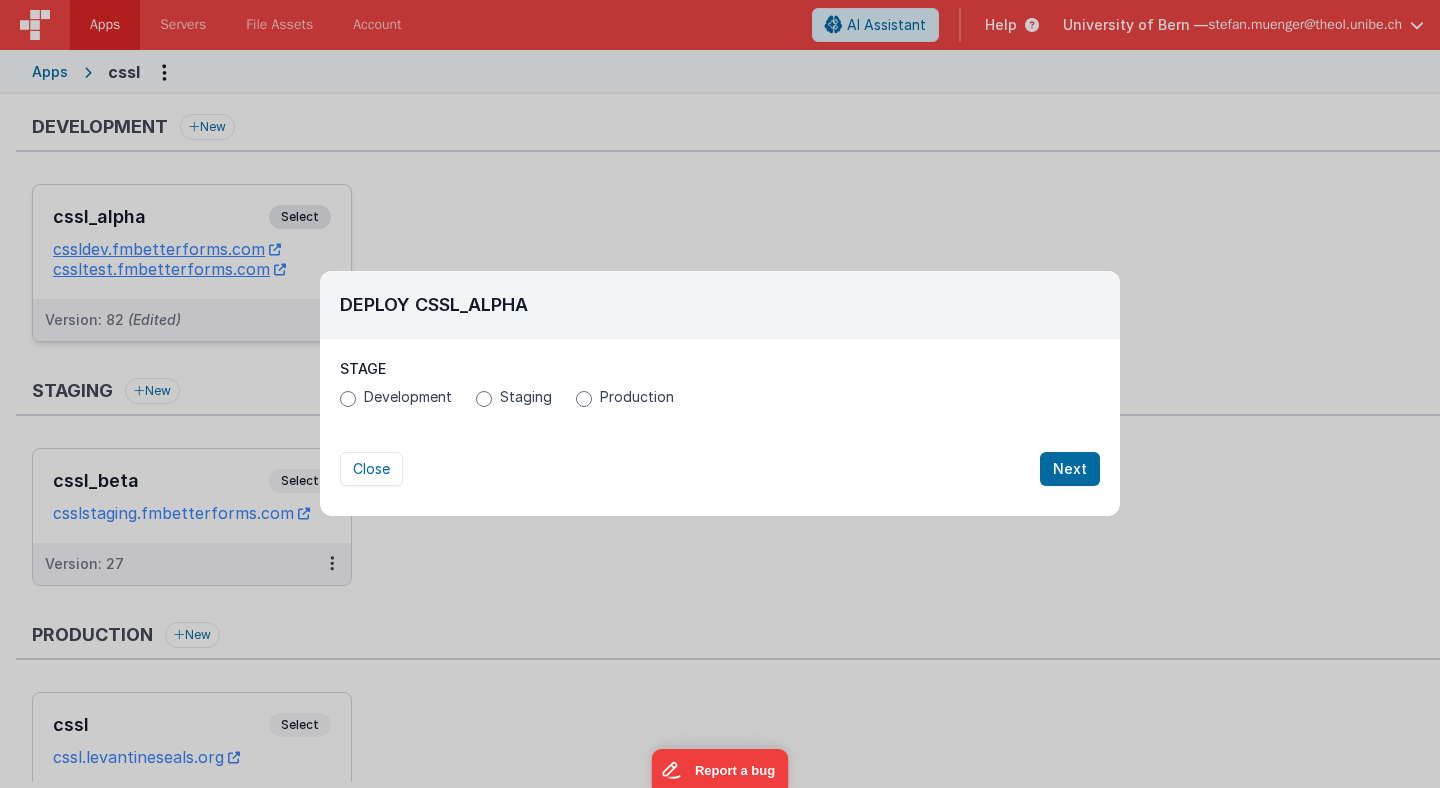 click on "Production" at bounding box center (637, 397) 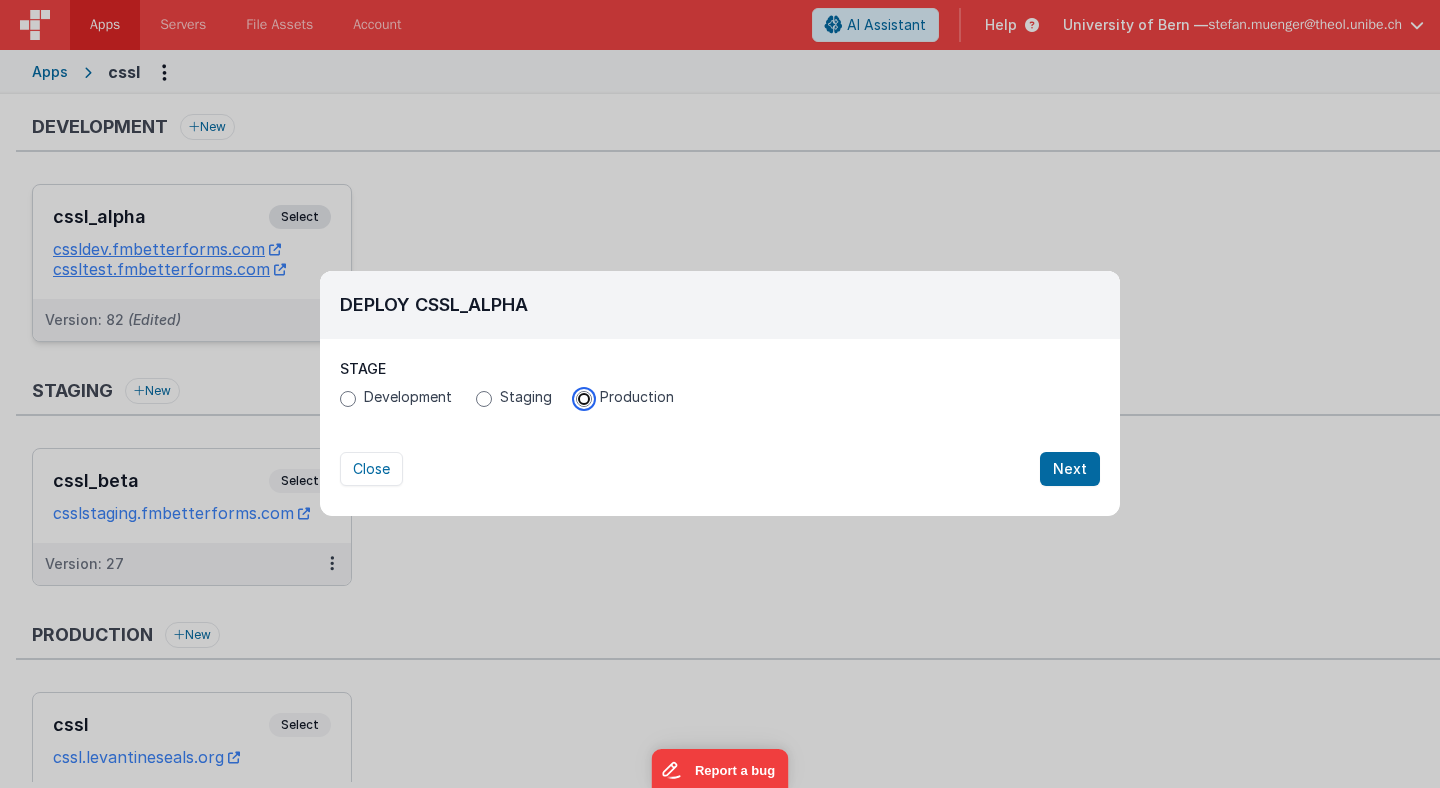 click on "Production" at bounding box center [584, 399] 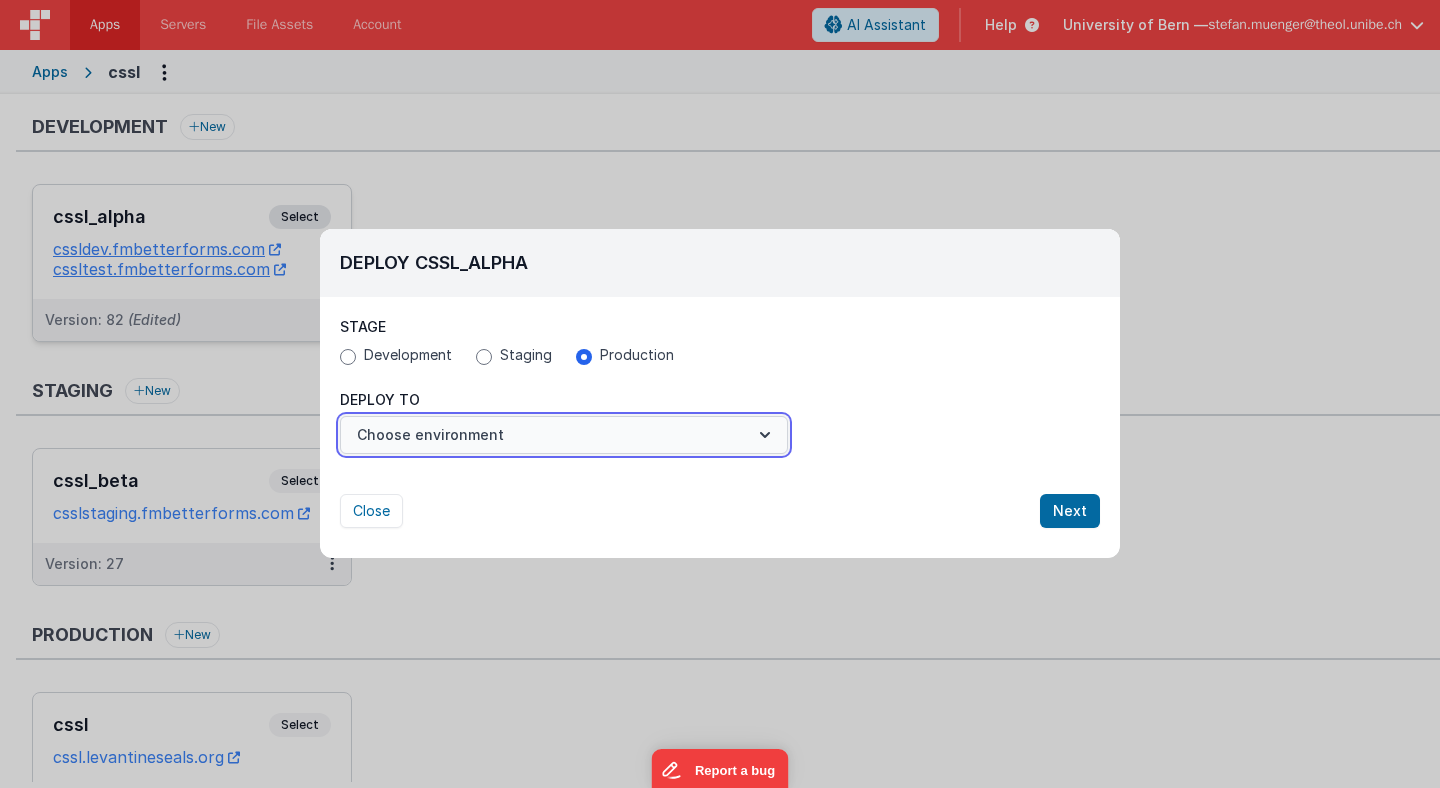 click on "Choose environment" at bounding box center [564, 435] 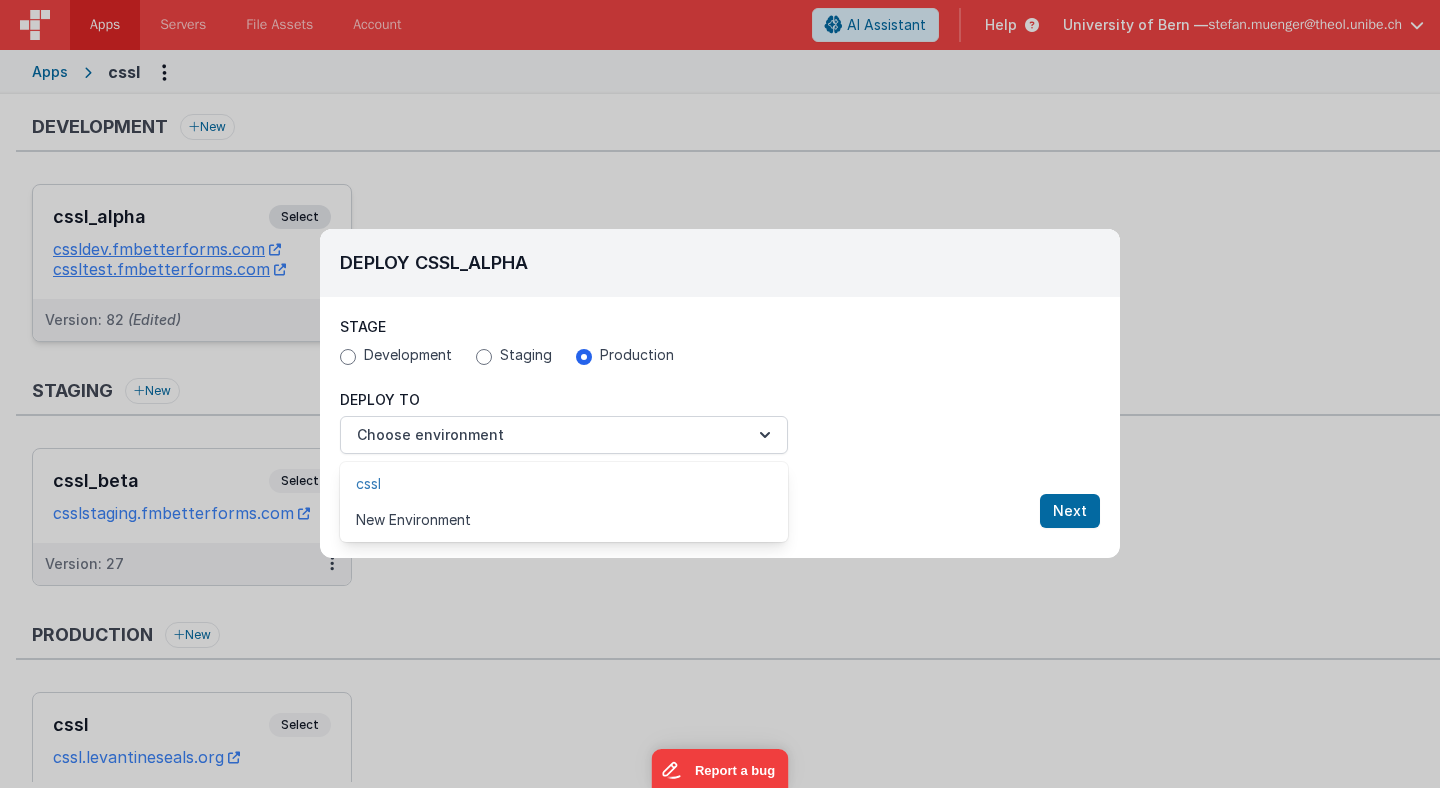 click on "cssl" at bounding box center [564, 484] 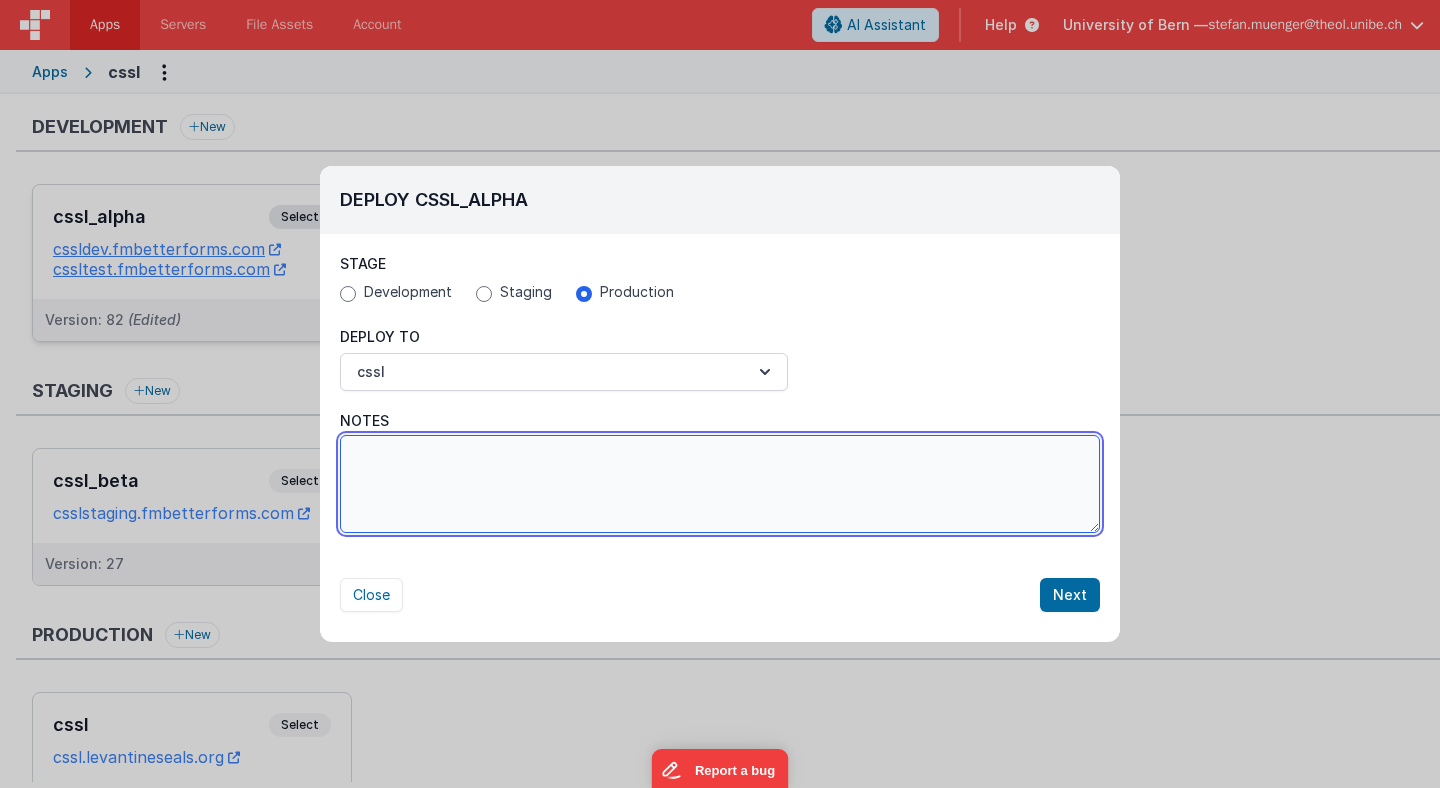 click on "Notes" at bounding box center (720, 484) 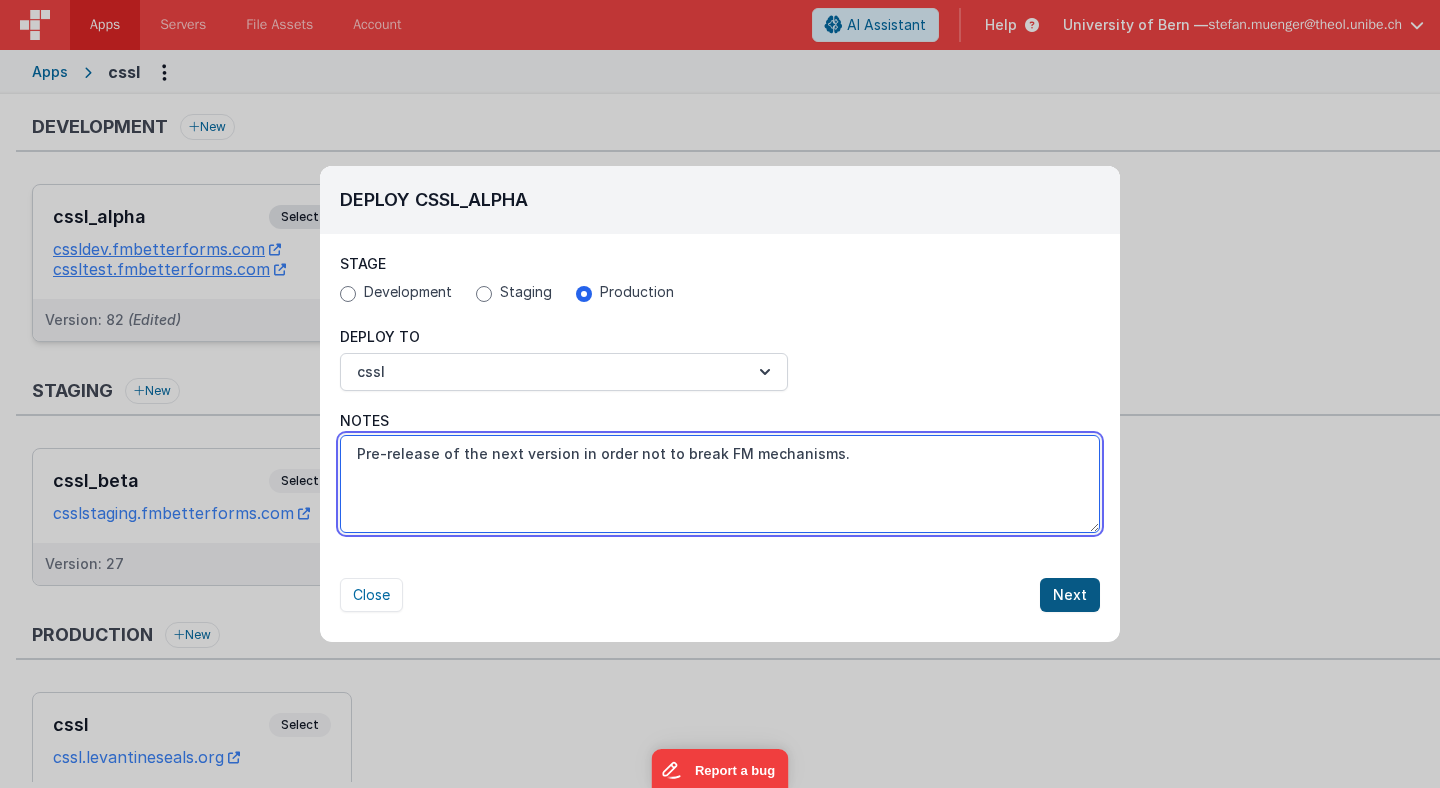 type on "Pre-release of the next version in order not to break FM mechanisms." 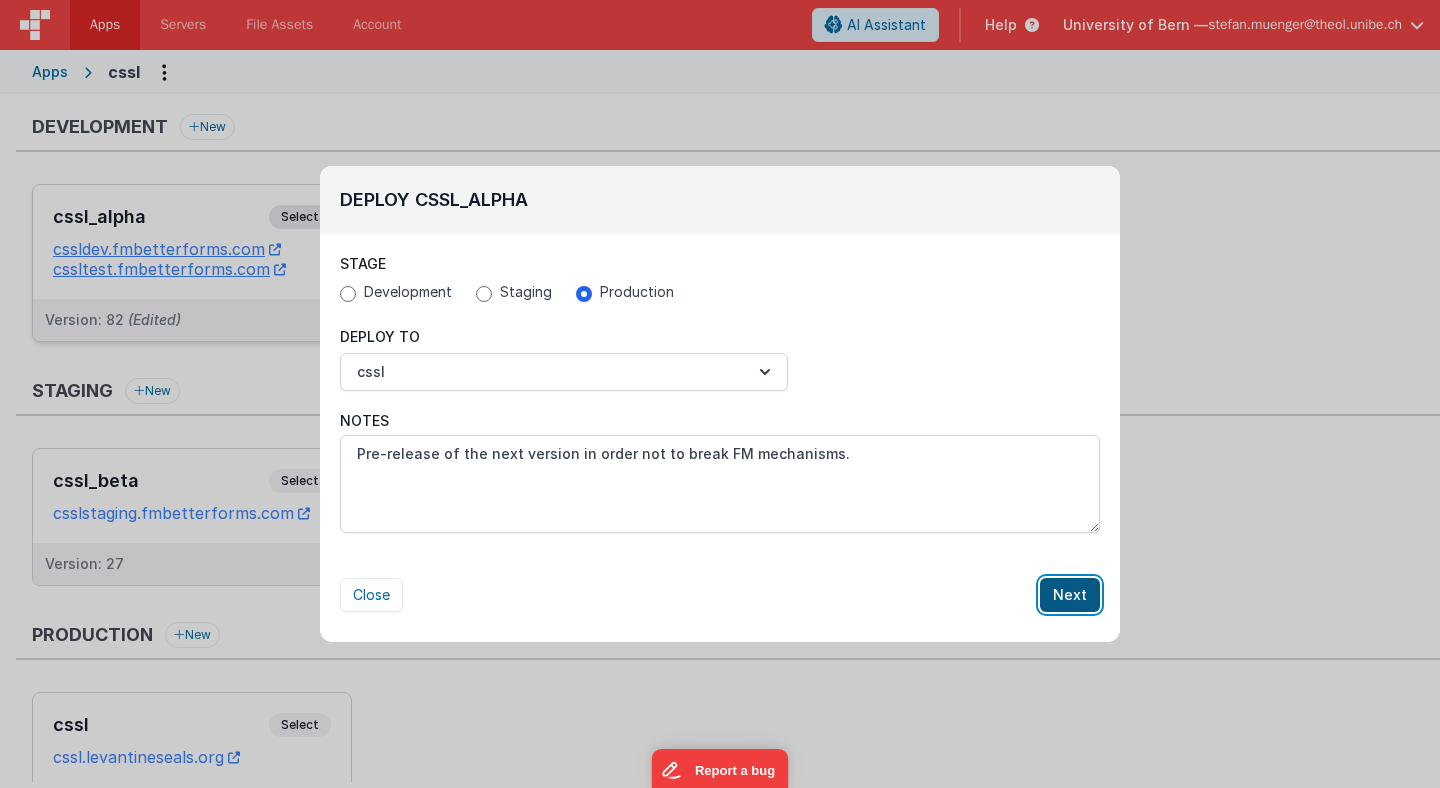 click on "Next" at bounding box center [1070, 595] 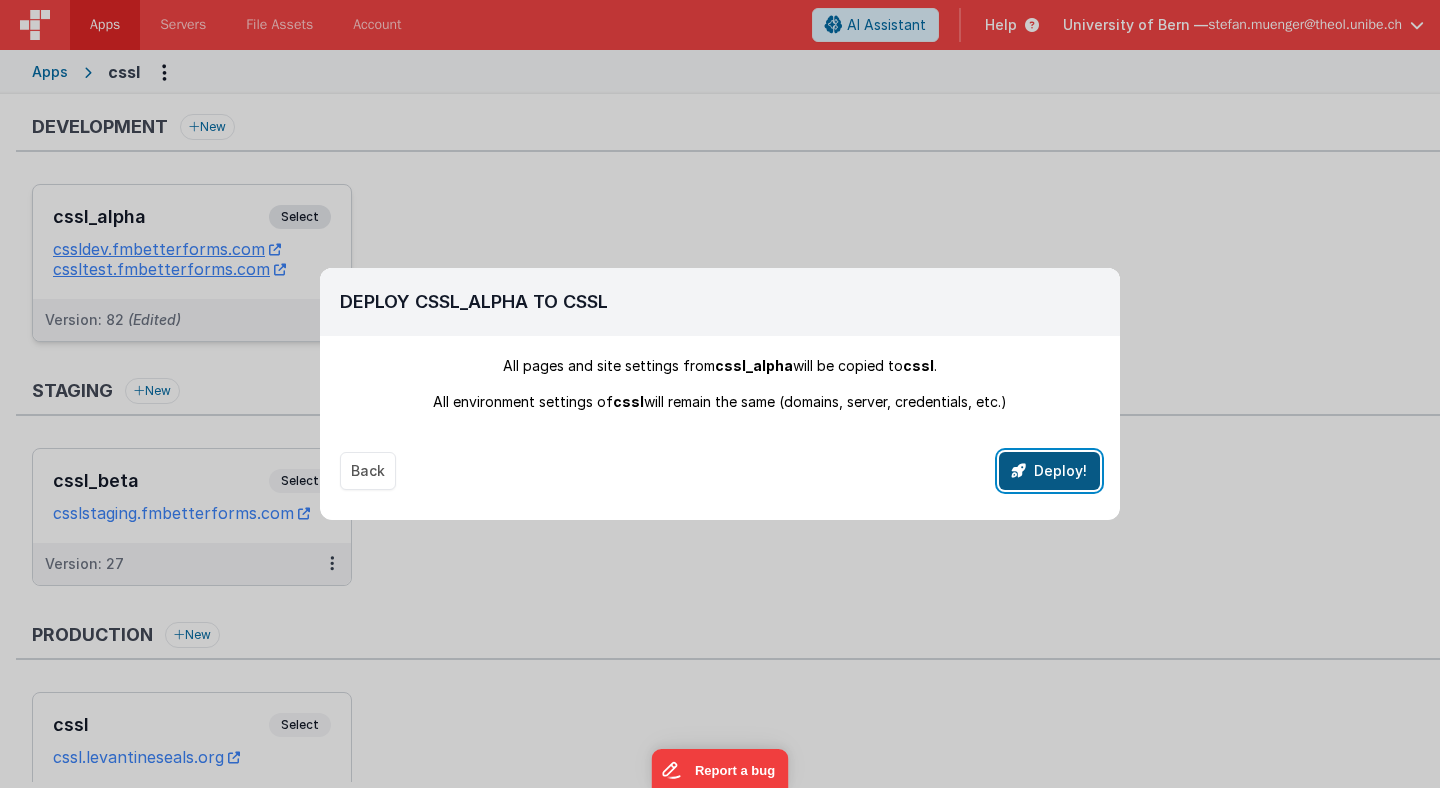 click on "Deploy!" at bounding box center (1049, 471) 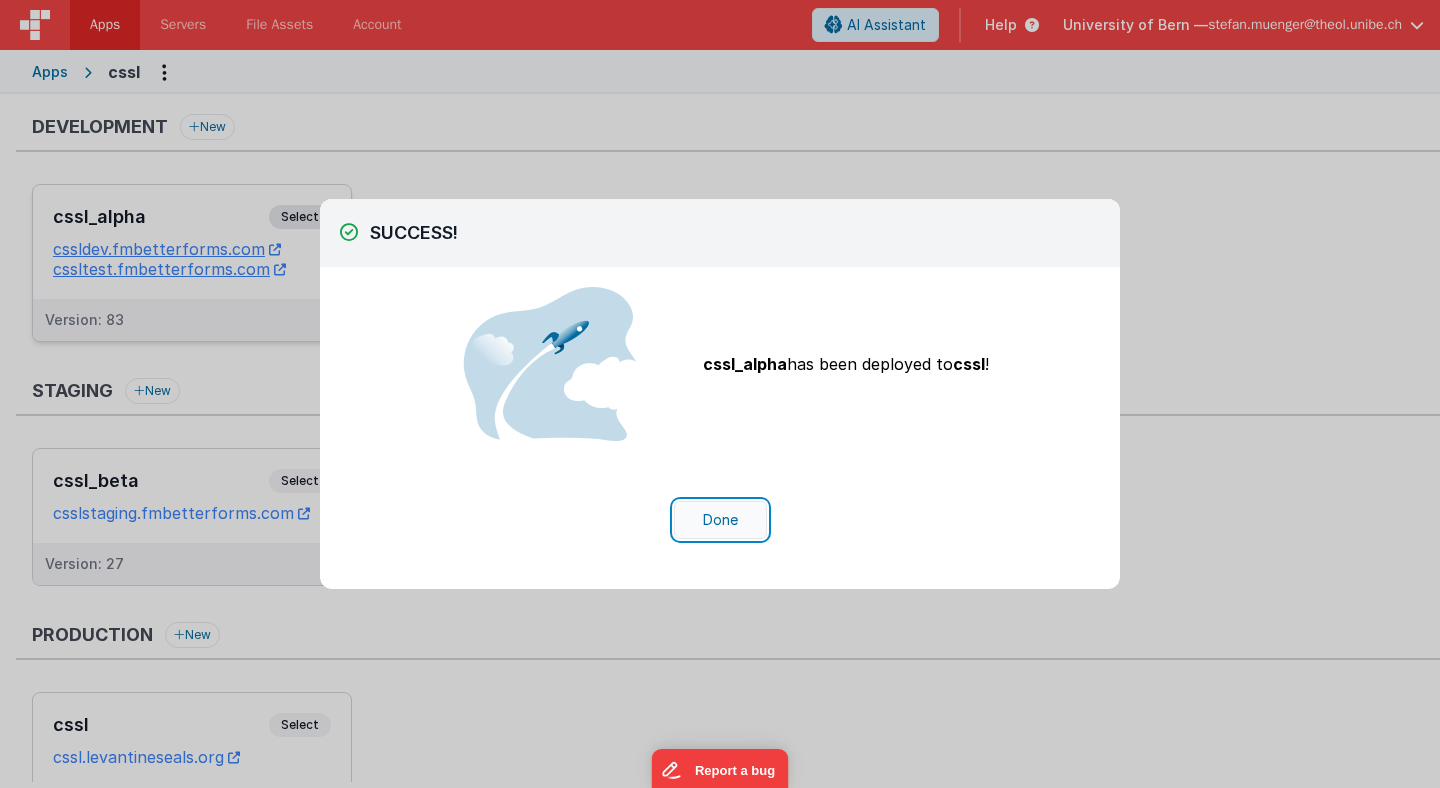 click on "Done" at bounding box center [720, 520] 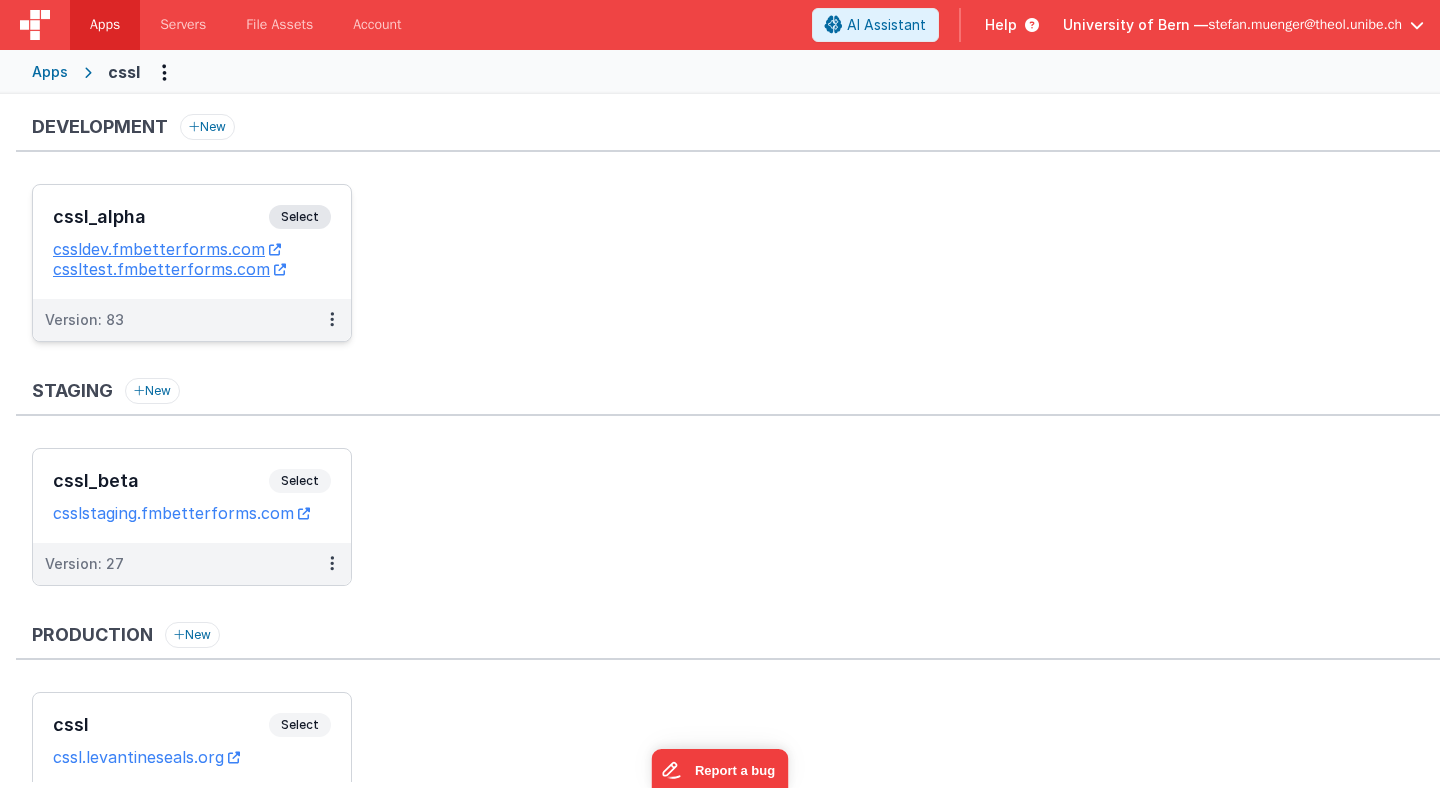 click on "Select" at bounding box center (300, 217) 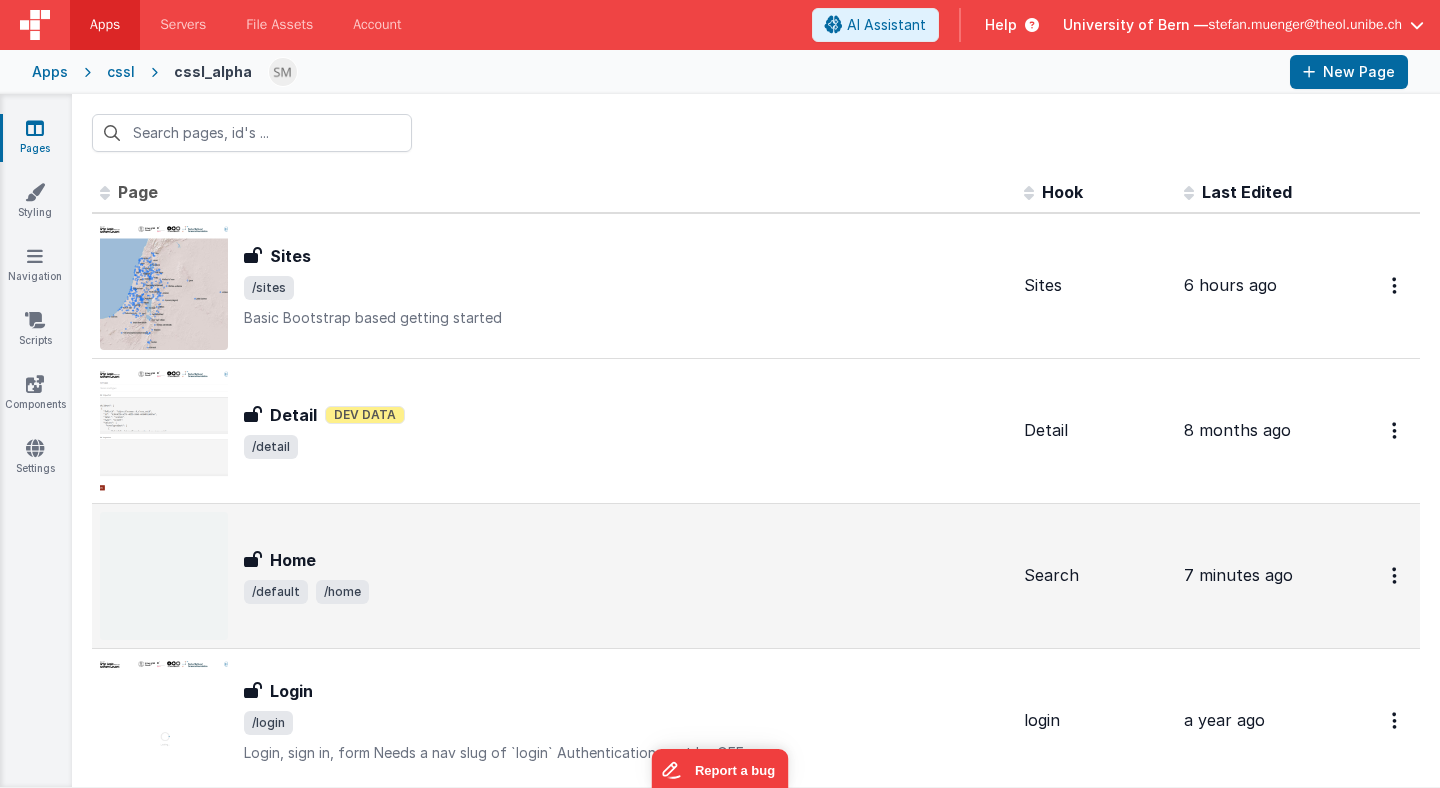 click on "/default
/home" at bounding box center [626, 592] 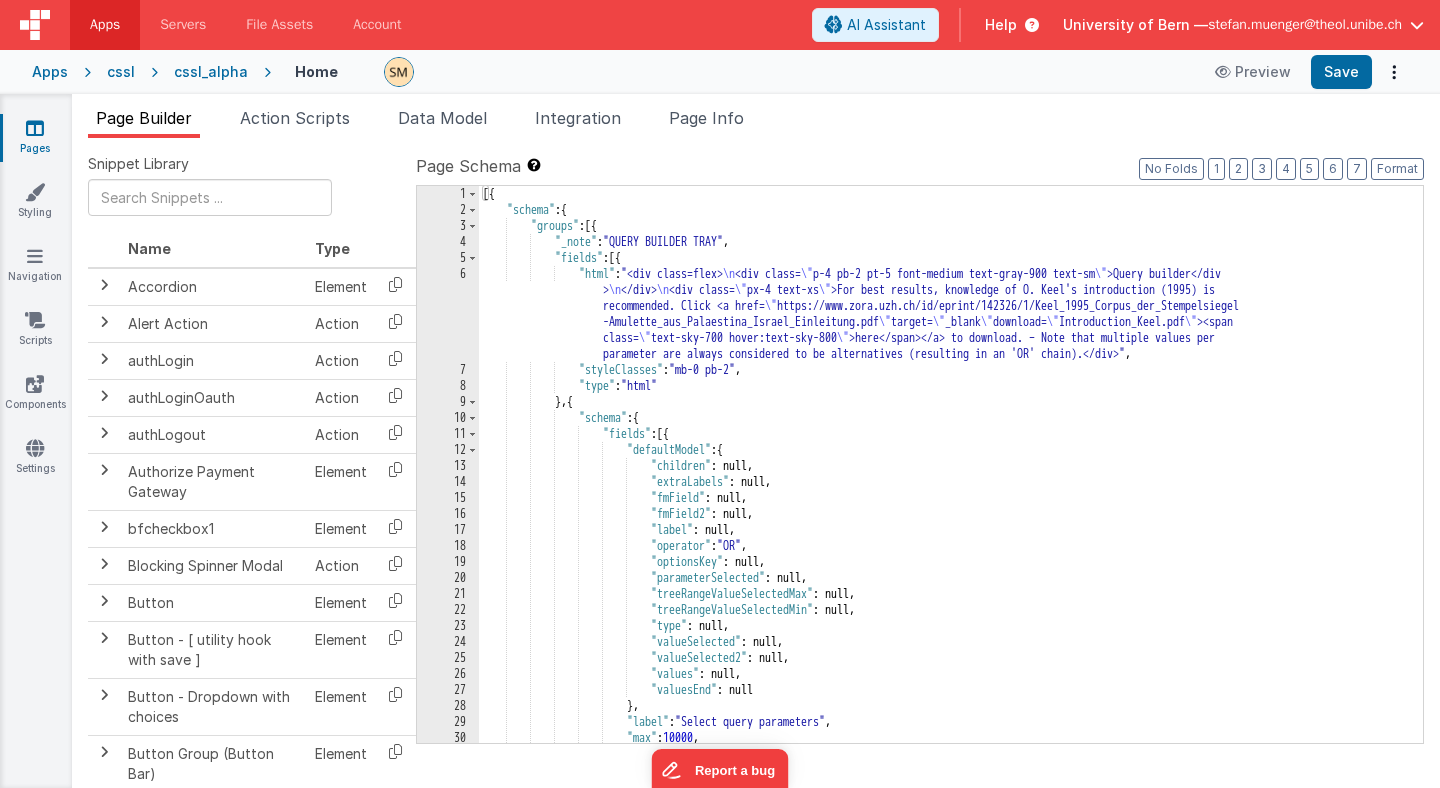 click on "[{      "schema" :  {           "groups" :  [{                "_note" :  "QUERY BUILDER TRAY" ,                "fields" :  [{                     "html" :  "<div class=flex> \n     <div class= \" p-4 pb-2 pt-5 font-medium text-gray-900 text-sm \" >Query builder</div                      > \n </div> \n <div class= \" px-4 text-xs \" >For best results, knowledge of O. Keel's introduction (1995) is                       recommended. Click <a href= \" https://www.zora.uzh.ch/id/eprint/142326/1/Keel_1995_Corpus_der_Stempelsiegel                      -Amulette_aus_Palaestina_Israel_Einleitung.pdf \"  target= \" _blank \"  download= \" Introduction_Keel.pdf \" ><span                       class= \" text-sky-700 hover:text-sky-800 \" >here</span></a> to download. – Note that multiple values per                       parameter are always considered to be alternatives (resulting in an 'OR' chain).</div>" ,           :" at bounding box center (951, 480) 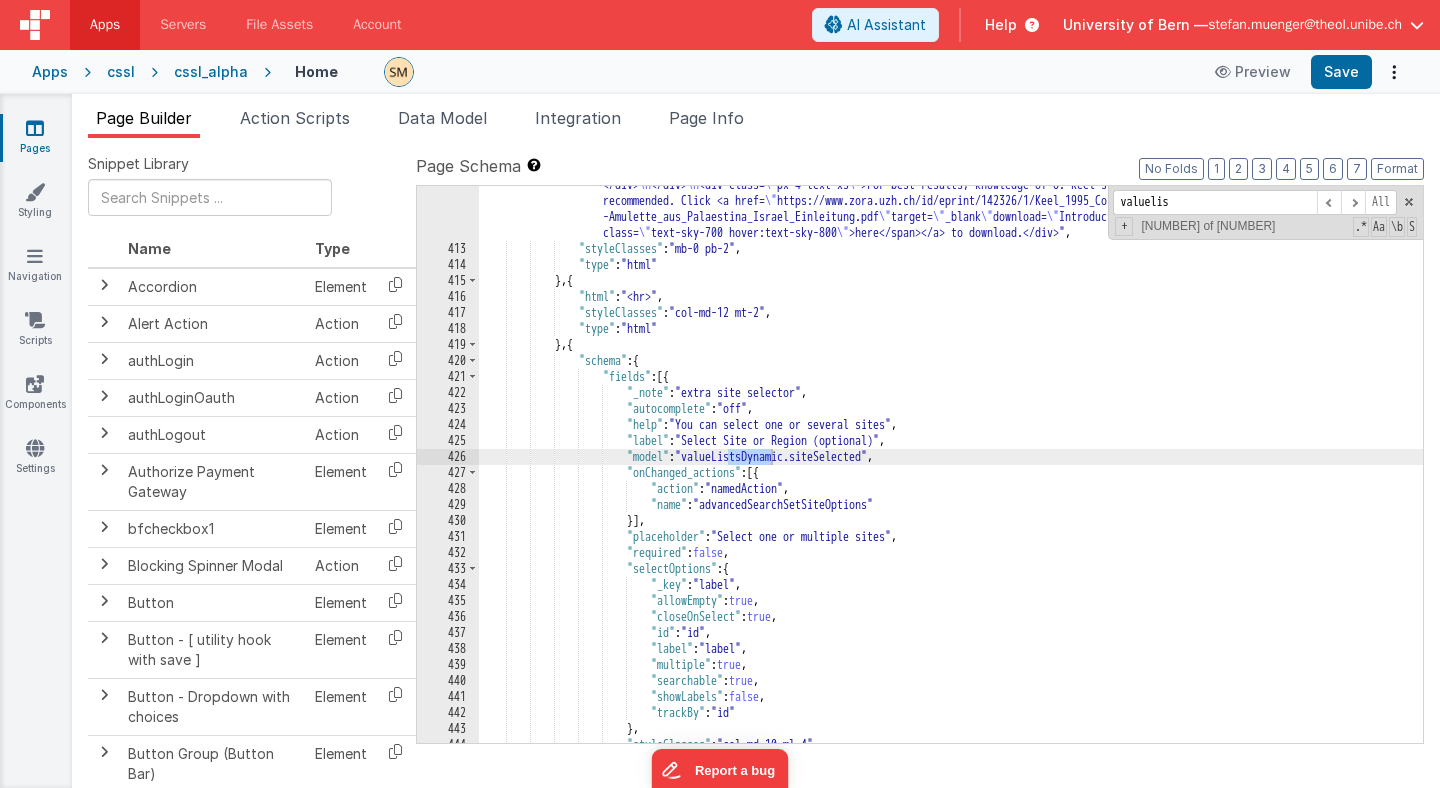scroll, scrollTop: 7342, scrollLeft: 0, axis: vertical 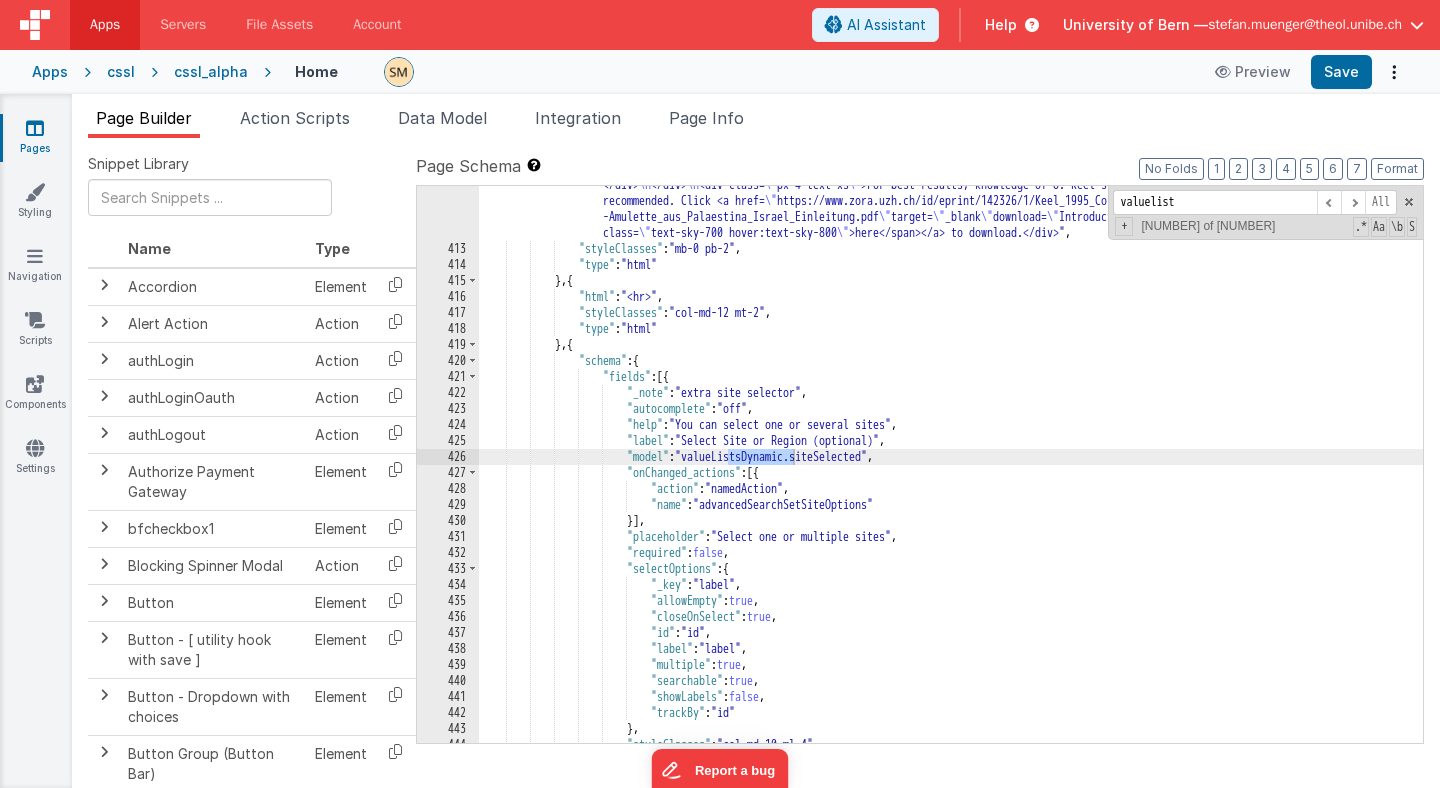 type on "valuelists" 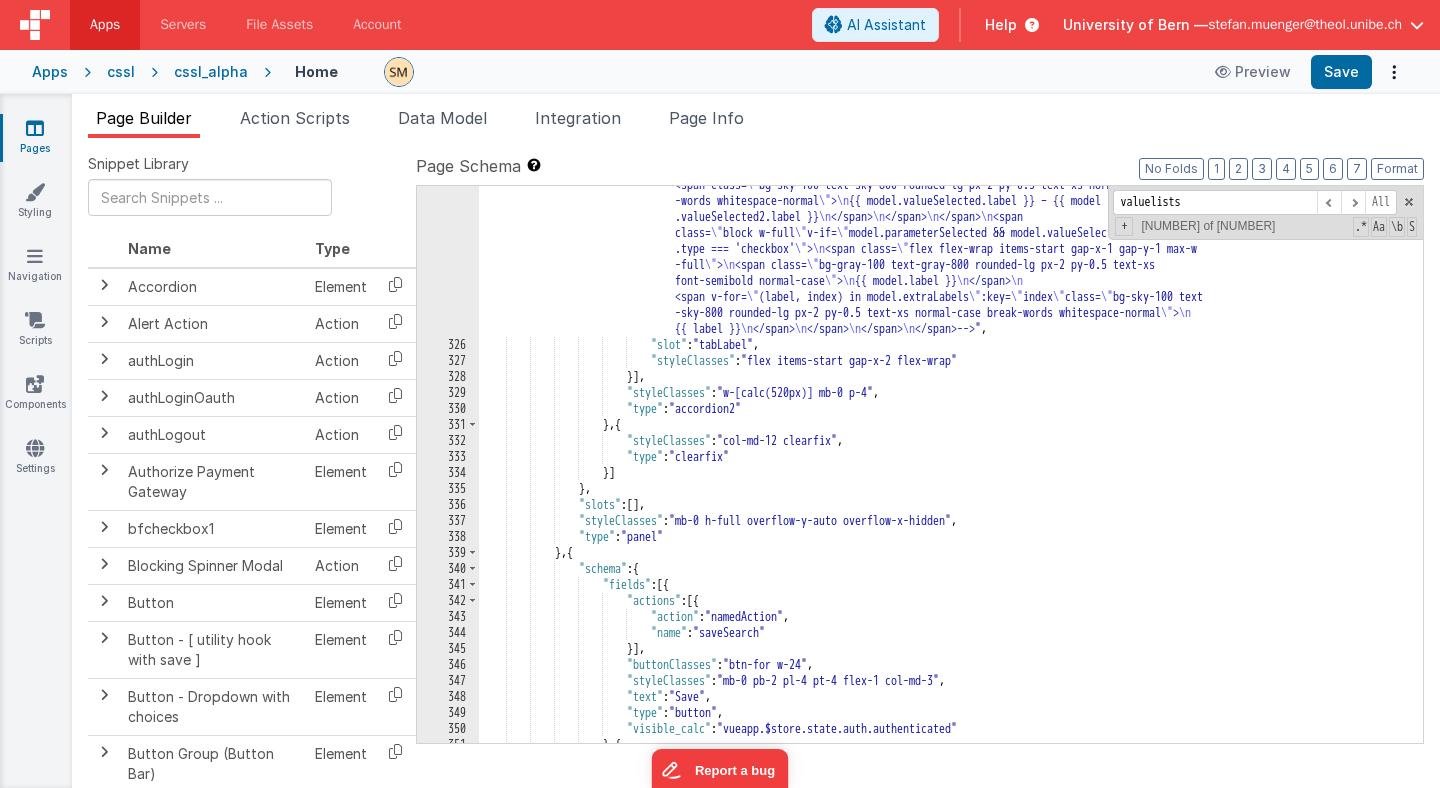 scroll, scrollTop: 6169, scrollLeft: 0, axis: vertical 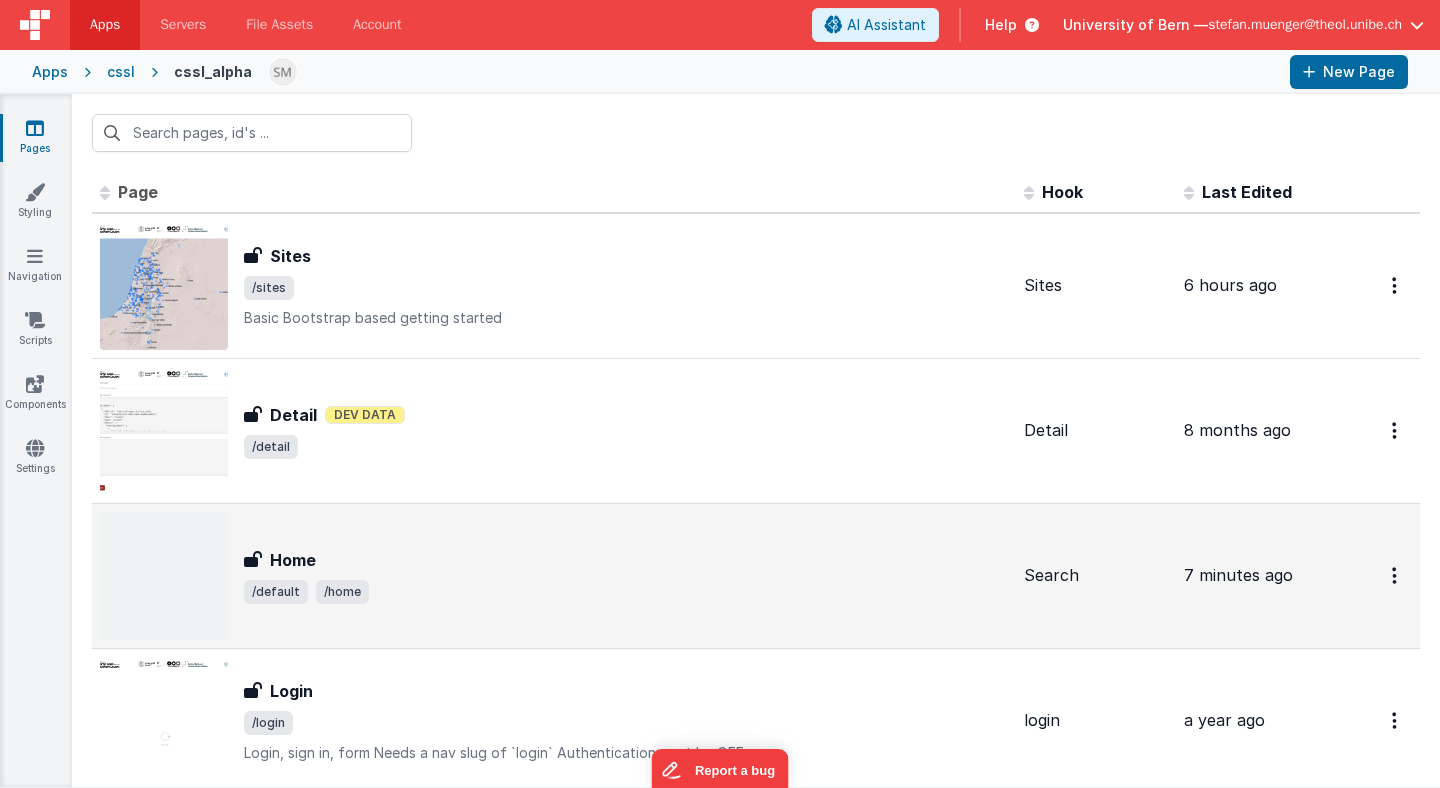 click on "Home" at bounding box center (626, 560) 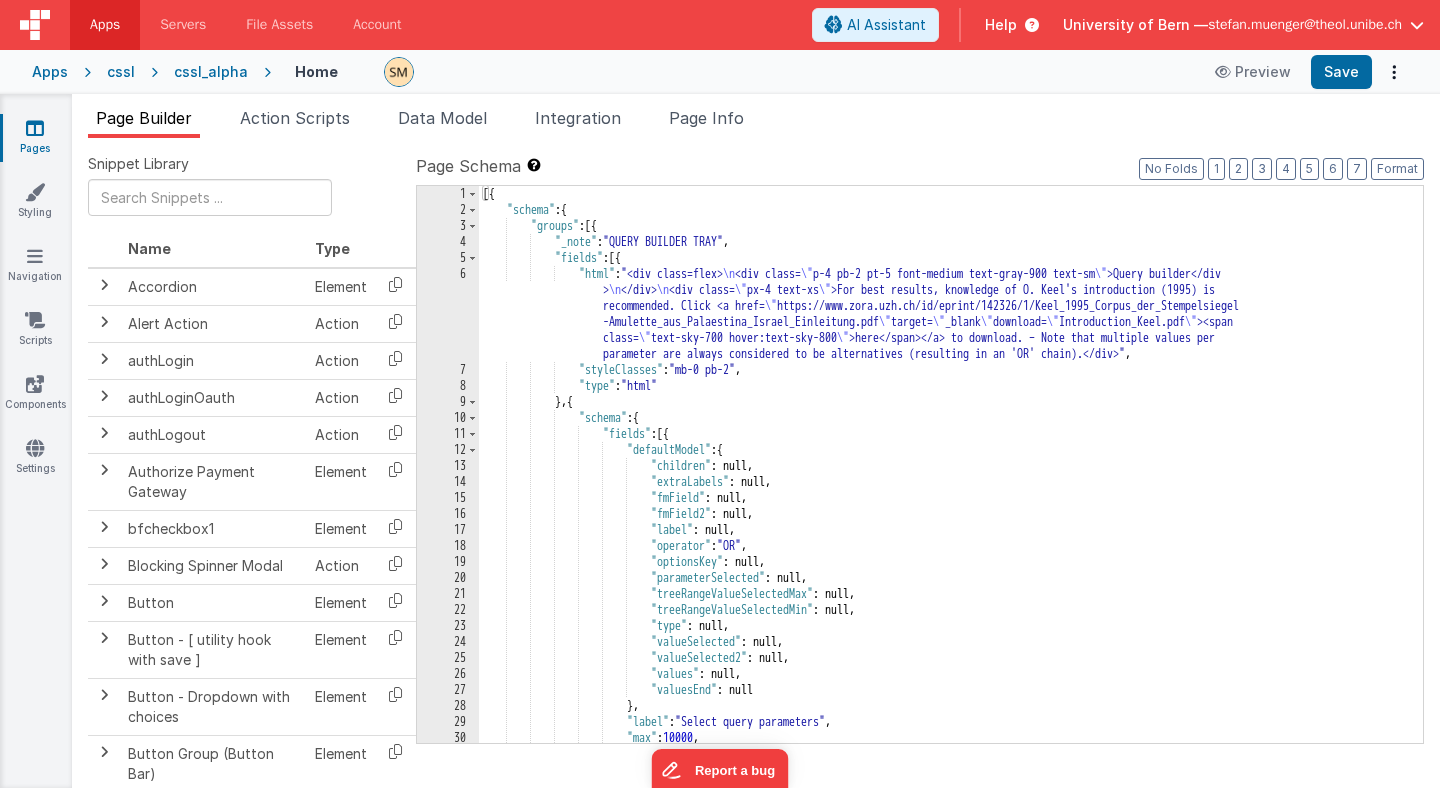 click on "[{      "schema" :  {           "groups" :  [{                "_note" :  "QUERY BUILDER TRAY" ,                "fields" :  [{                     "html" :  "<div class=flex> \n     <div class= \" p-4 pb-2 pt-5 font-medium text-gray-900 text-sm \" >Query builder</div                      > \n </div> \n <div class= \" px-4 text-xs \" >For best results, knowledge of O. Keel's introduction (1995) is                       recommended. Click <a href= \" https://www.zora.uzh.ch/id/eprint/142326/1/Keel_1995_Corpus_der_Stempelsiegel                      -Amulette_aus_Palaestina_Israel_Einleitung.pdf \"  target= \" _blank \"  download= \" Introduction_Keel.pdf \" ><span                       class= \" text-sky-700 hover:text-sky-800 \" >here</span></a> to download. – Note that multiple values per                       parameter are always considered to be alternatives (resulting in an 'OR' chain).</div>" ,           :" at bounding box center [951, 480] 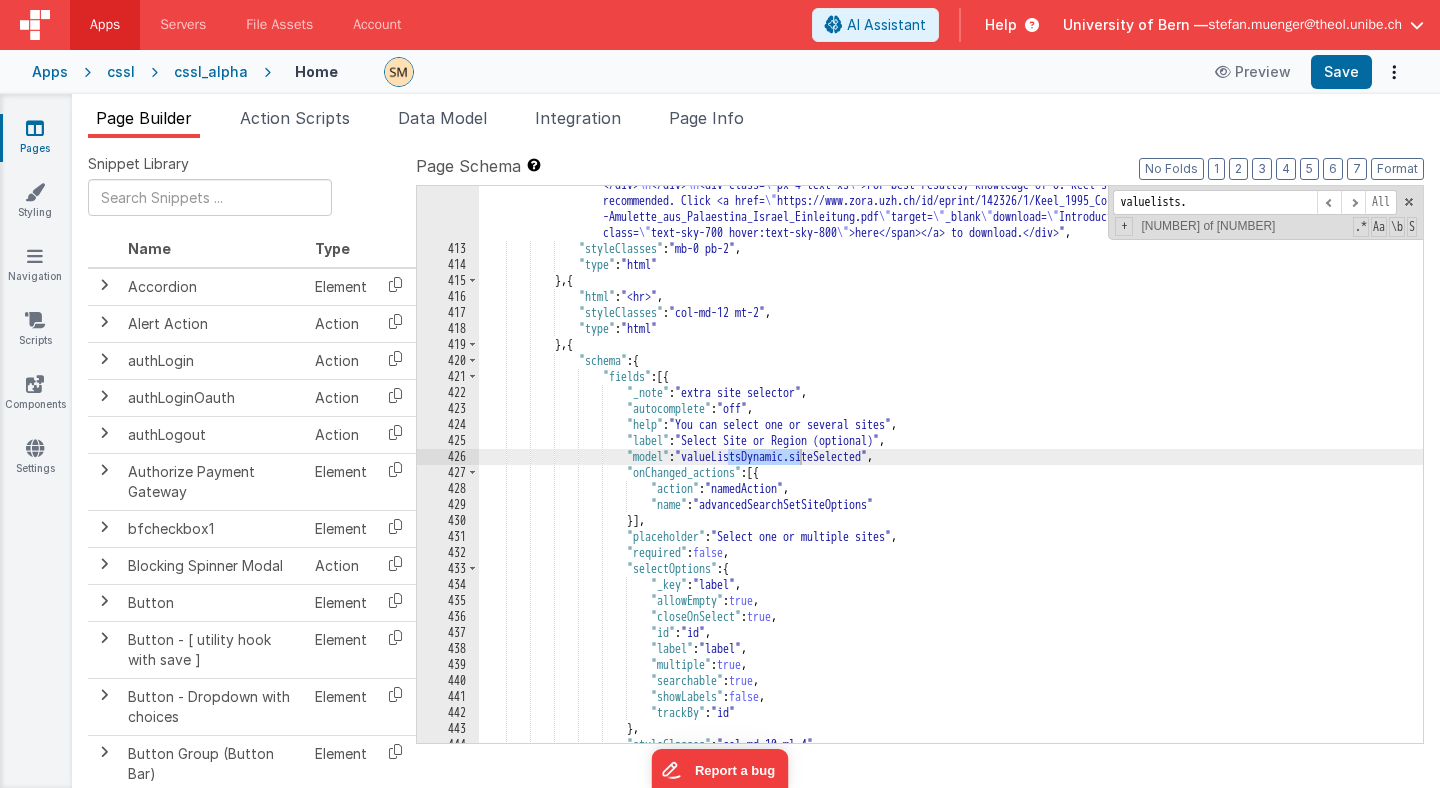 scroll, scrollTop: 8131, scrollLeft: 0, axis: vertical 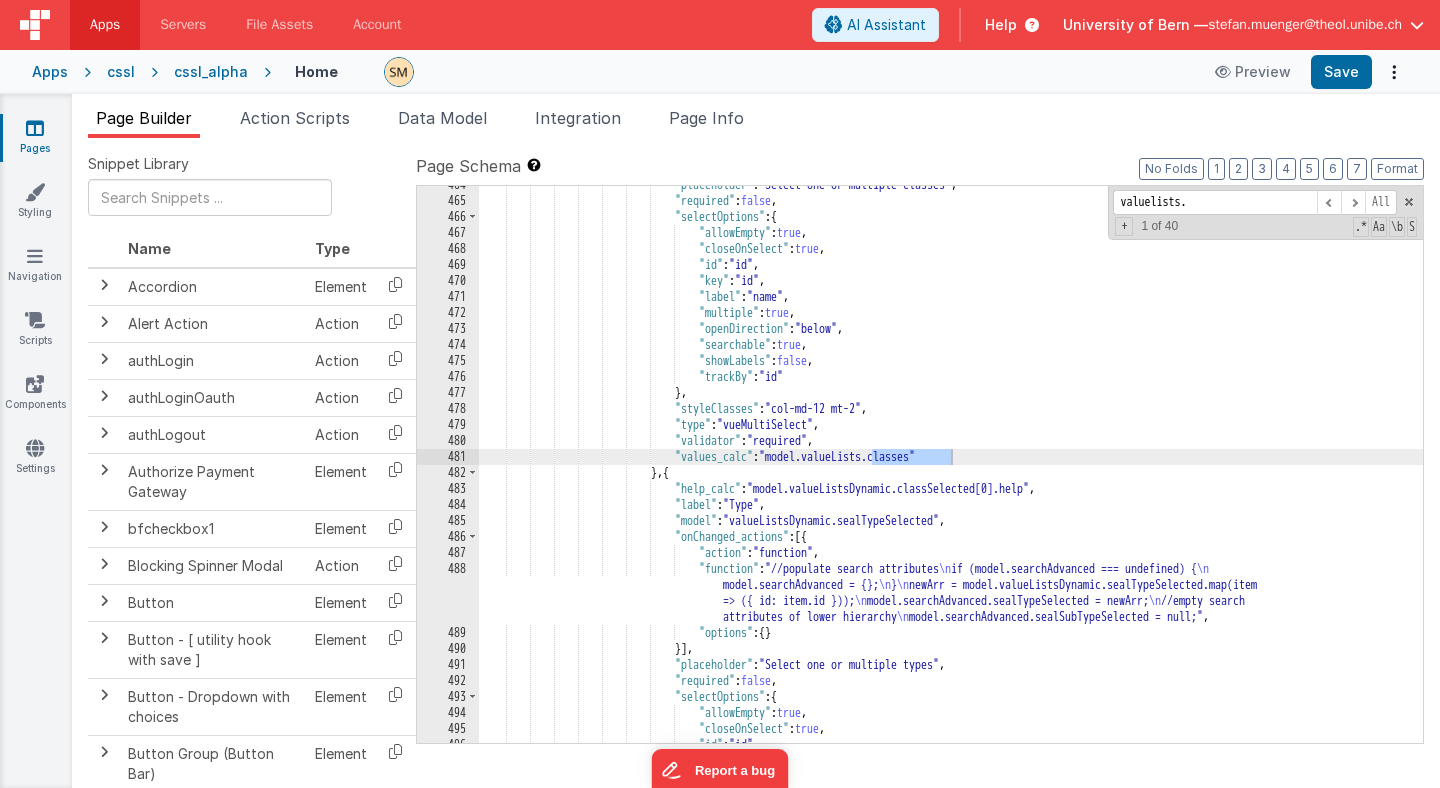 type on "valuelists." 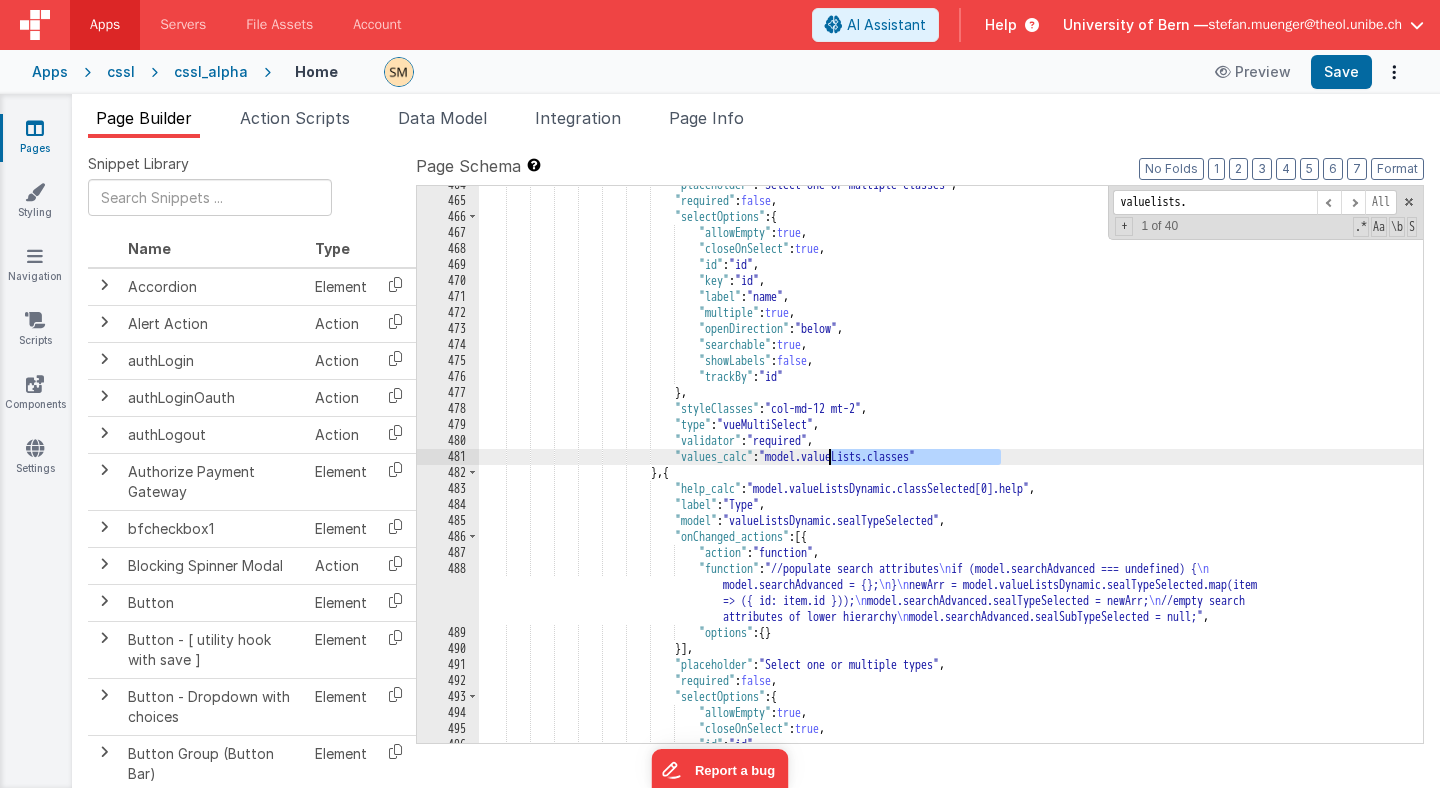 drag, startPoint x: 1000, startPoint y: 459, endPoint x: 830, endPoint y: 458, distance: 170.00294 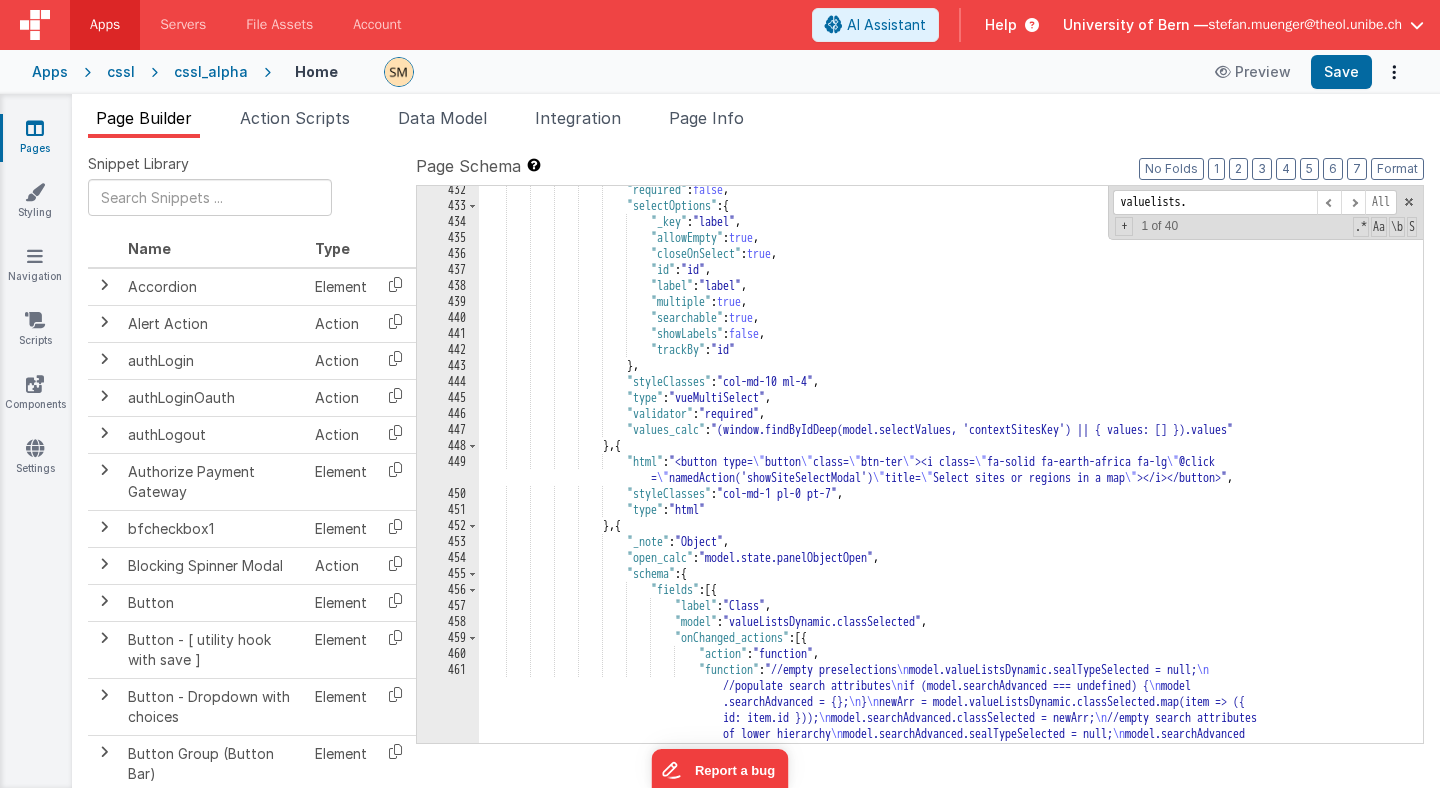 scroll, scrollTop: 7624, scrollLeft: 0, axis: vertical 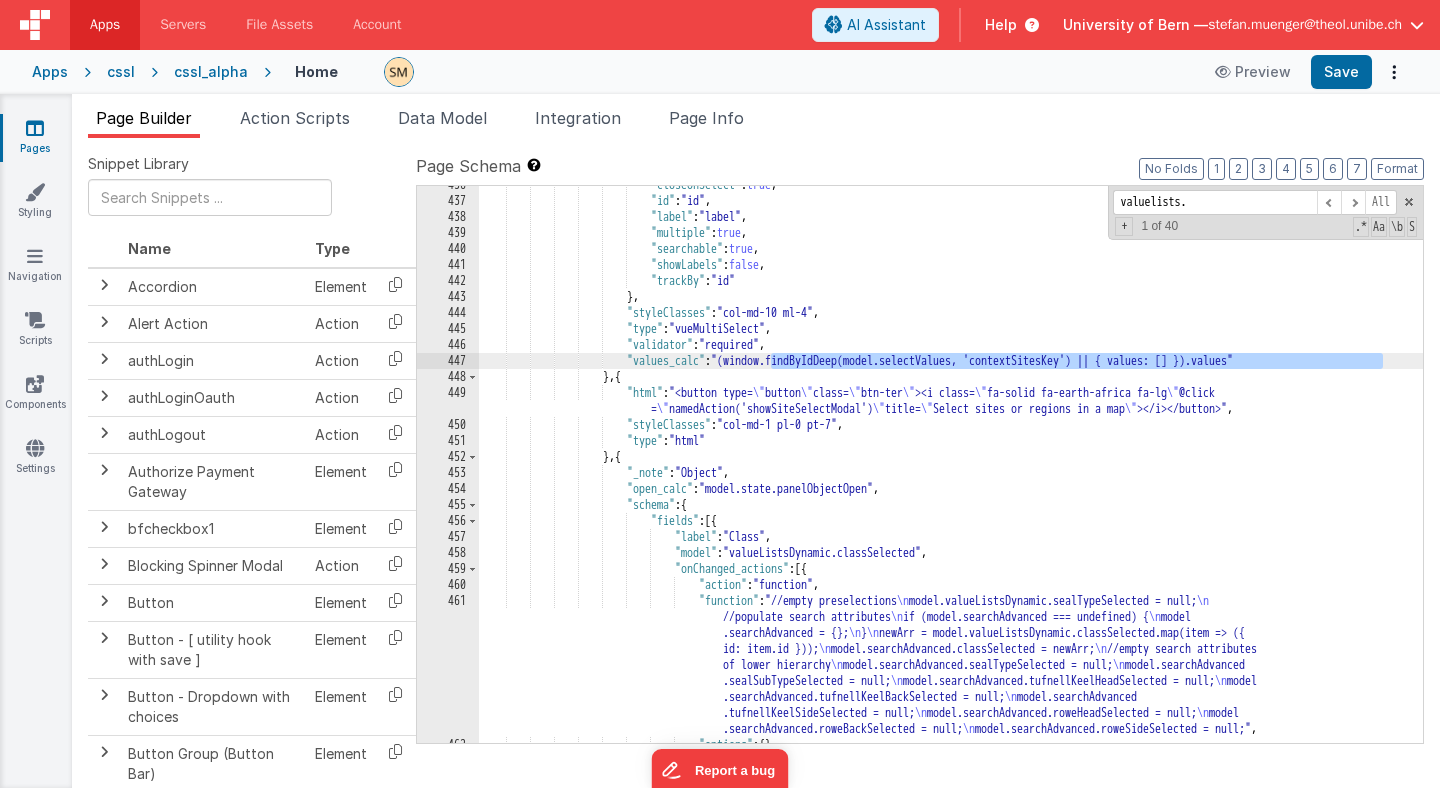 drag, startPoint x: 771, startPoint y: 358, endPoint x: 1385, endPoint y: 362, distance: 614.013 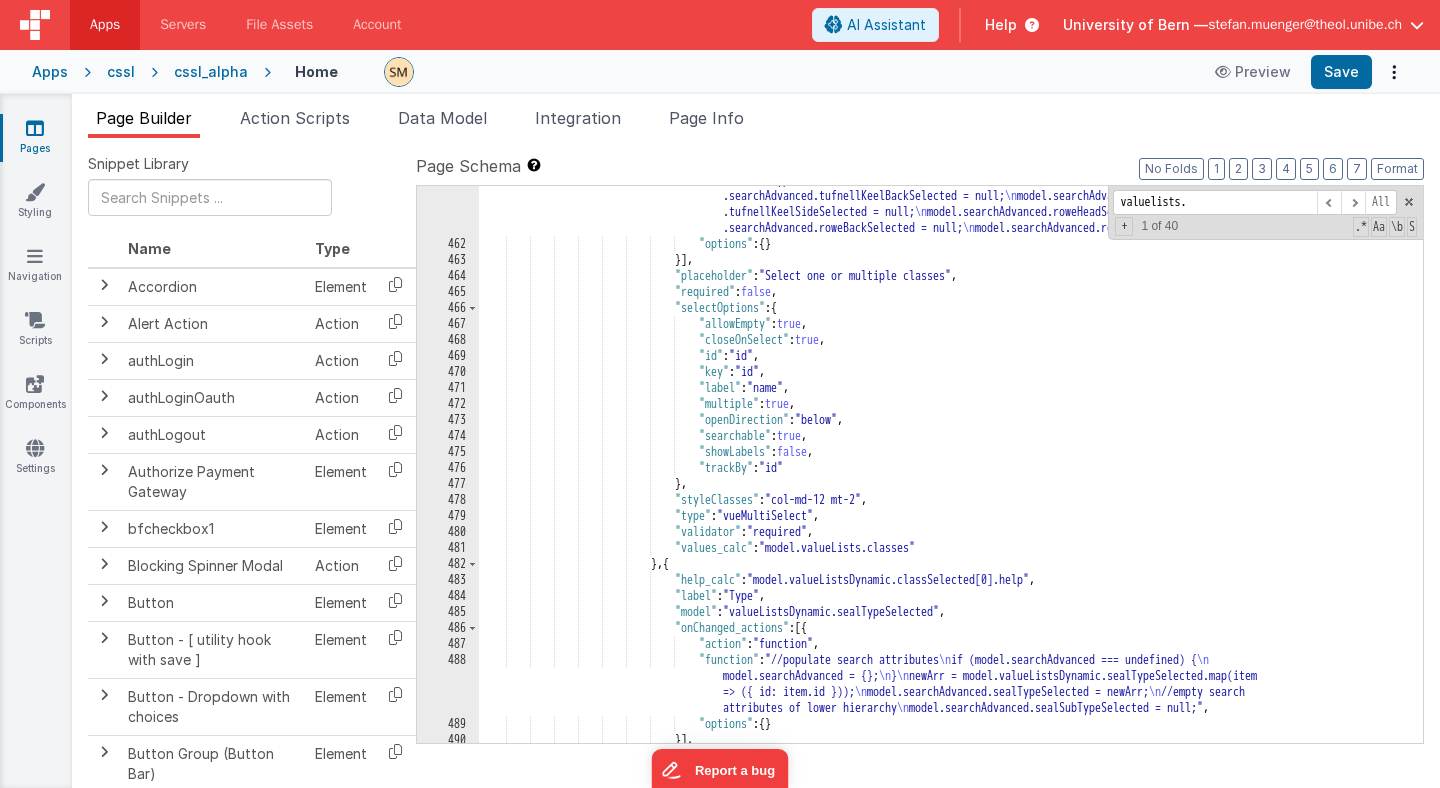 scroll, scrollTop: 8076, scrollLeft: 0, axis: vertical 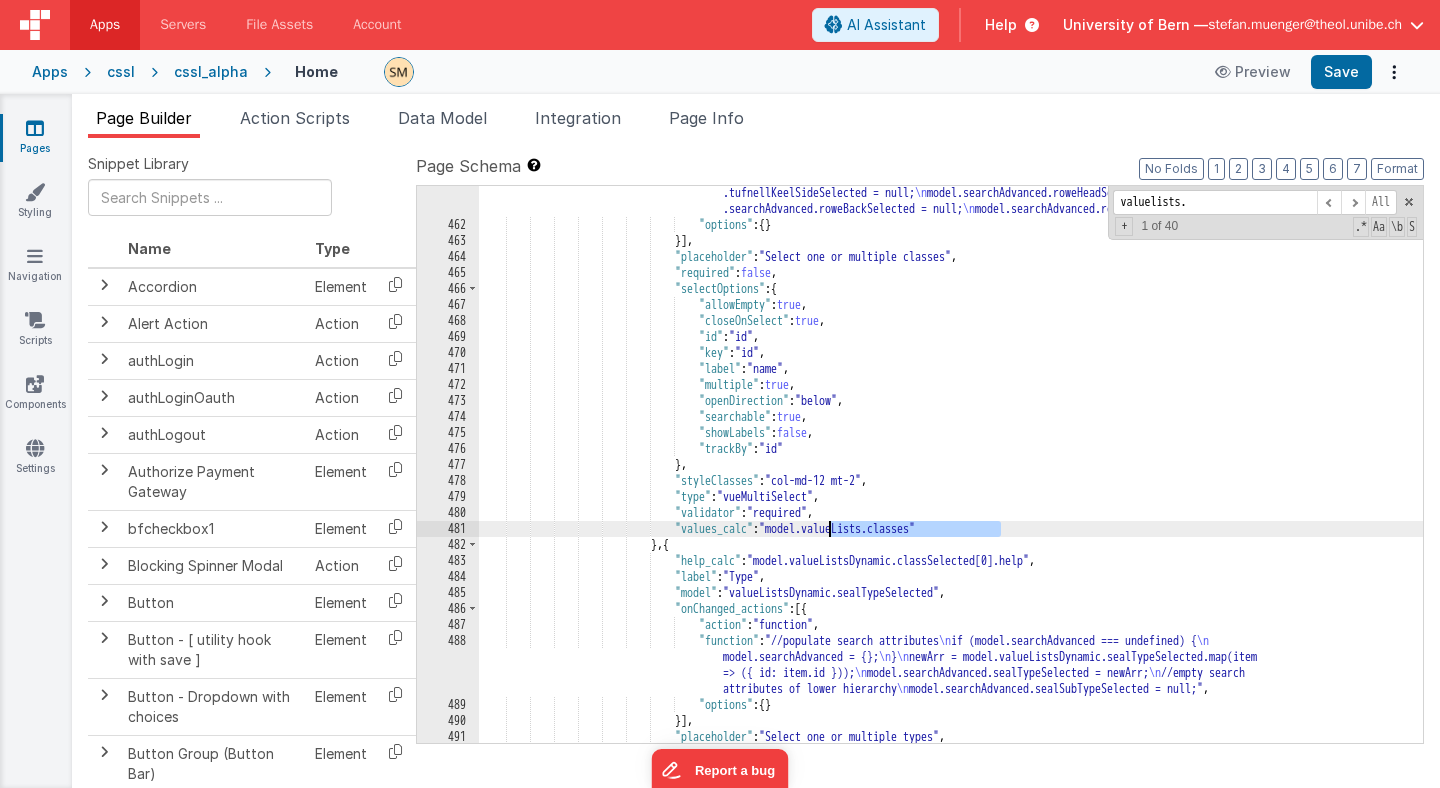 drag, startPoint x: 1000, startPoint y: 528, endPoint x: 830, endPoint y: 527, distance: 170.00294 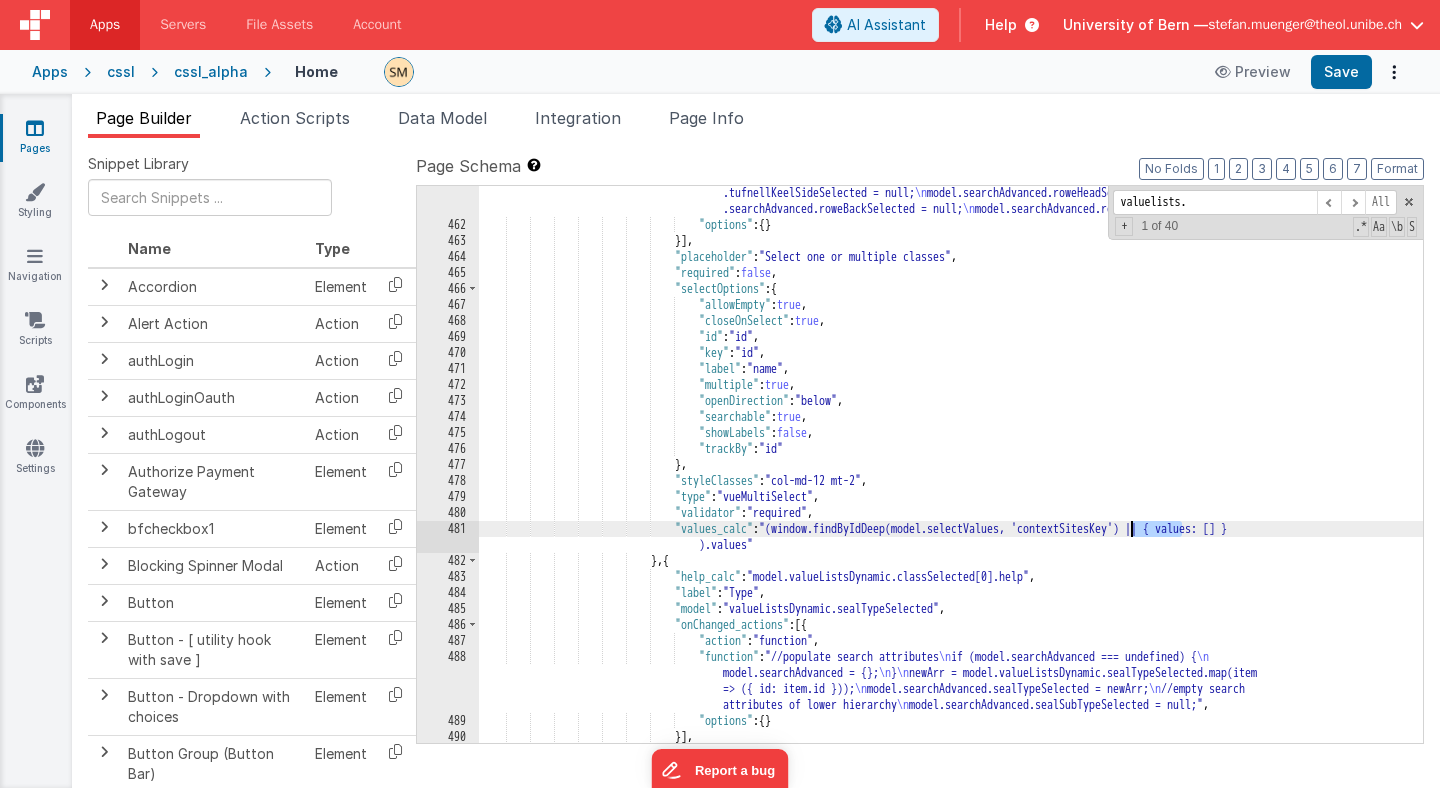 drag, startPoint x: 1180, startPoint y: 529, endPoint x: 1128, endPoint y: 533, distance: 52.153618 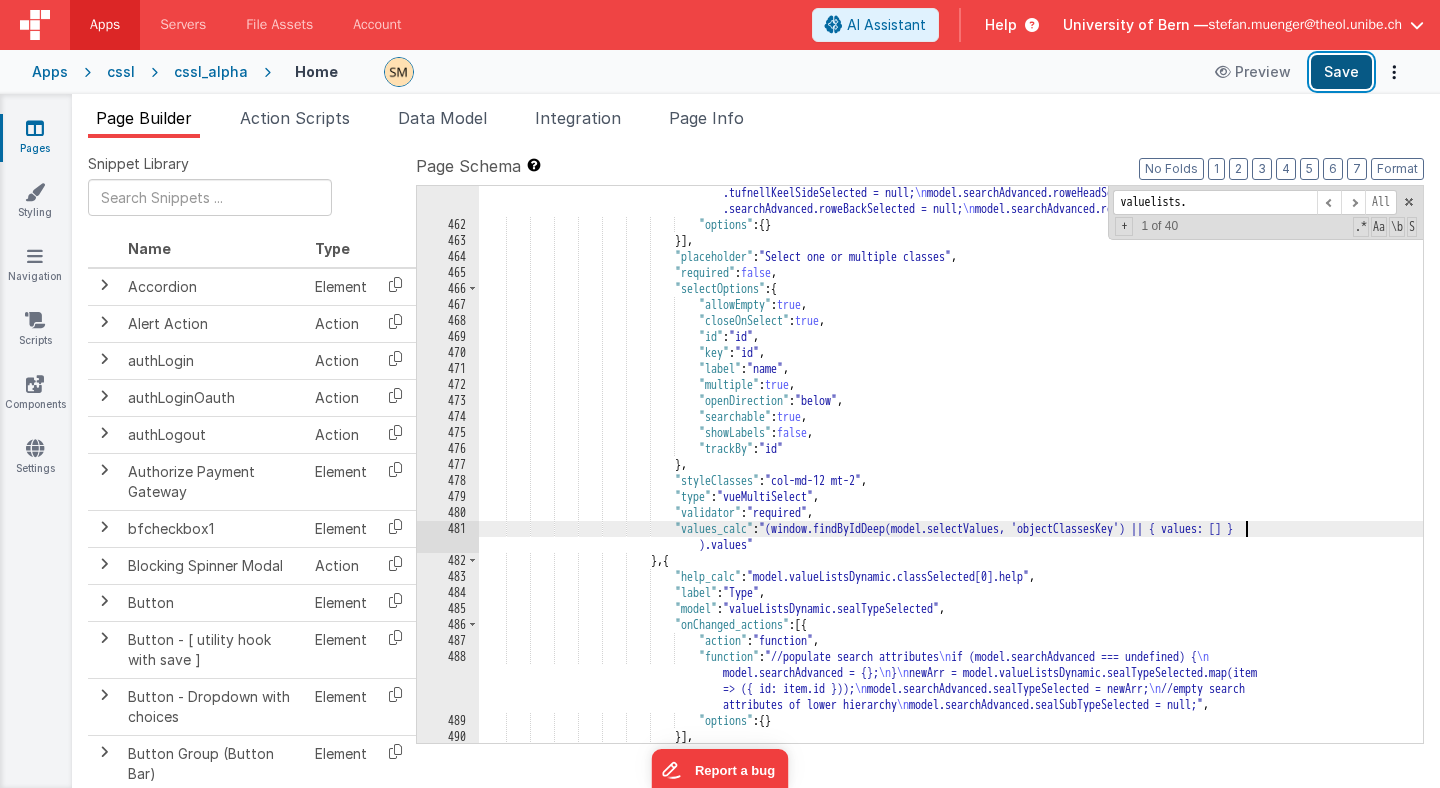 click on "Save" at bounding box center (1341, 72) 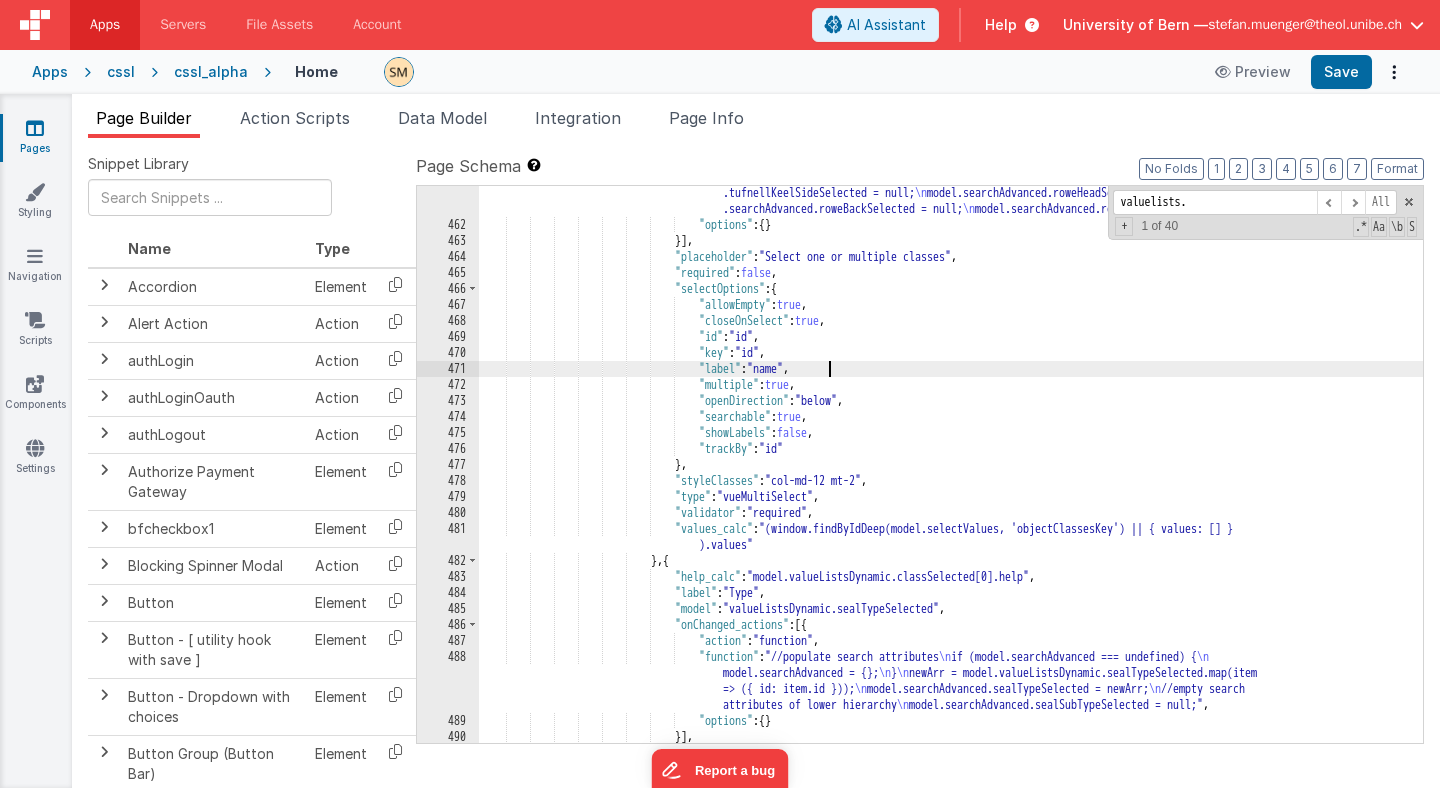 click on ""function" :  "//empty preselections \n model.valueListsDynamic.sealTypeSelected = null; \n                                          //populate search attributes \n if (model.searchAdvanced === undefined) { \n     model                                          .searchAdvanced = {}; \n } \n newArr = model.valueListsDynamic.classSelected.map(item => ({                                           id: item.id })); \n model.searchAdvanced.classSelected = newArr; \n //empty search attributes                                           of lower hierarchy \n model.searchAdvanced.sealTypeSelected = null; \n model.searchAdvanced                                          .sealSubTypeSelected = null; \n model.searchAdvanced.tufnellKeelHeadSelected = null; \n model \n \n \n model \n ," at bounding box center (951, 431) 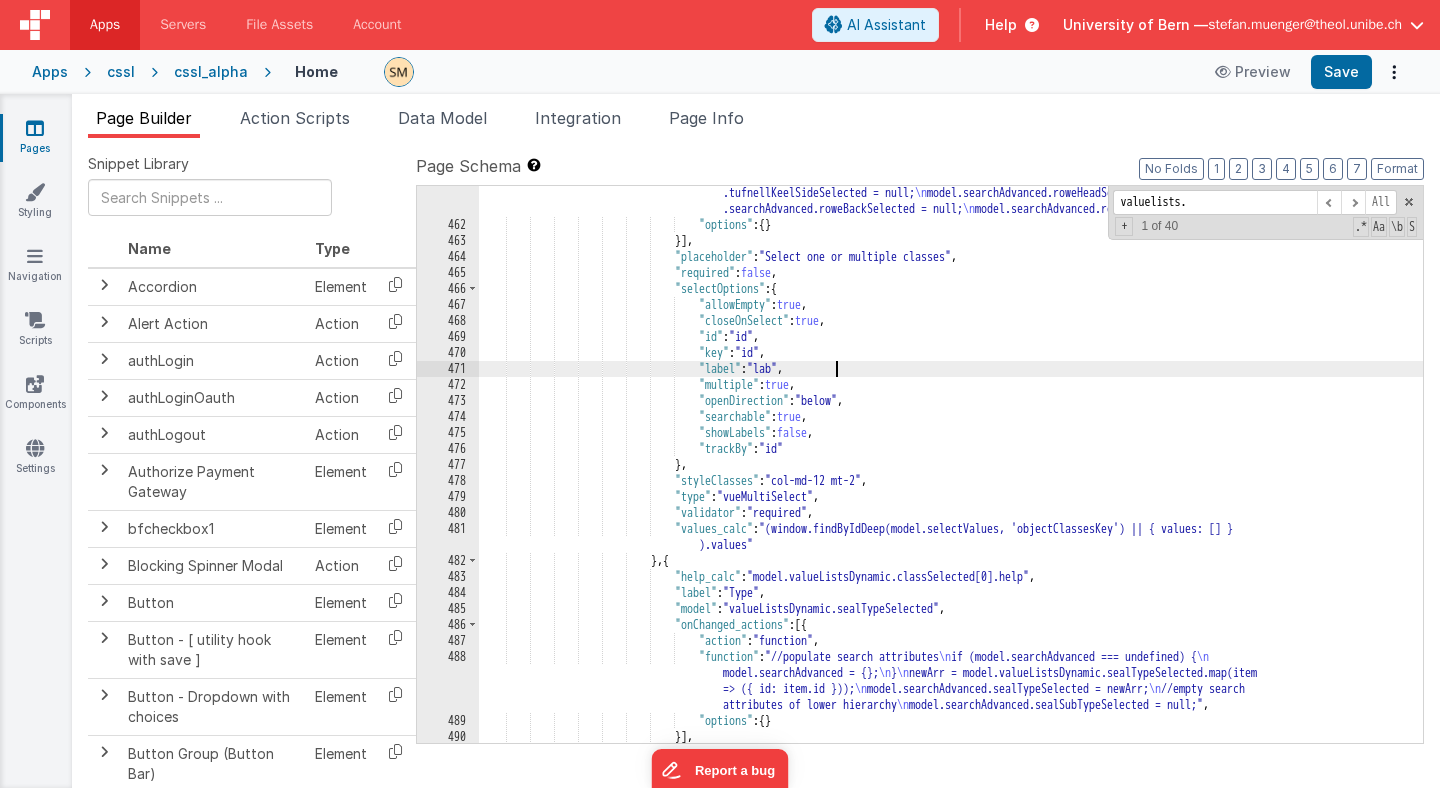 type 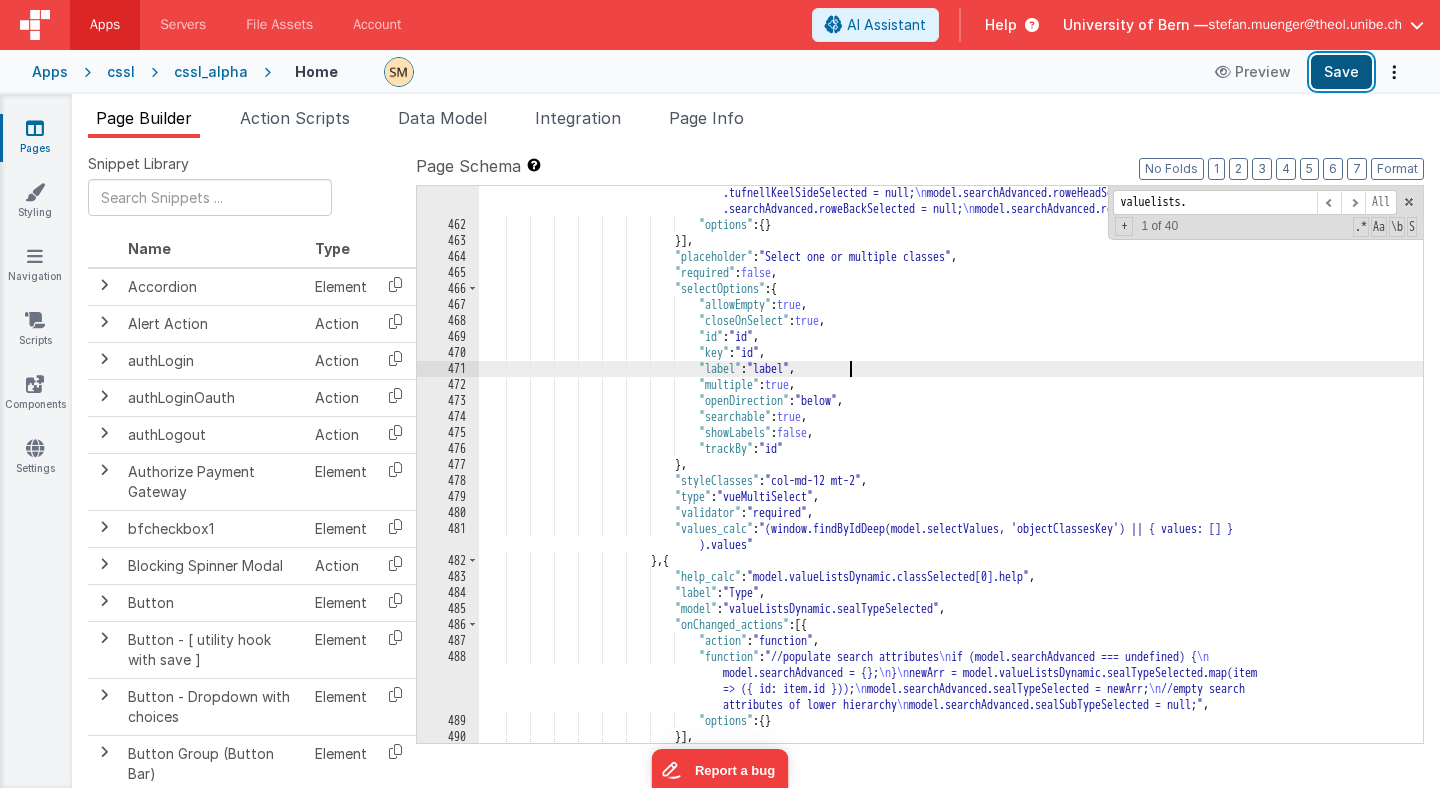 click on "Save" at bounding box center [1341, 72] 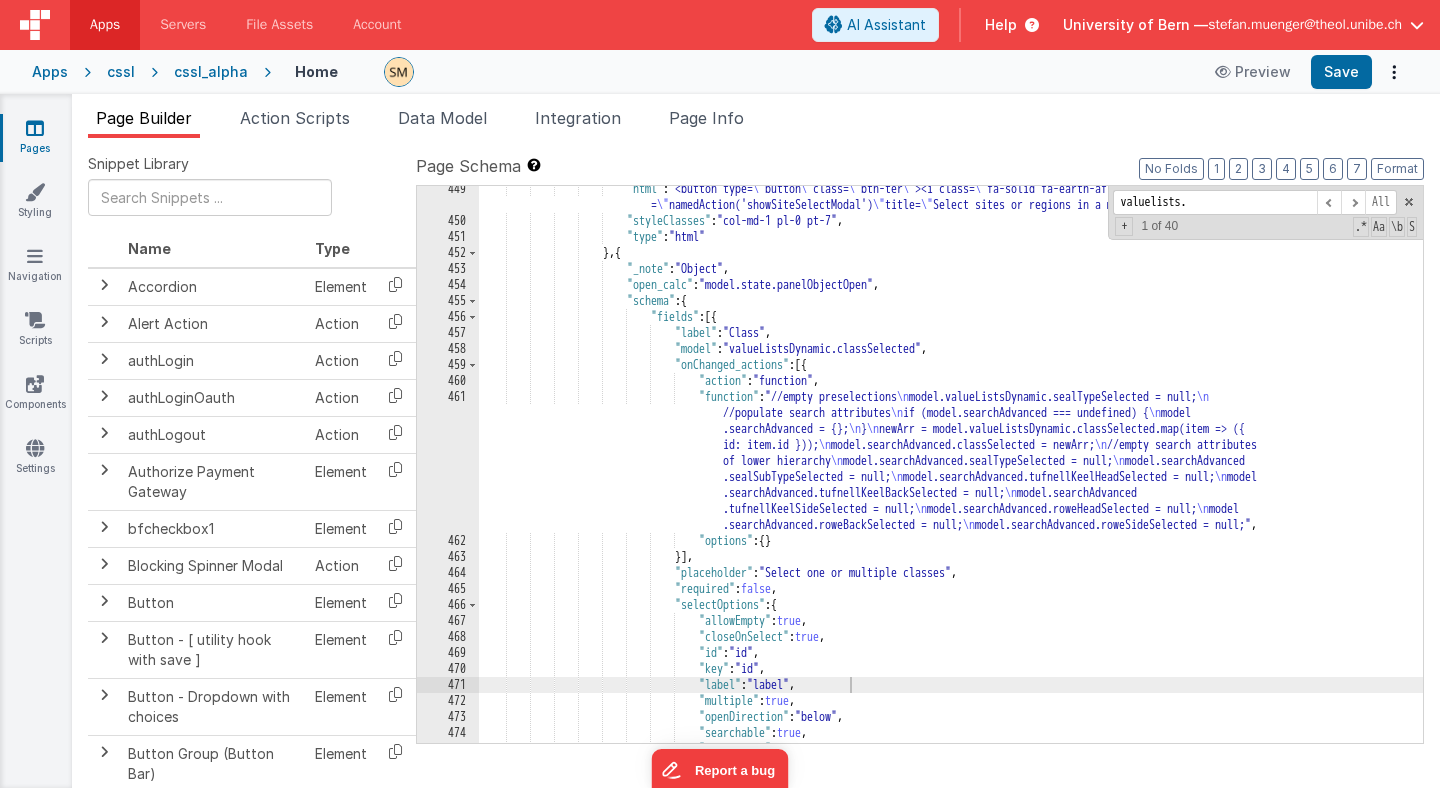scroll, scrollTop: 7832, scrollLeft: 0, axis: vertical 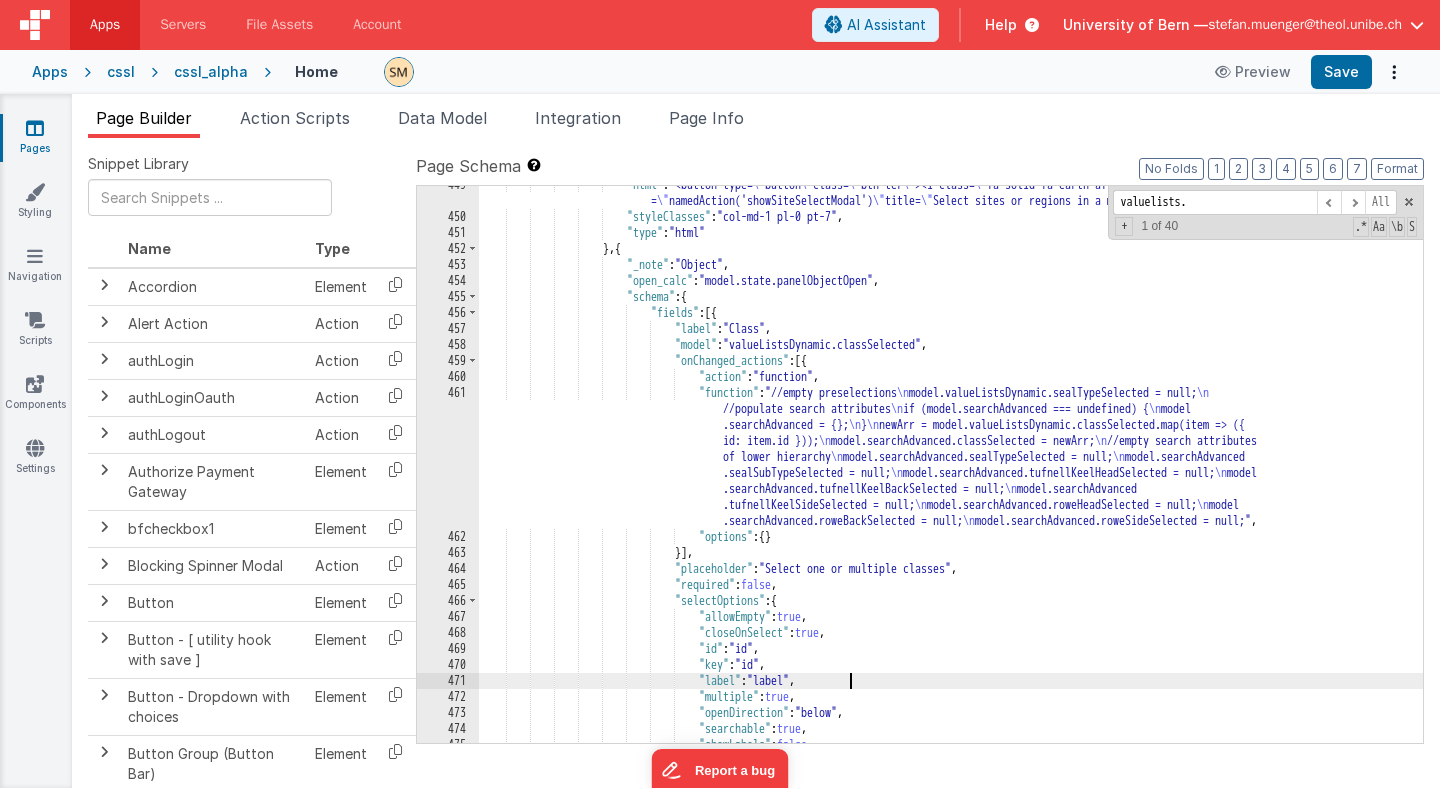 click on "461" at bounding box center [448, 457] 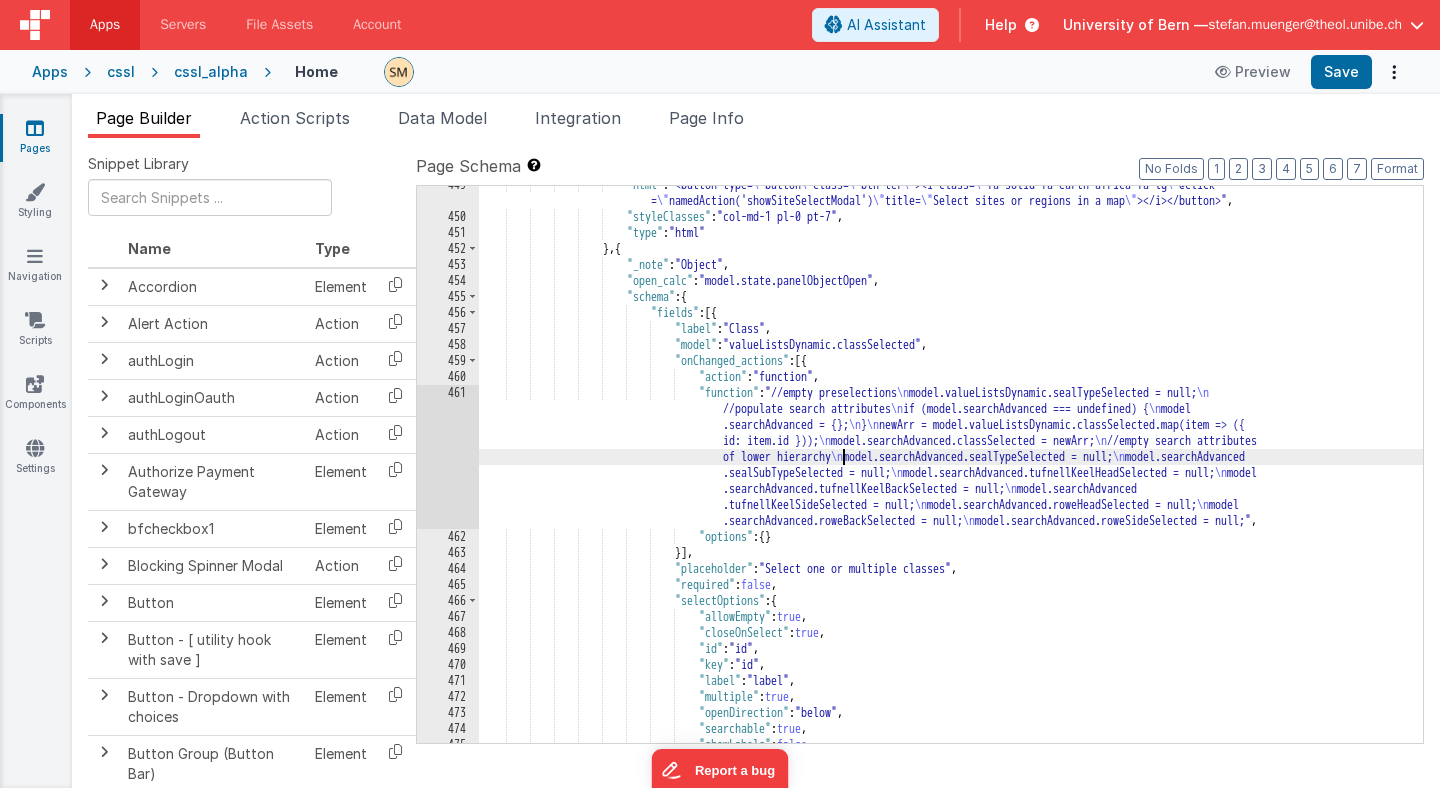 click on ""html" :  "<button type= \" button \"  class= \" btn-ter \" ><i class= \" fa-solid fa-earth-africa fa-lg \"  @click                              = \" namedAction('showSiteSelectModal') \"  title= \" Select sites or regions in a map \" ></i></button>" ,                               "styleClasses" :  "col-md-1 pl-0 pt-7" ,                               "type" :  "html"                          } ,  {                               "_note" :  "Object" ,                               "open_calc" :  "model.state.panelObjectOpen" ,                               "schema" :  {                                    "fields" :  [{                                         "label" :  "Class" ,                                         "model" :  "valueListsDynamic.classSelected" ,                                         "onChanged_actions" :  [{                                              "action" :  "function" ,                                              "function"" at bounding box center (951, 479) 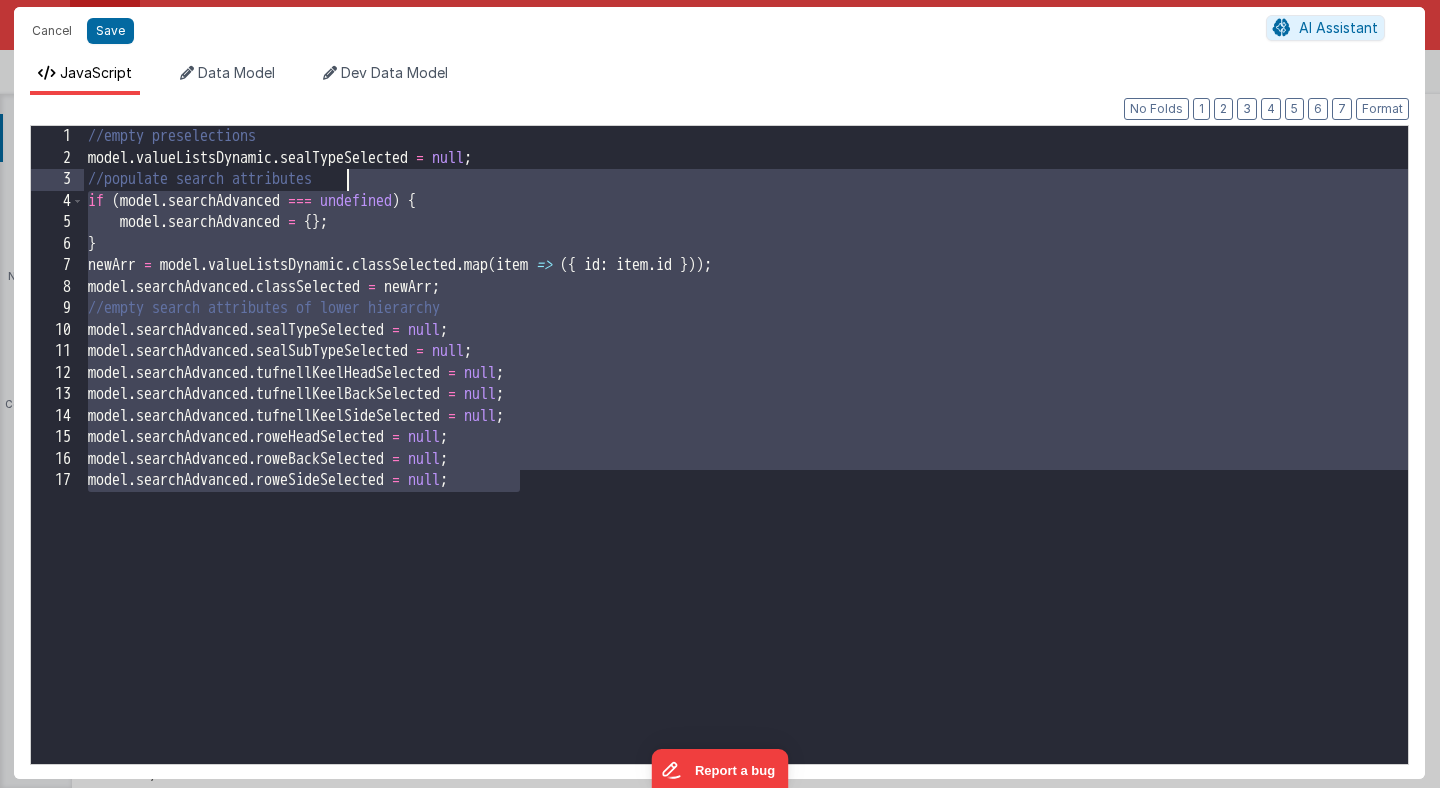 drag, startPoint x: 556, startPoint y: 479, endPoint x: 310, endPoint y: 113, distance: 440.9898 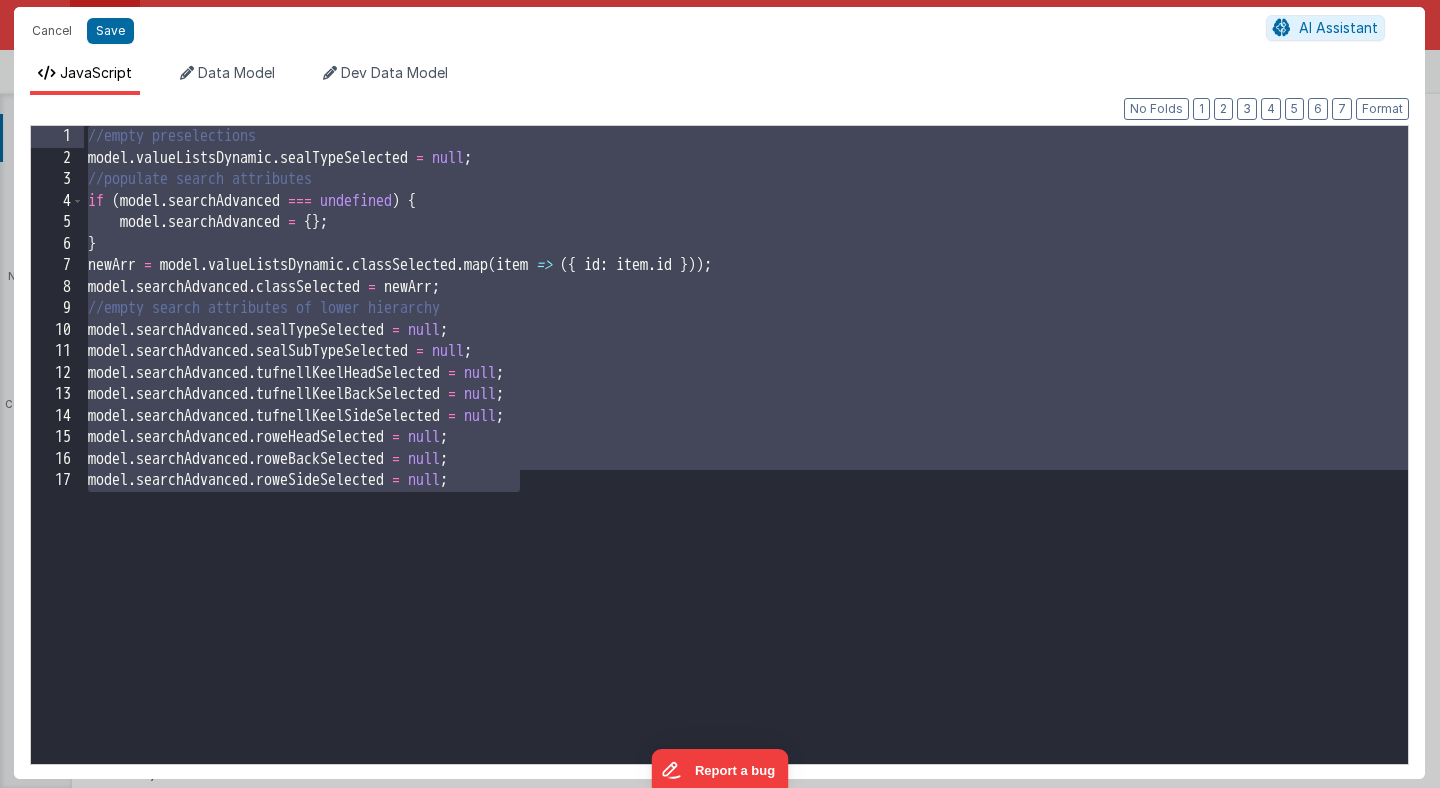 click on "Format
7
6
5
4
3
2
1
No Folds
1 2 3 4 5 6 7 8 9 10 11 12 13 14 15 16 17 //empty preselections model . valueListsDynamic . sealTypeSelected   =   null ; //populate search attributes if   ( model . searchAdvanced   ===   undefined )   {      model . searchAdvanced   =   { } ; } newArr   =   model . valueListsDynamic . classSelected . map ( item   =>   ({   id :   item . id   })) ; model . searchAdvanced . classSelected   =   newArr ; //empty search attributes of lower hierarchy model . searchAdvanced . sealTypeSelected   =   null ; model . searchAdvanced . sealSubTypeSelected   =   null ; model . searchAdvanced . tufnellKeelHeadSelected   =   null ; model . searchAdvanced . tufnellKeelBackSelected   =   null ; model . searchAdvanced . tufnellKeelSideSelected   =   null ; model . searchAdvanced .   =   null ;" at bounding box center (719, 437) 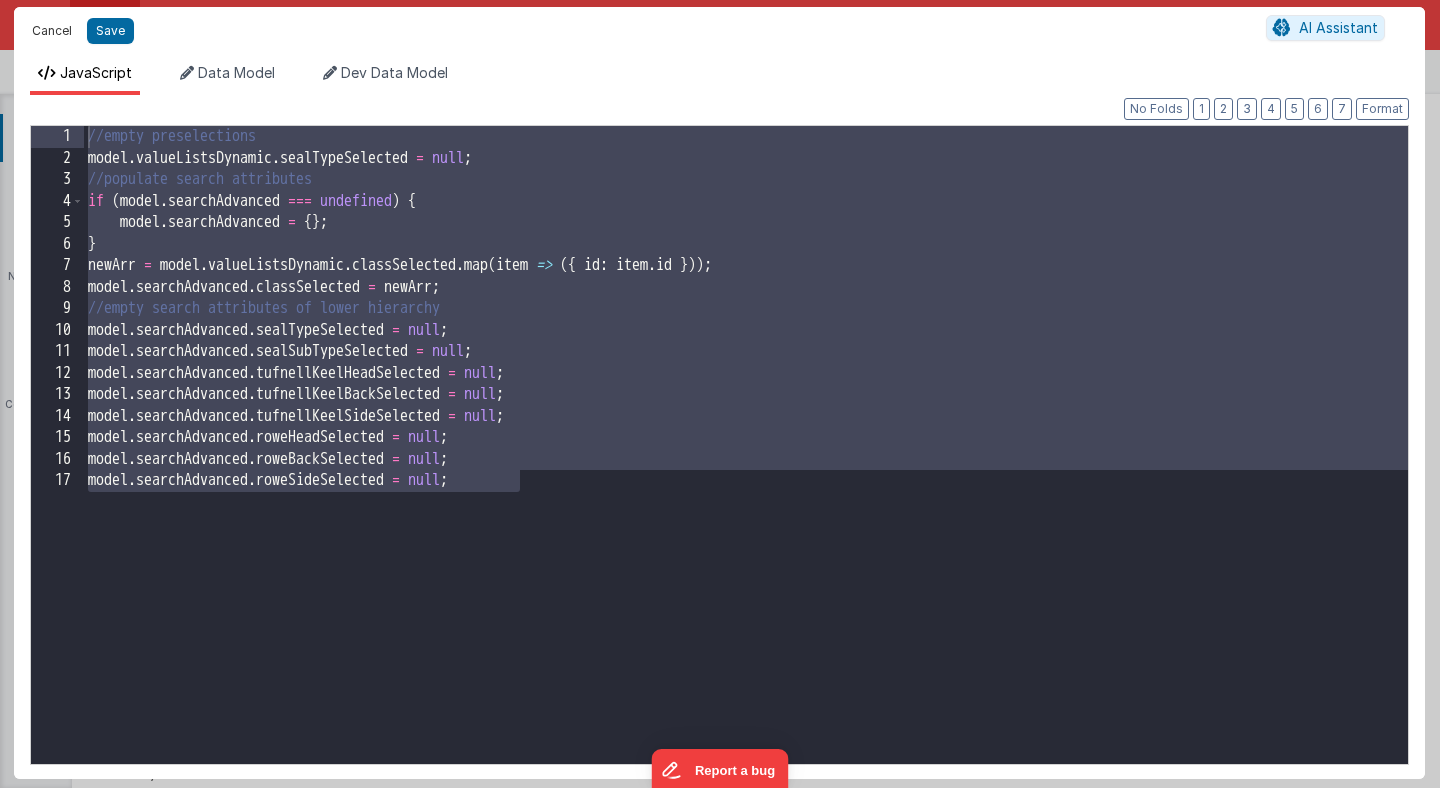 click on "Cancel" at bounding box center (52, 31) 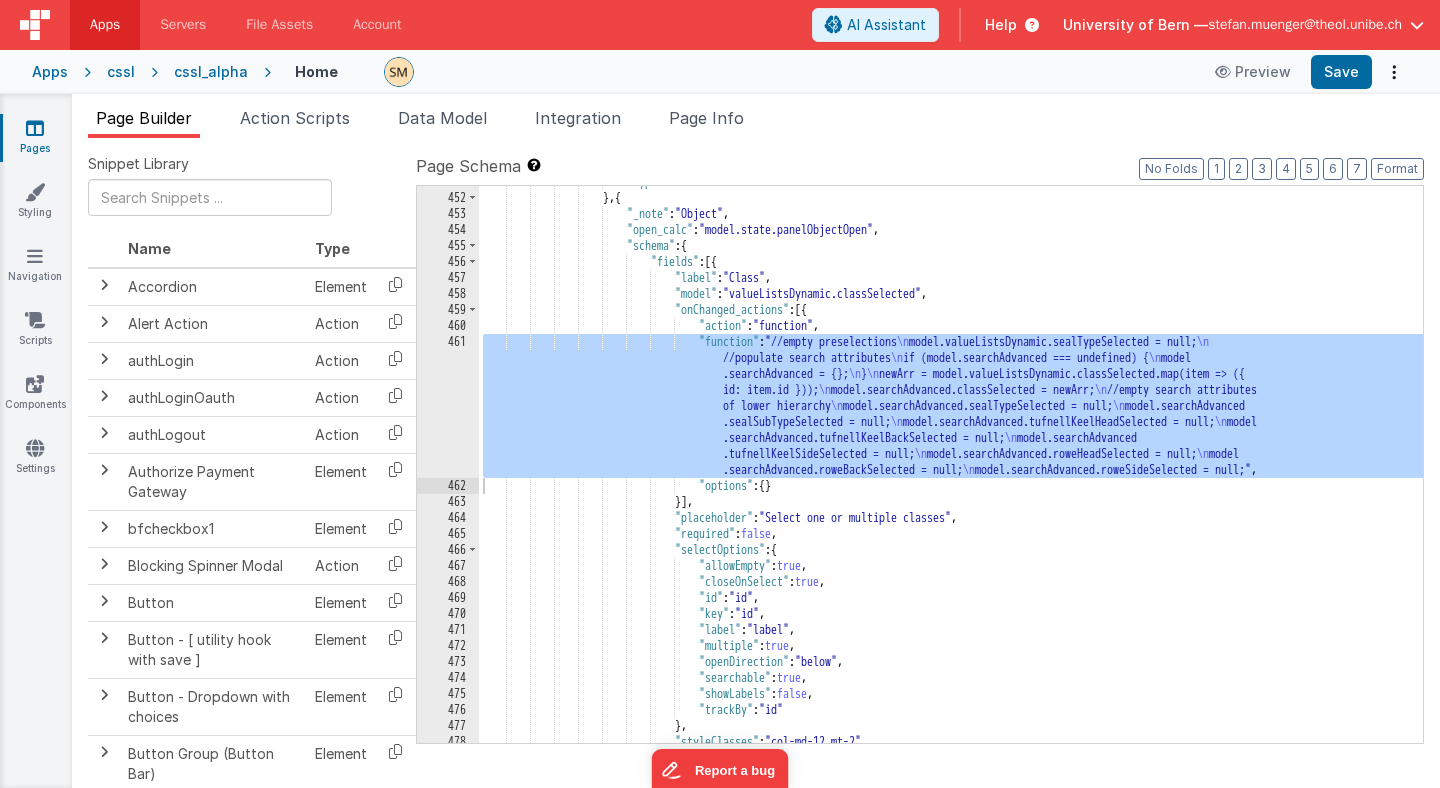 scroll, scrollTop: 7861, scrollLeft: 0, axis: vertical 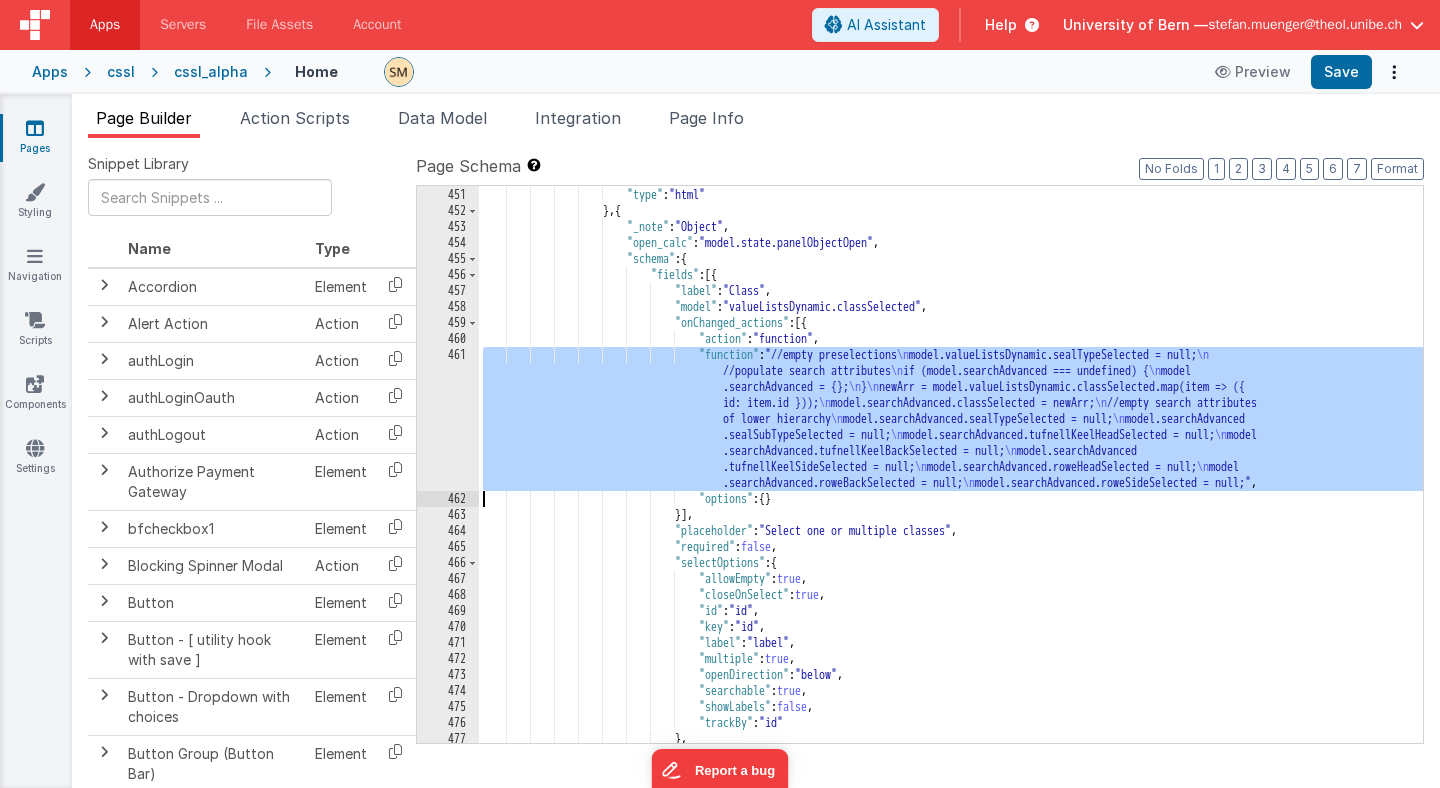 click on "461" at bounding box center [448, 419] 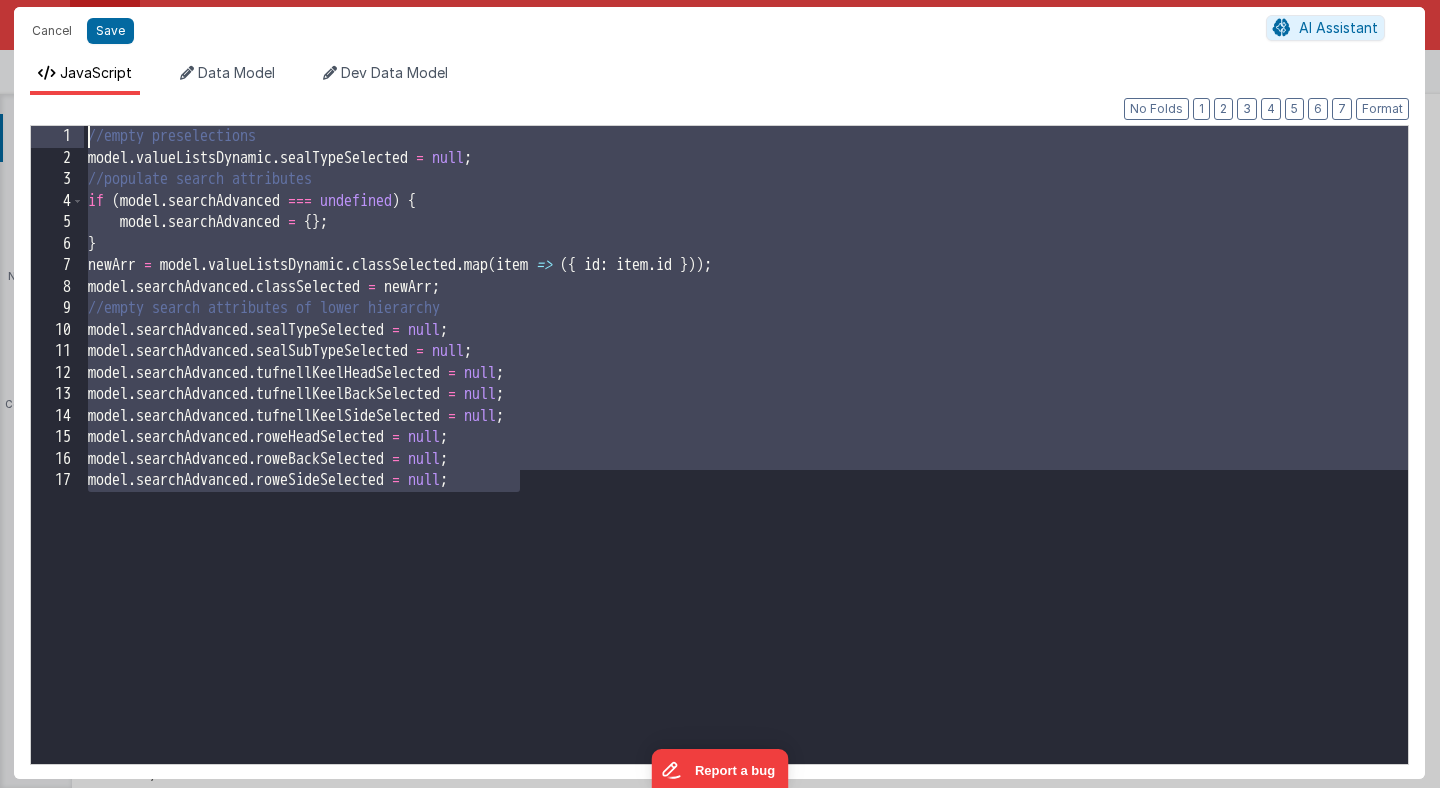 drag, startPoint x: 543, startPoint y: 481, endPoint x: 415, endPoint y: 54, distance: 445.77237 